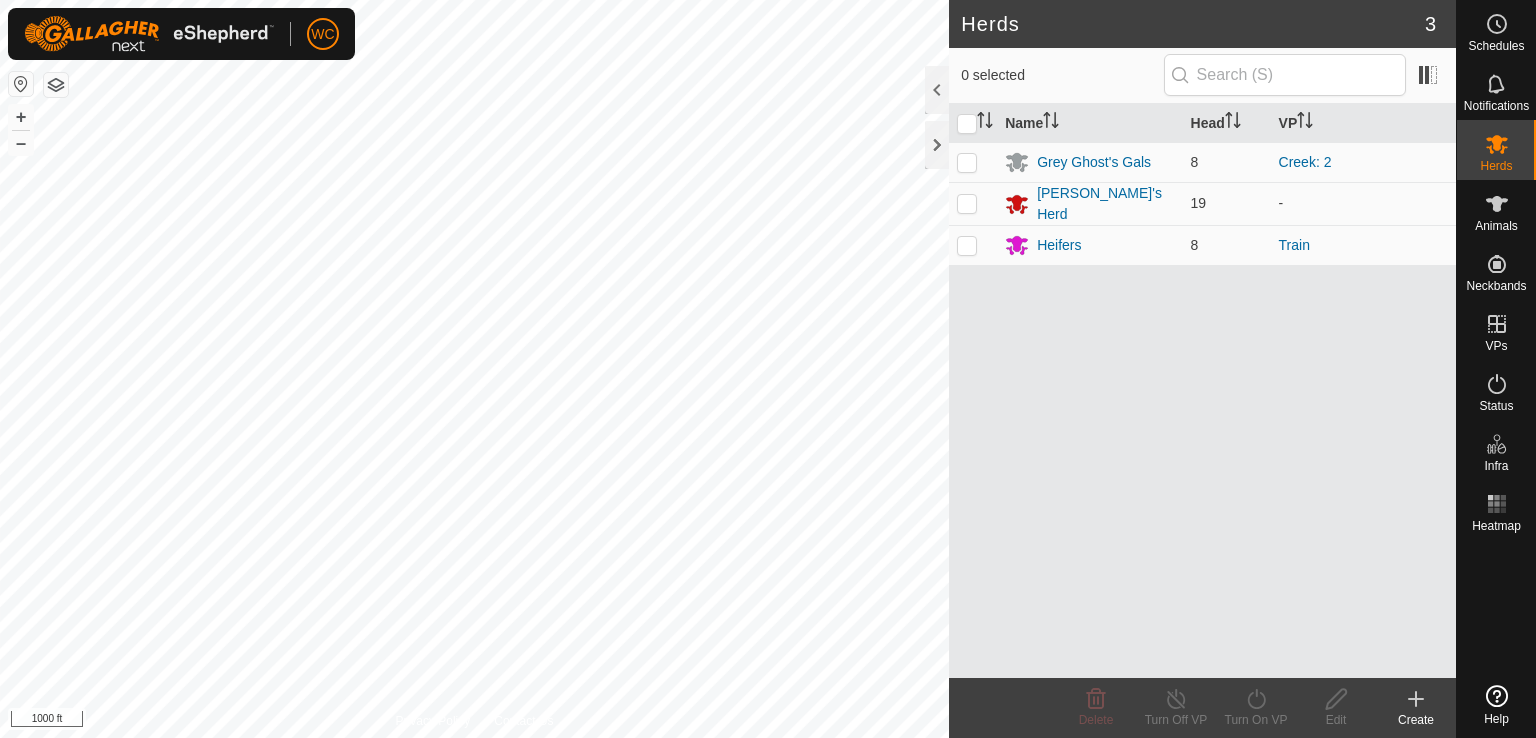 scroll, scrollTop: 0, scrollLeft: 0, axis: both 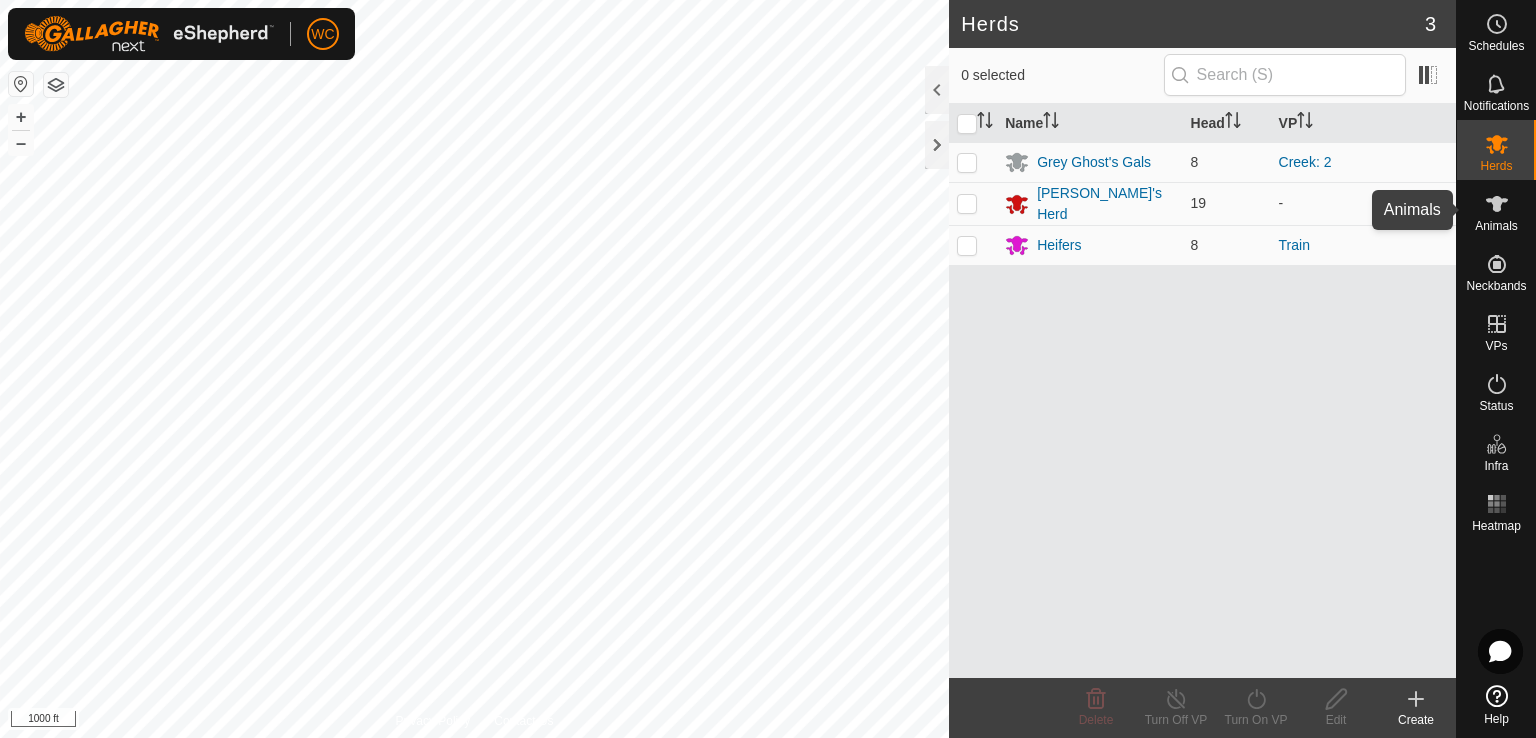 click 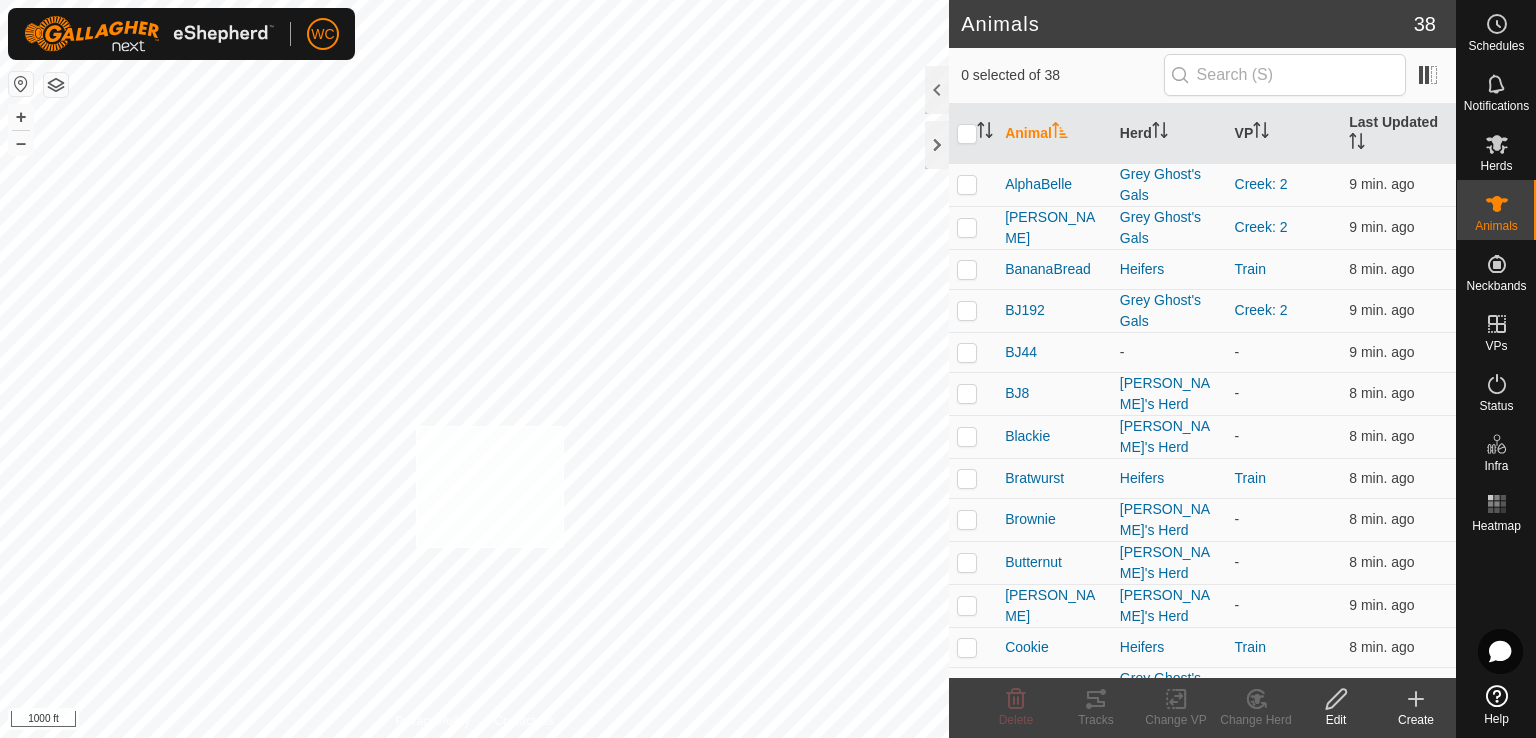 checkbox on "true" 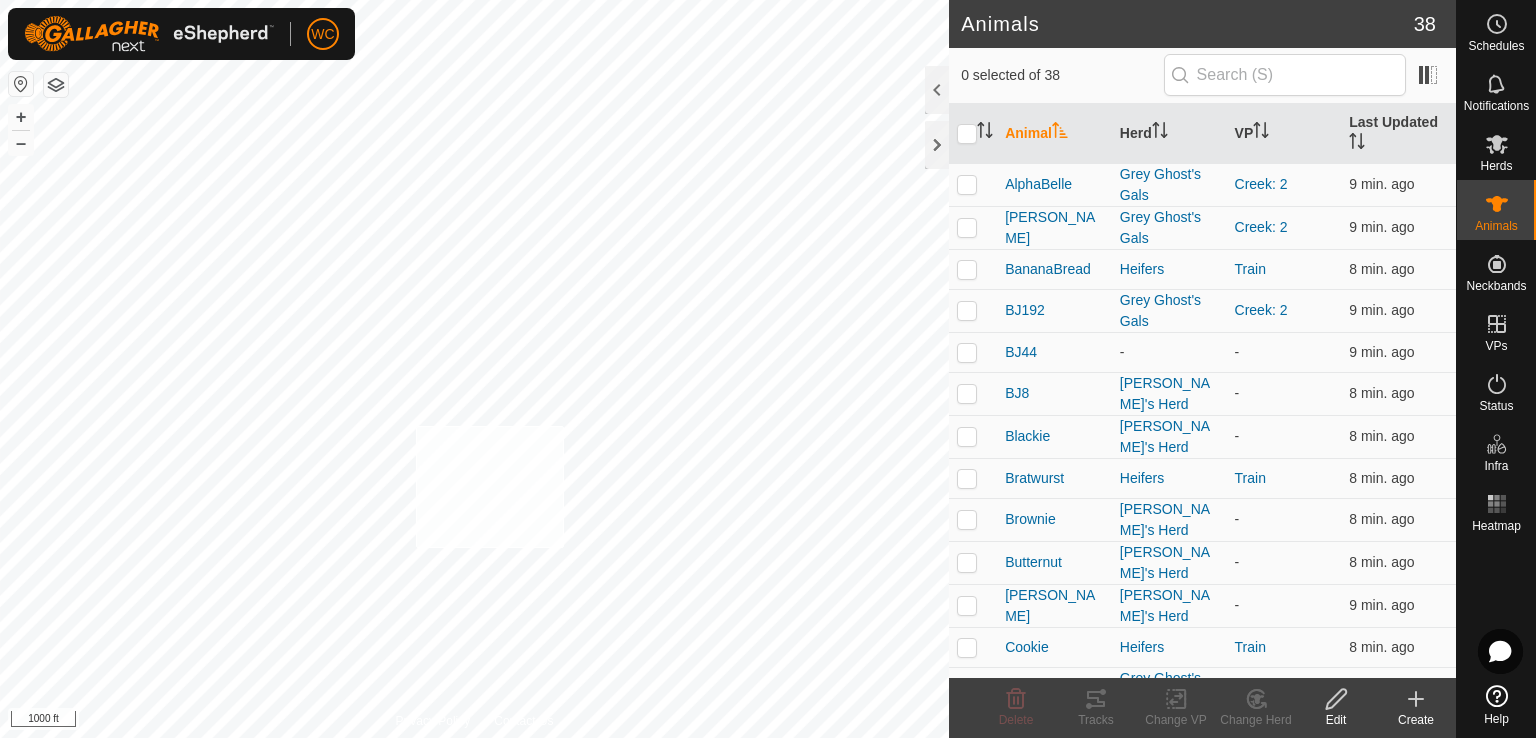 checkbox on "true" 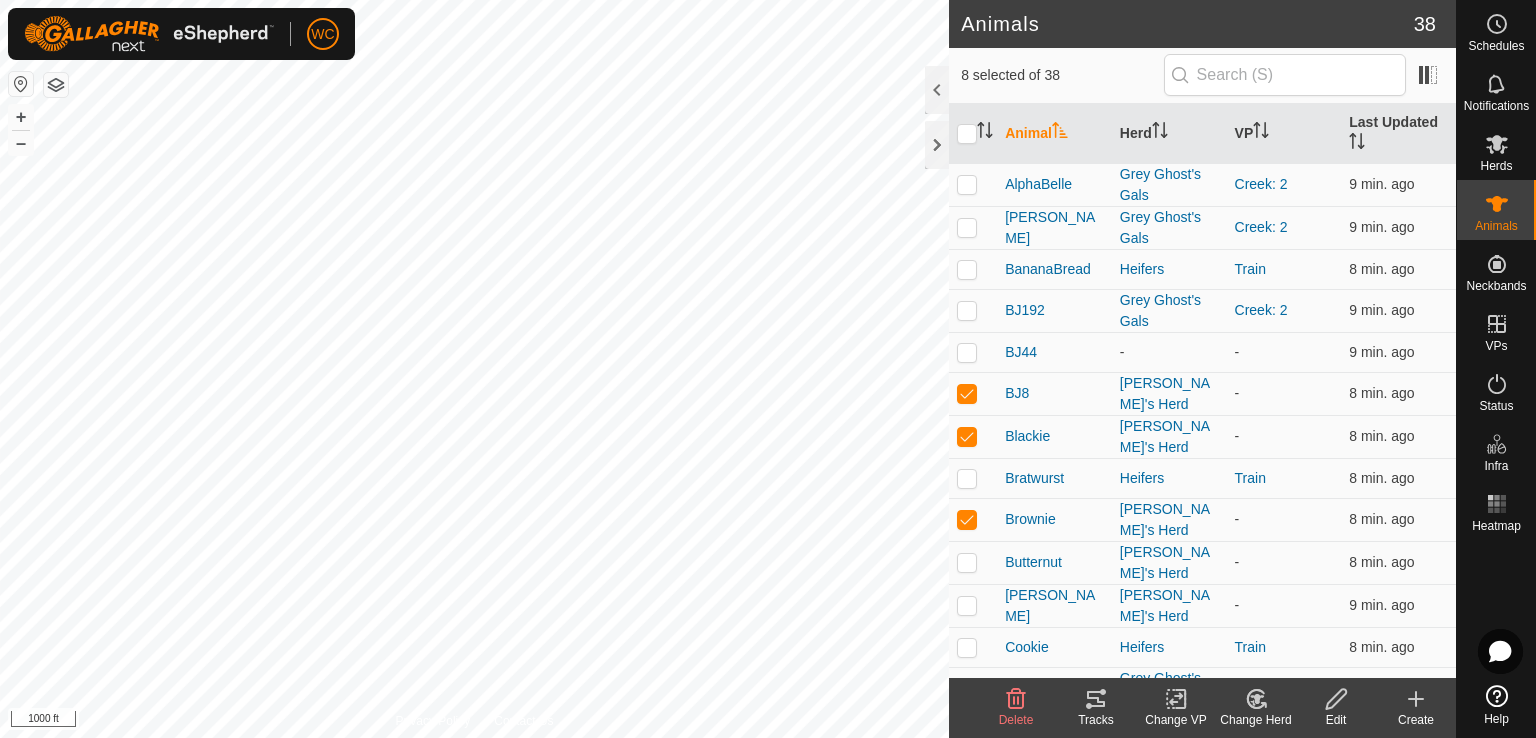 click 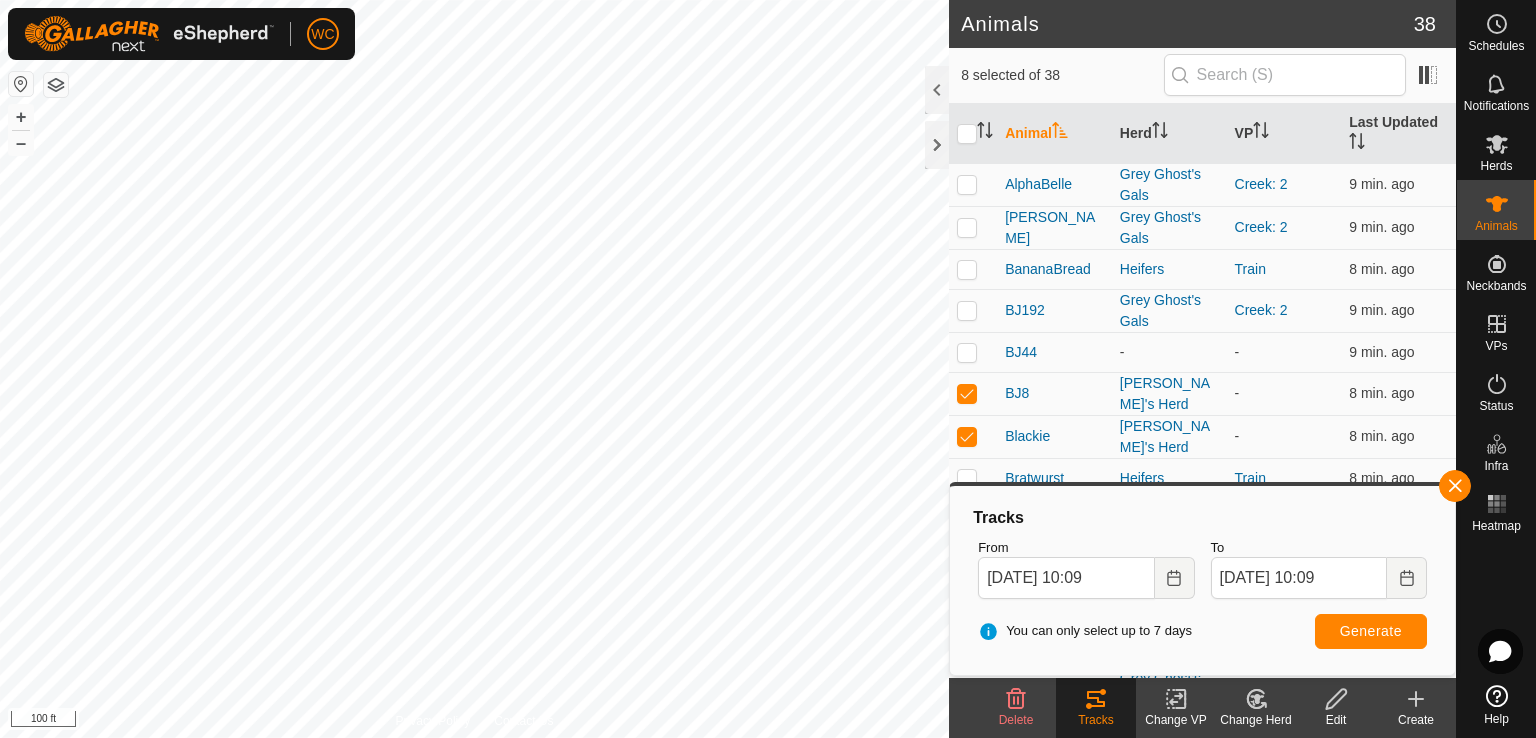 click on "WC Schedules Notifications Herds Animals Neckbands VPs Status Infra Heatmap Help Animals 38  8 selected of 38   Animal   Herd   VP   Last Updated   AlphaBelle   Grey Ghost's [GEOGRAPHIC_DATA]: 2  9 min. ago  [PERSON_NAME] Ghost's Gals  Creek: 2  9 min. ago  BananaBread   Heifers  Train  8 min. ago  BJ192   Grey Ghost's Gals  Creek: 2  9 min. ago  BJ44   -  -  9 min. ago  BJ8   [PERSON_NAME]'s Herd  -  8 min. ago  [PERSON_NAME]'s Herd  -  8 min. ago  Bratwurst   Heifers  Train  8 min. ago  [PERSON_NAME]'s Herd  -  8 min. ago  Butternut   Simba's Herd  -  8 min. ago  [PERSON_NAME]'s Herd  -  9 min. ago  Cookie   Heifers  Train  8 min. ago  FizzyWizzy   Grey Ghost's Gals  Creek: 2  9 min. ago  [PERSON_NAME]'s Herd  -  23 min. ago  Garnet   Heifers  Train  9 min. ago  GreyGhost   -  -  9 min. ago  Hetty   -  Test  9 min. ago  HotDog   Heifers  Train  8 min. ago  Keeper   Simba's Herd  -  8 min. ago  [PERSON_NAME]'s Herd  -  8 min. ago  [PERSON_NAME]'s Herd  -  8 min. ago  Noname   [PERSON_NAME]'s Herd  -  8 min. ago" at bounding box center (768, 369) 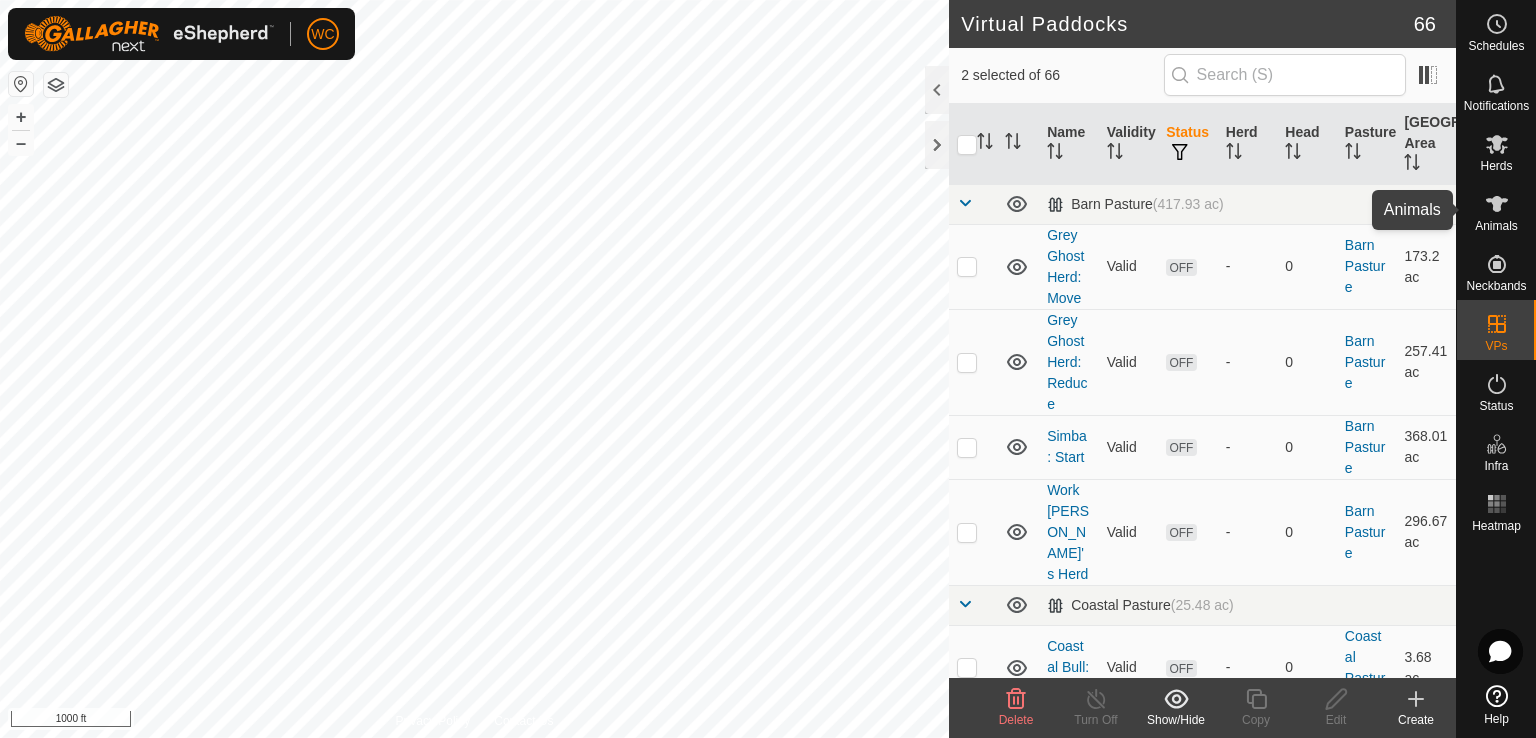 click 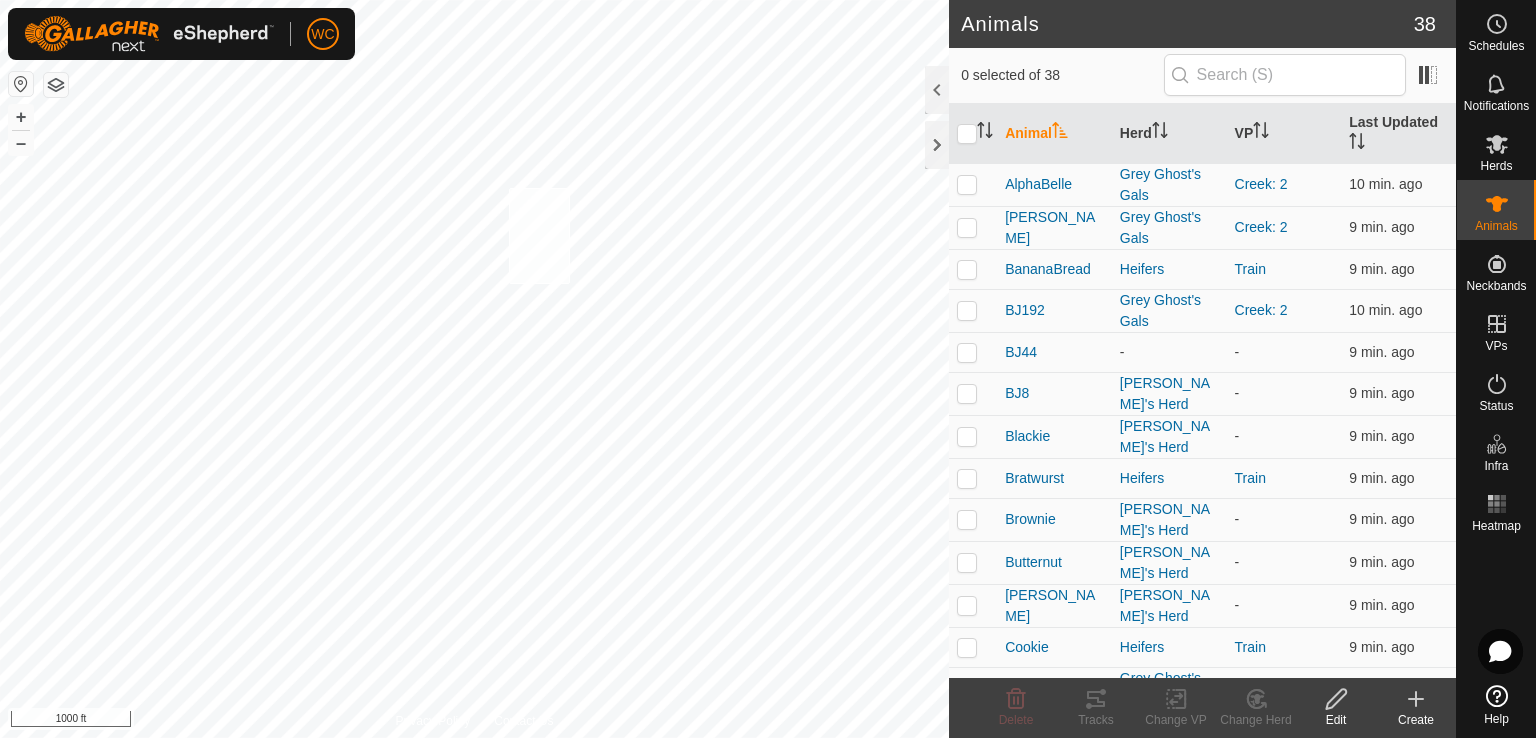 checkbox on "true" 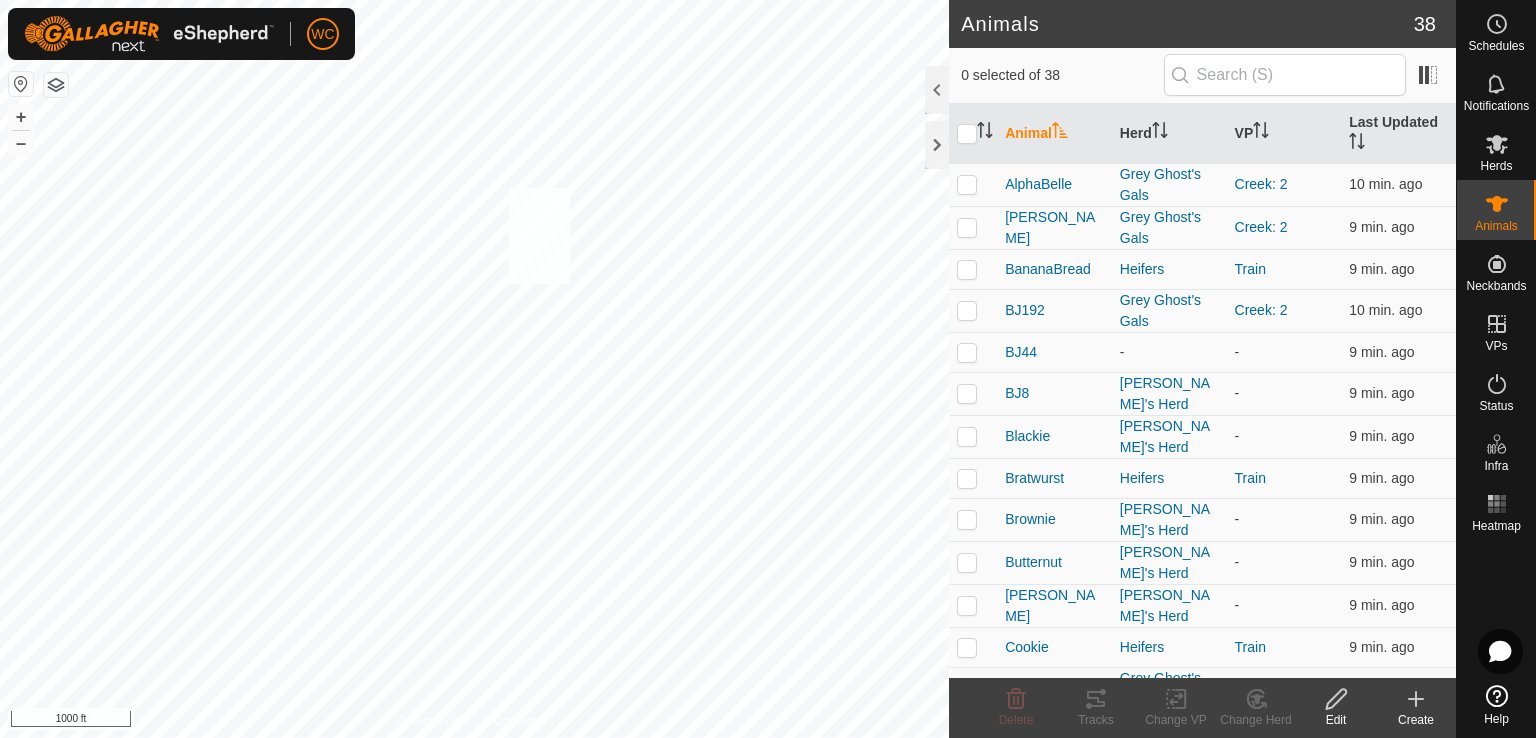 checkbox on "true" 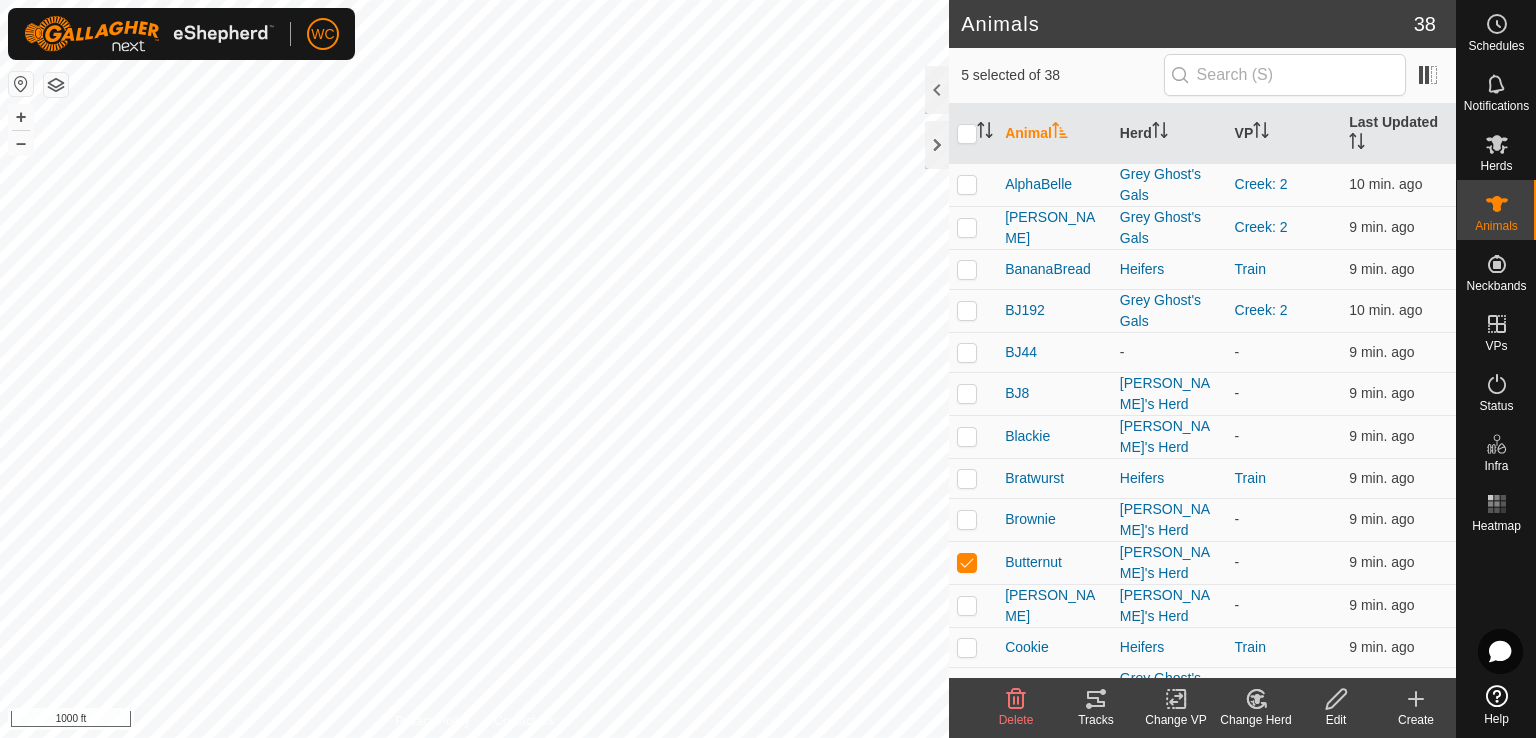 click 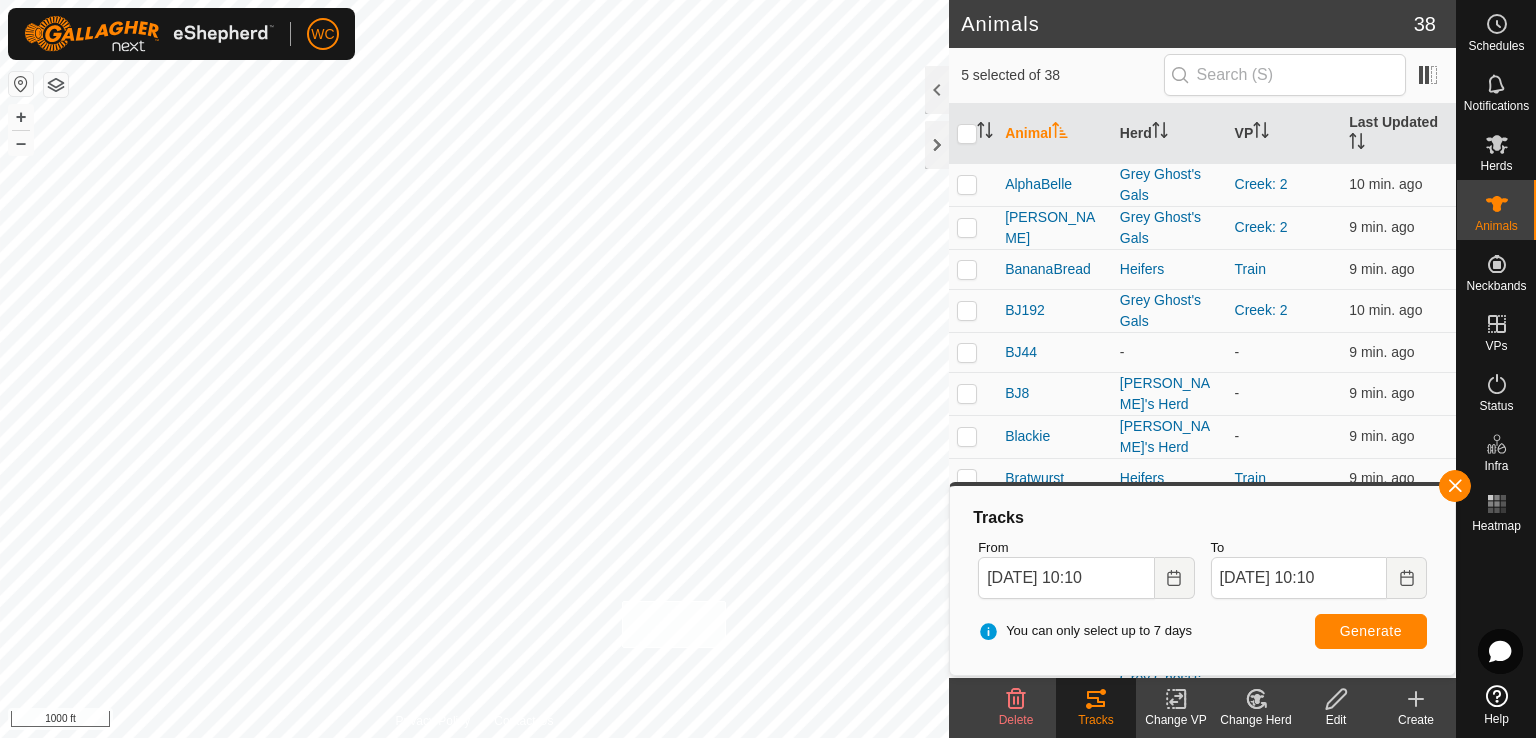 checkbox on "true" 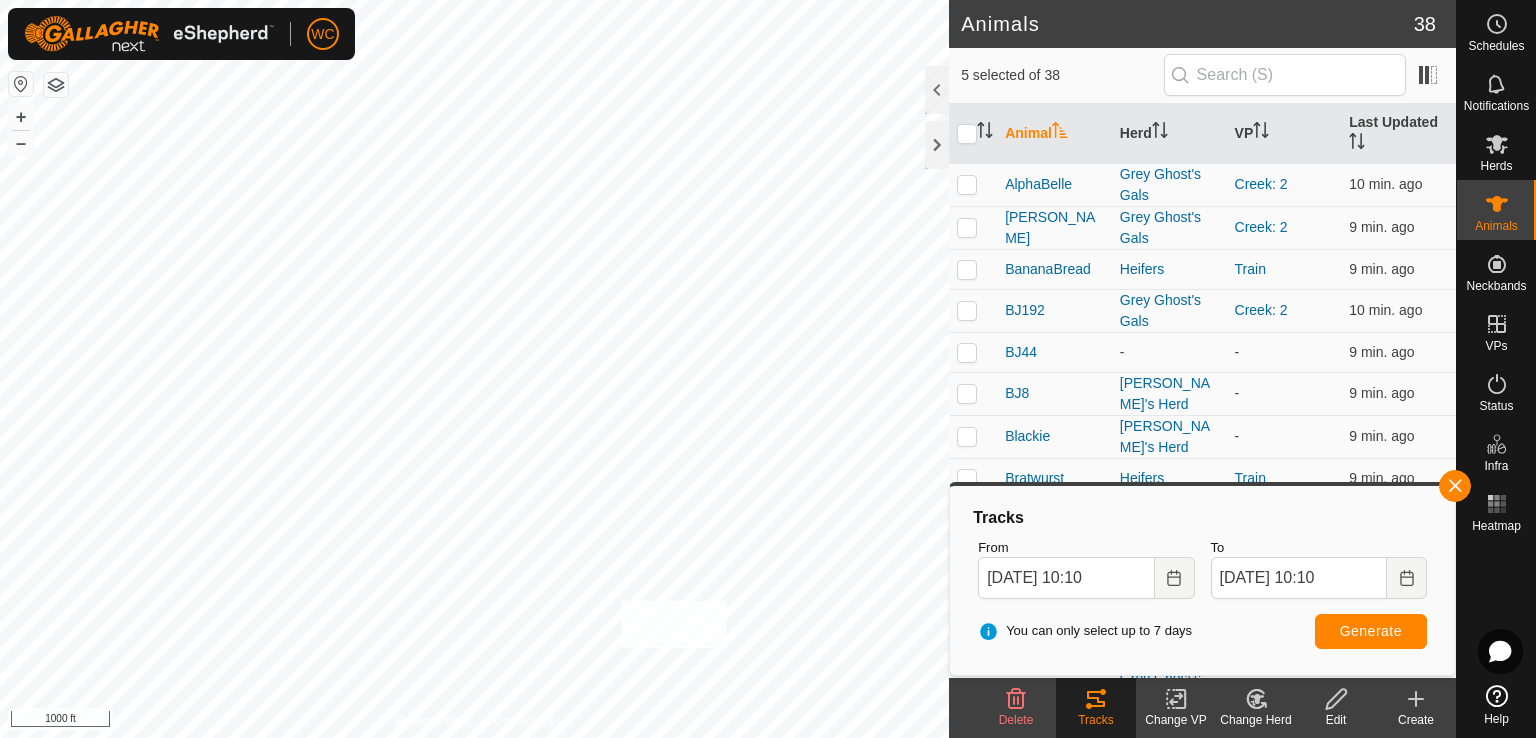 checkbox on "true" 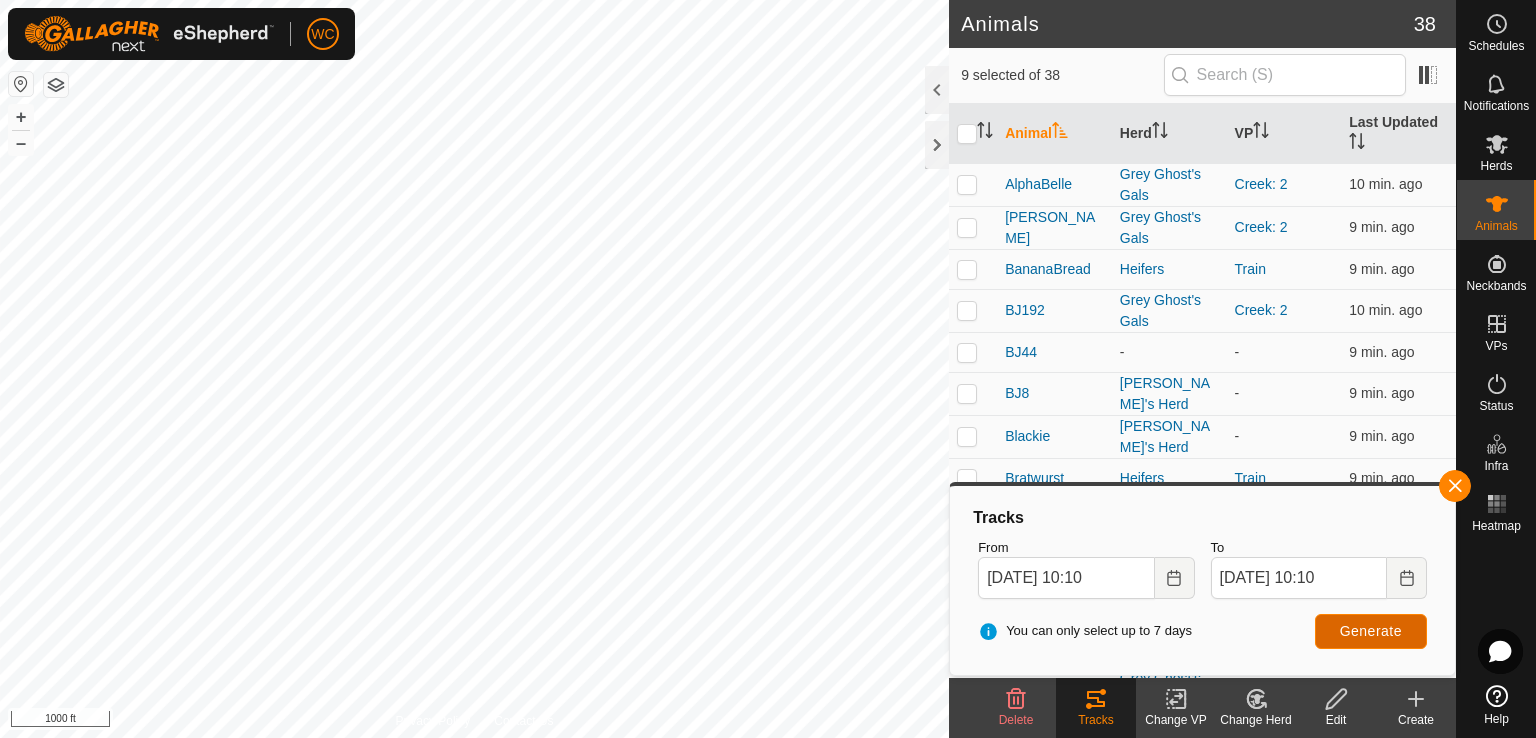 click on "Generate" at bounding box center (1371, 631) 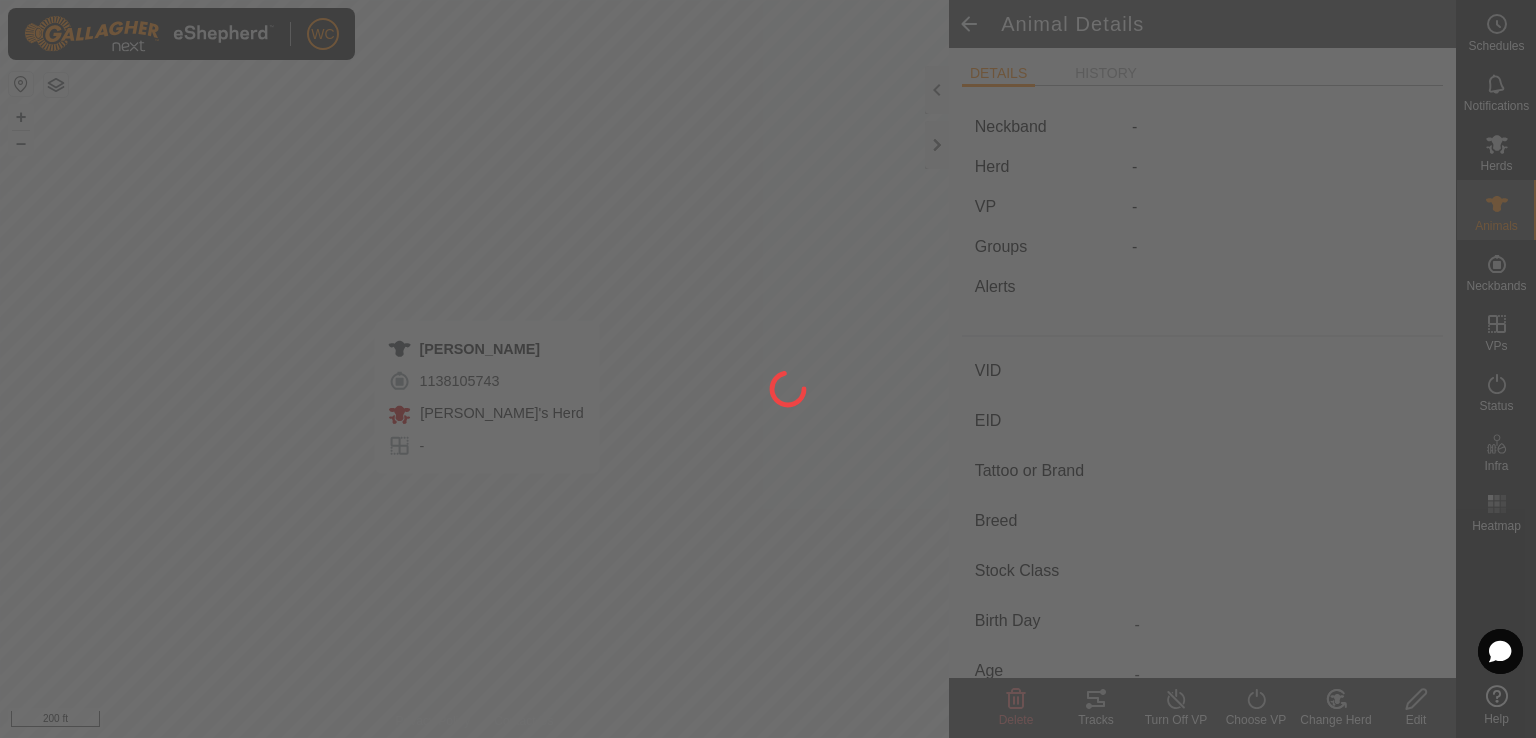 type on "[PERSON_NAME]" 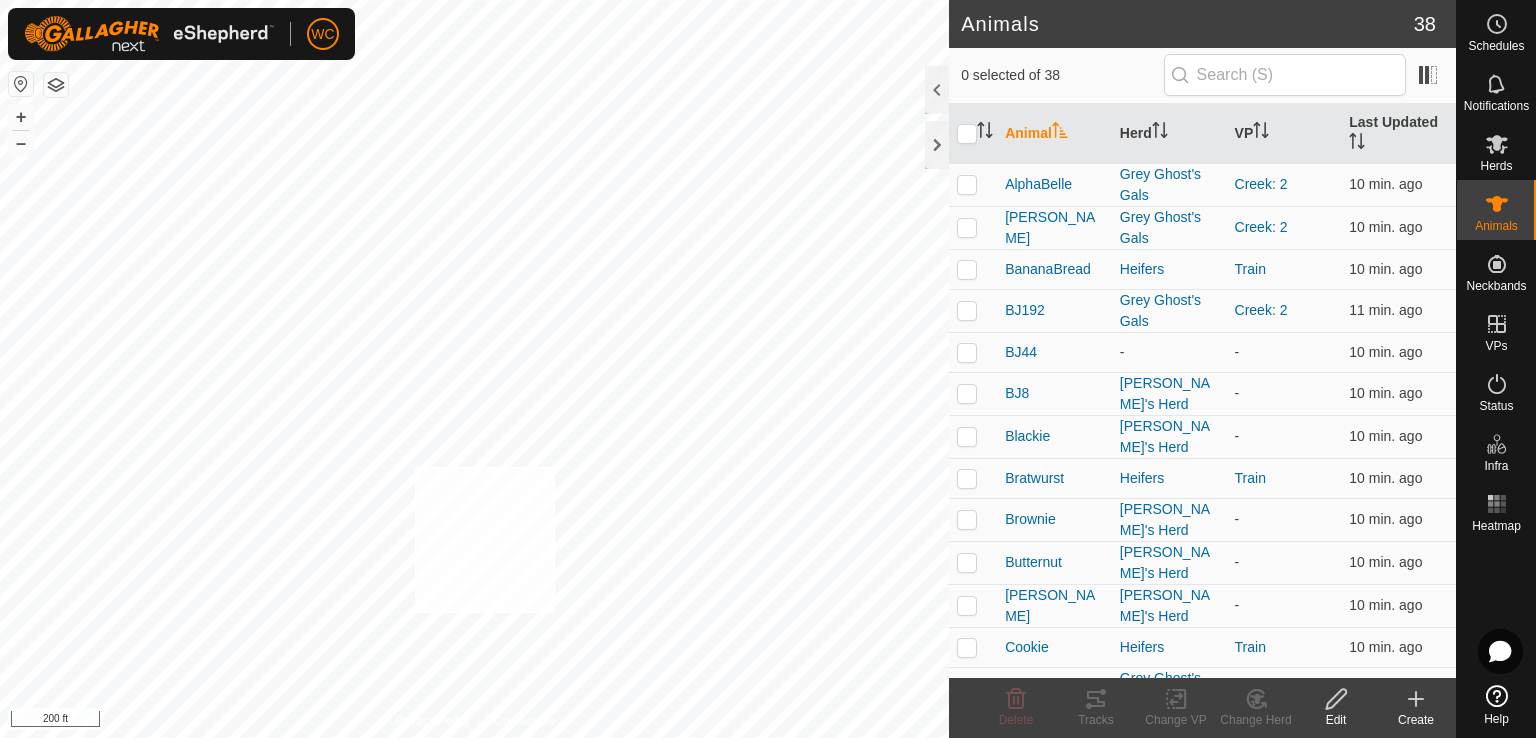 checkbox on "true" 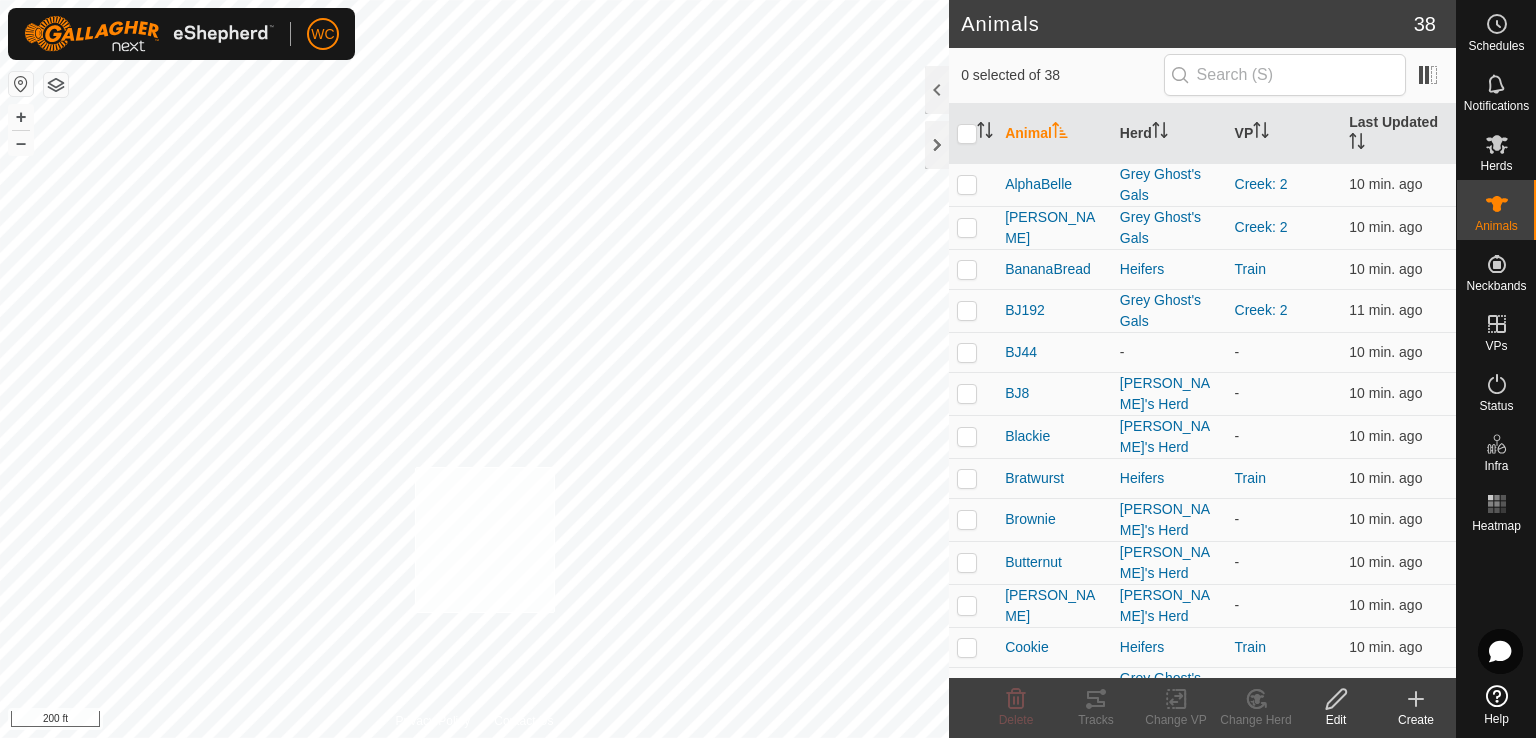 checkbox on "true" 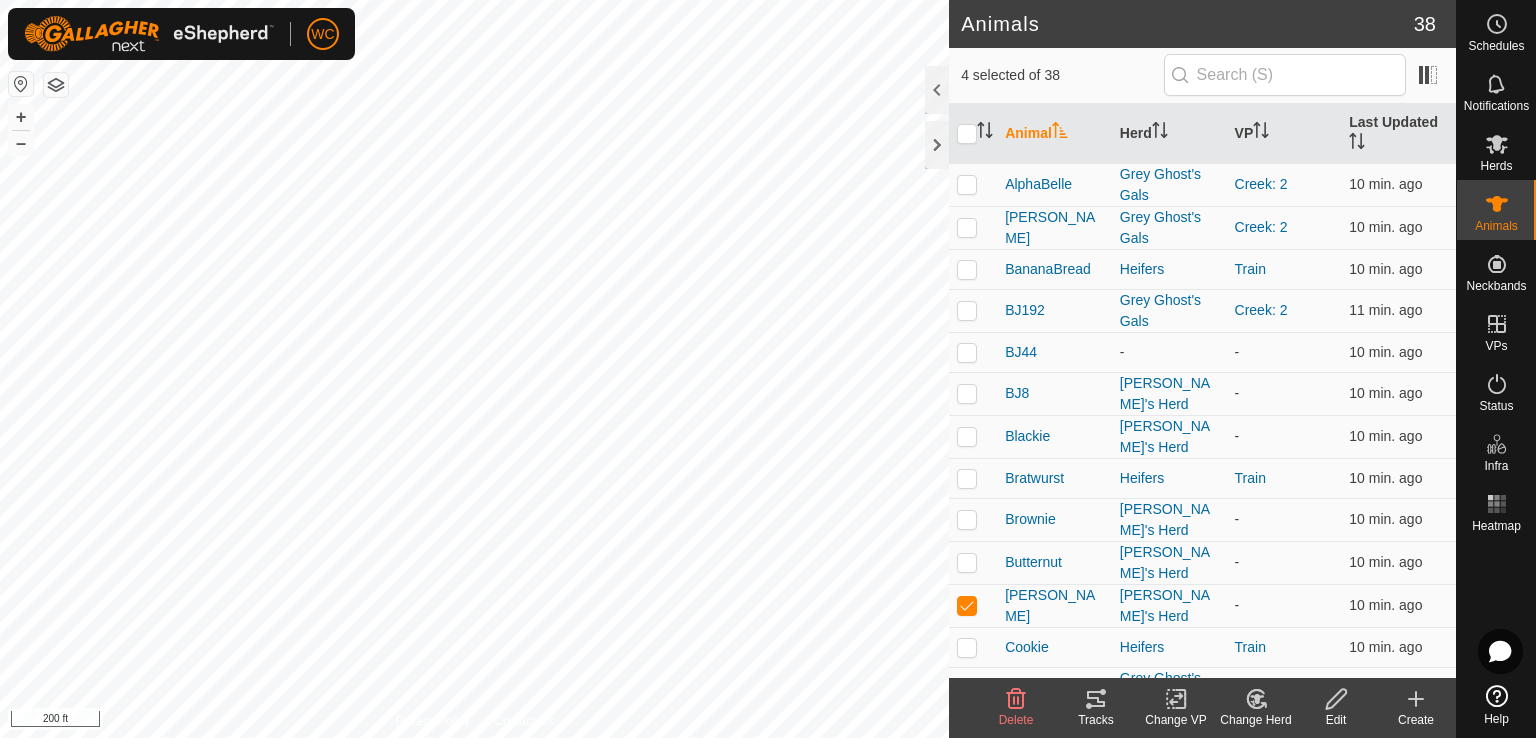 click 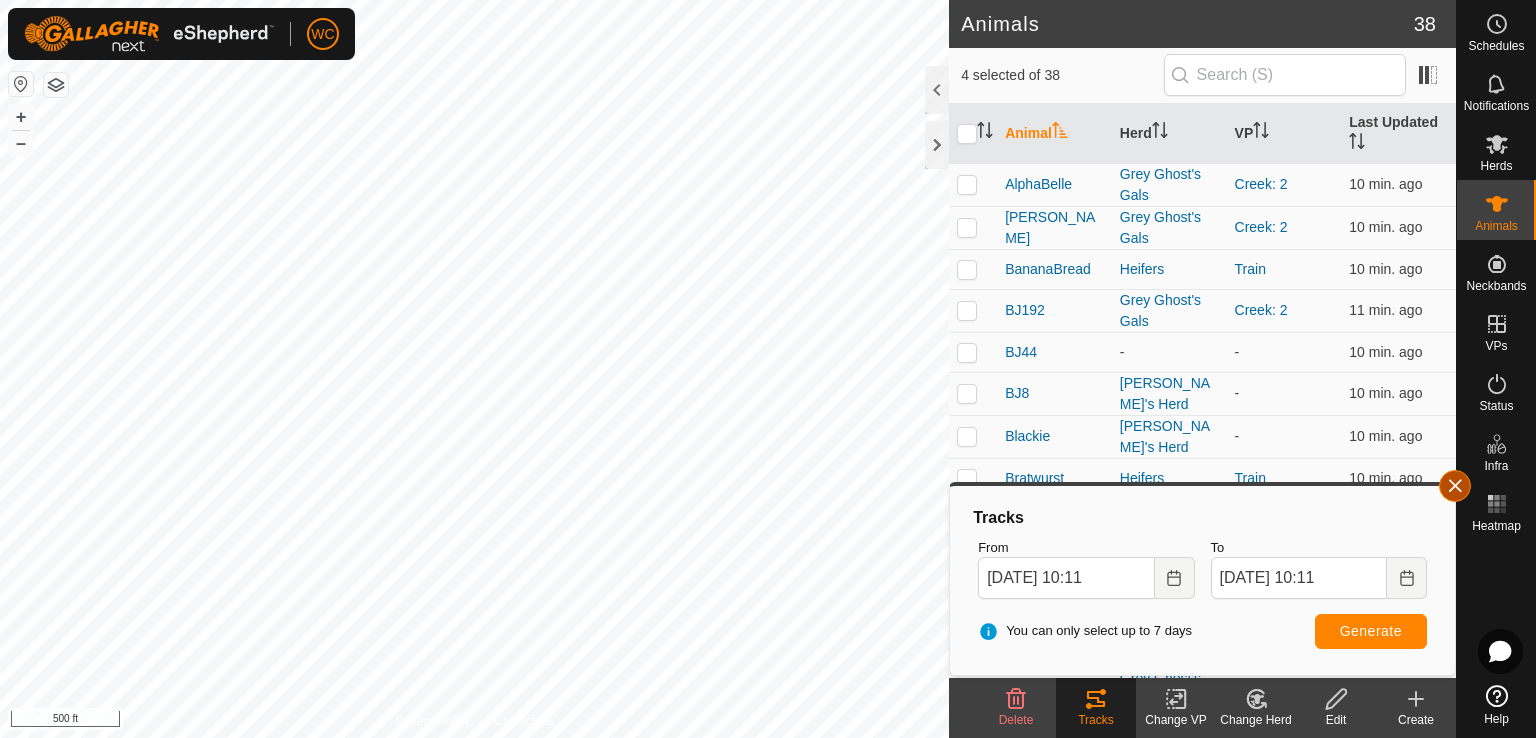 click at bounding box center [1455, 486] 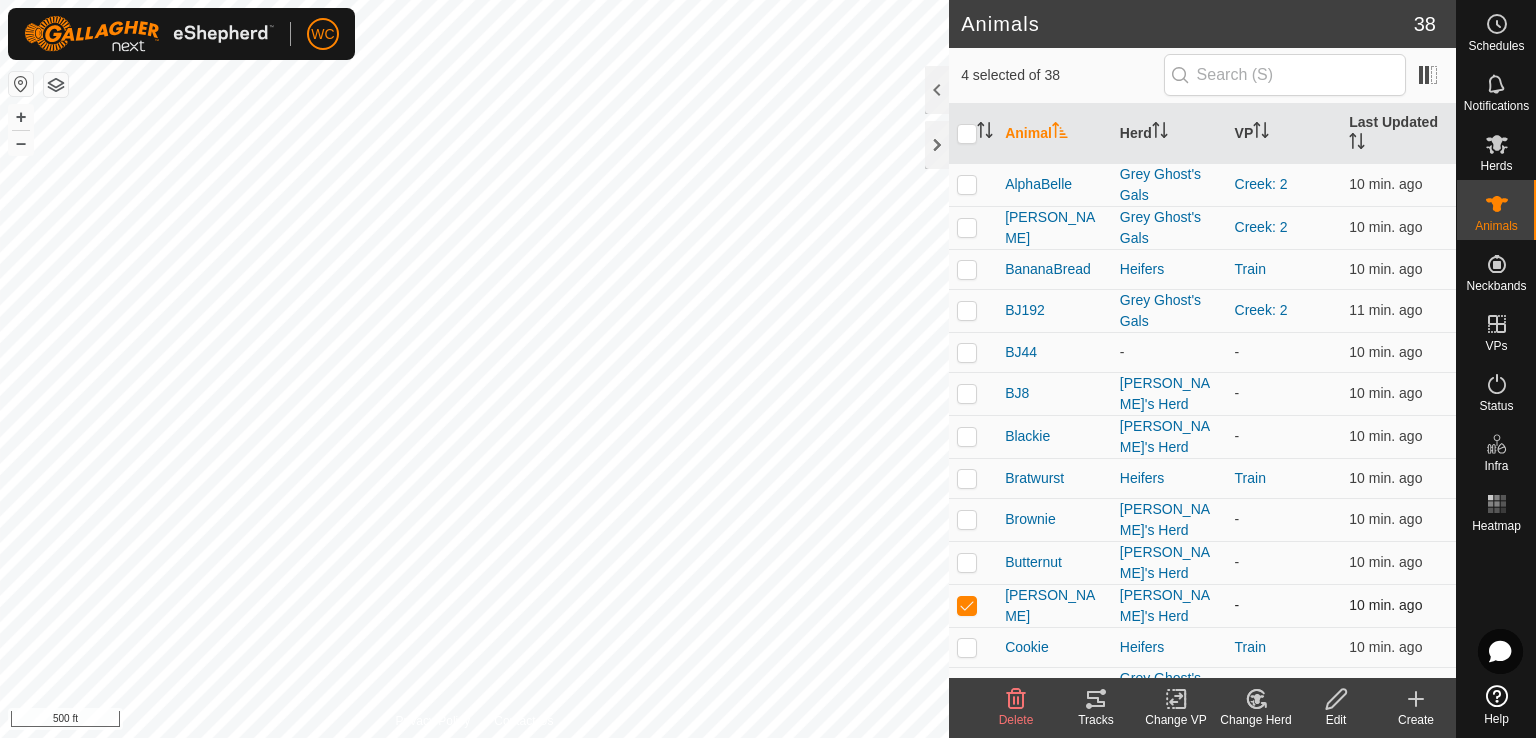 click at bounding box center (967, 605) 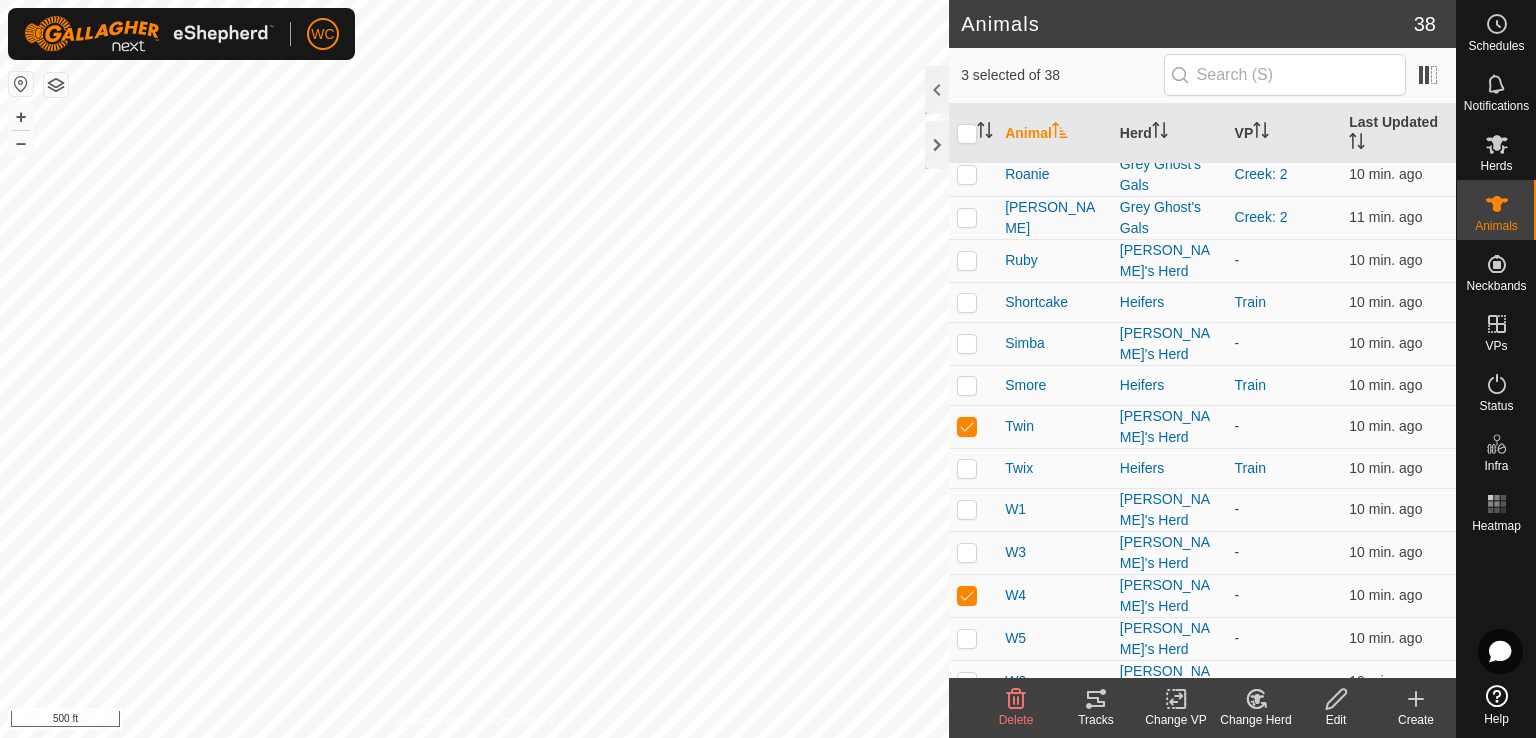 scroll, scrollTop: 1028, scrollLeft: 0, axis: vertical 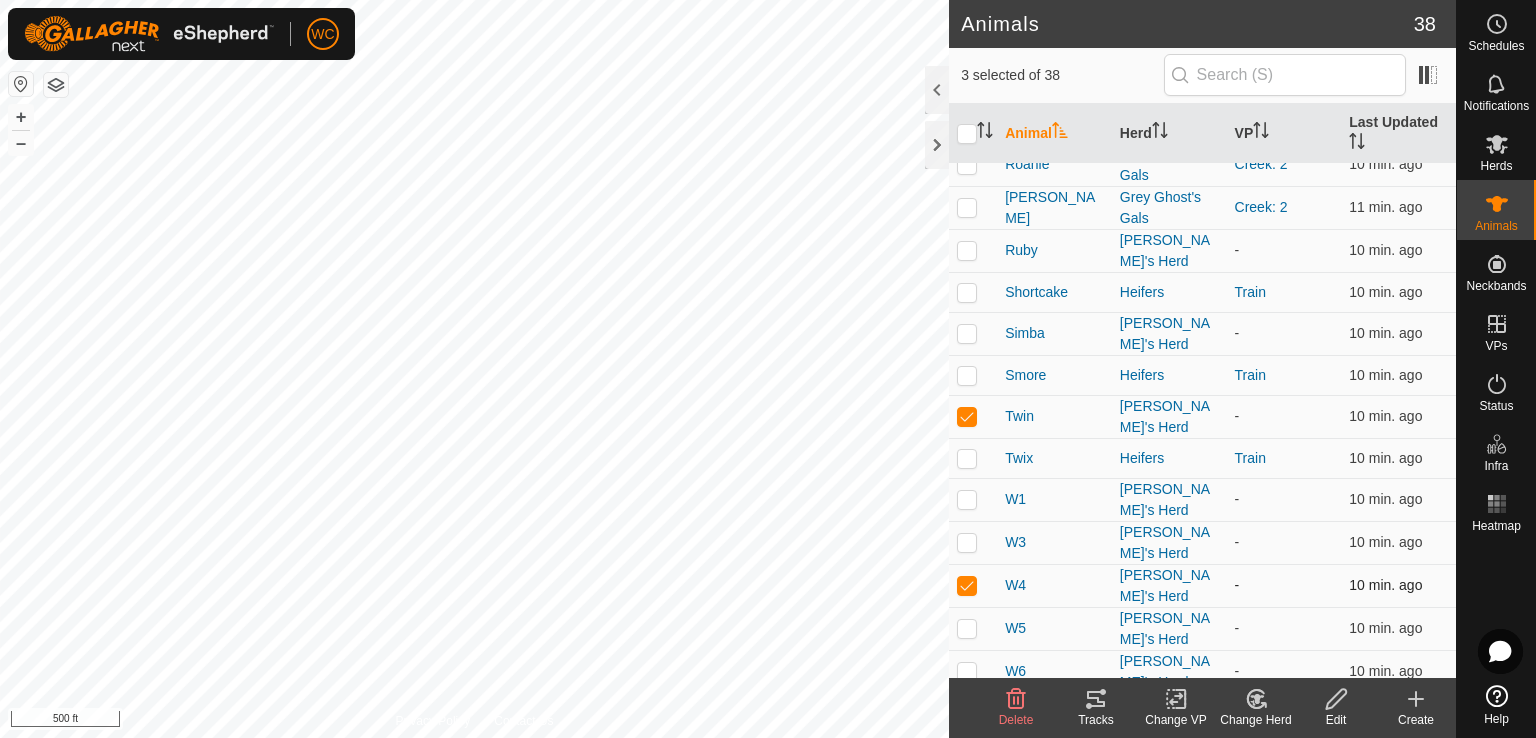 click at bounding box center (967, 585) 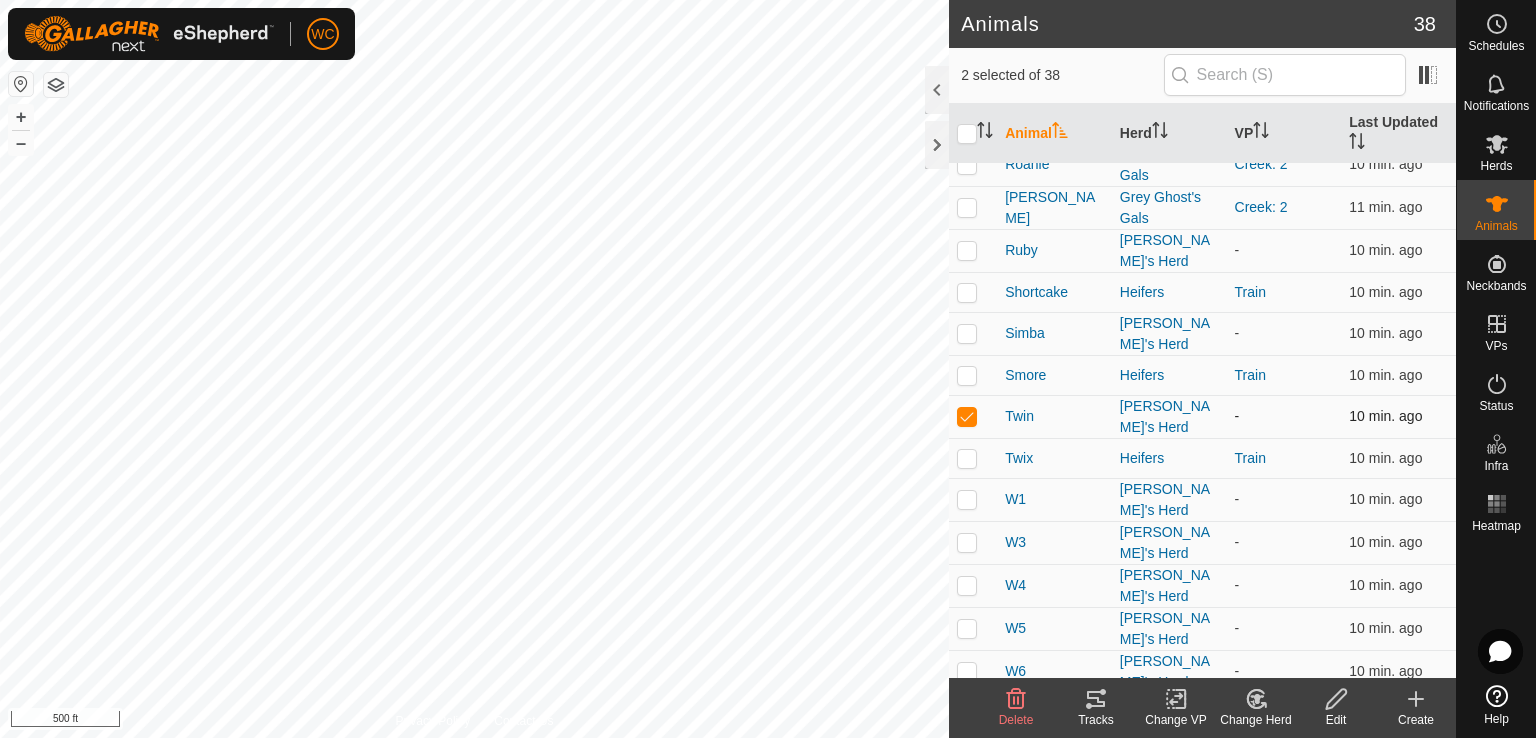 click at bounding box center (973, 416) 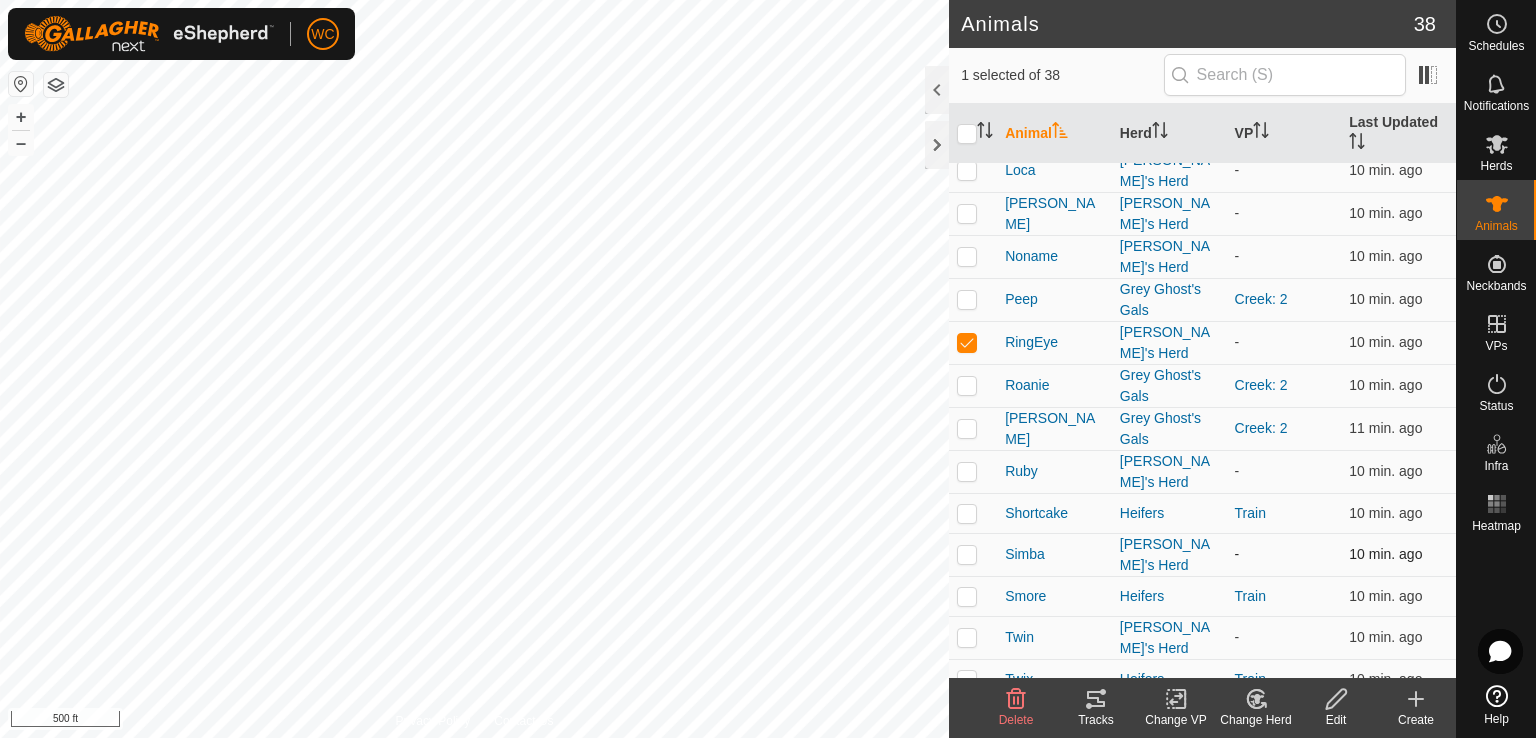 scroll, scrollTop: 692, scrollLeft: 0, axis: vertical 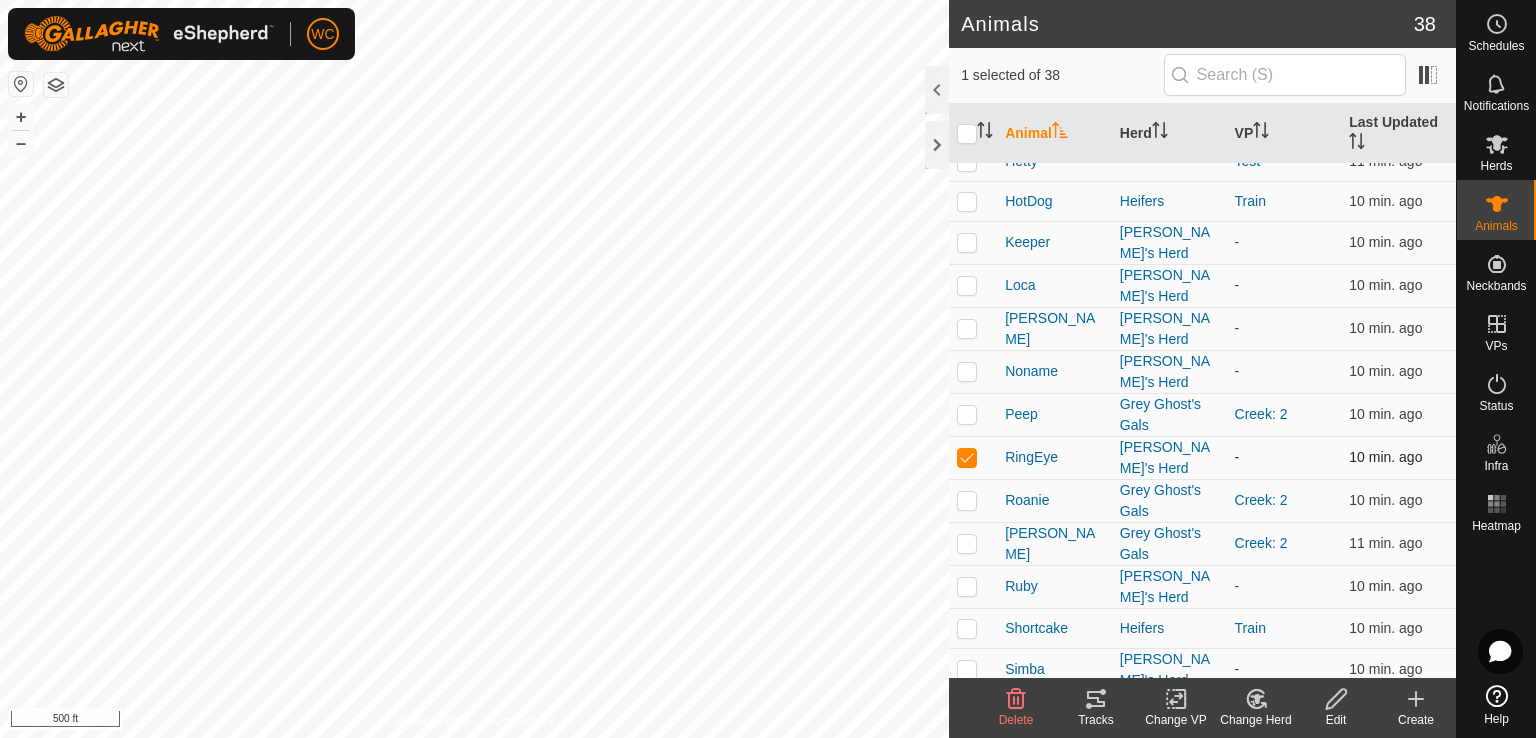 click at bounding box center [967, 457] 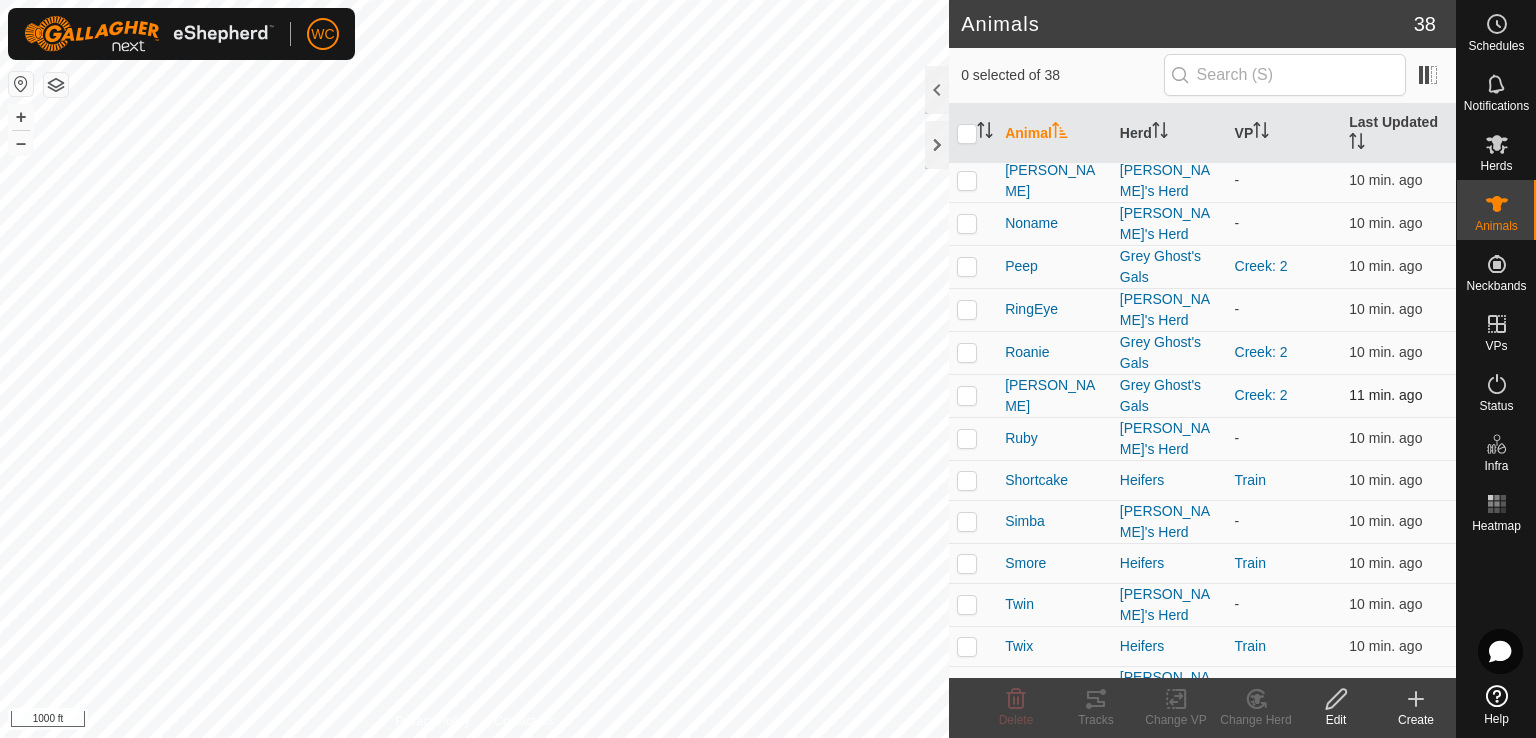 scroll, scrollTop: 860, scrollLeft: 0, axis: vertical 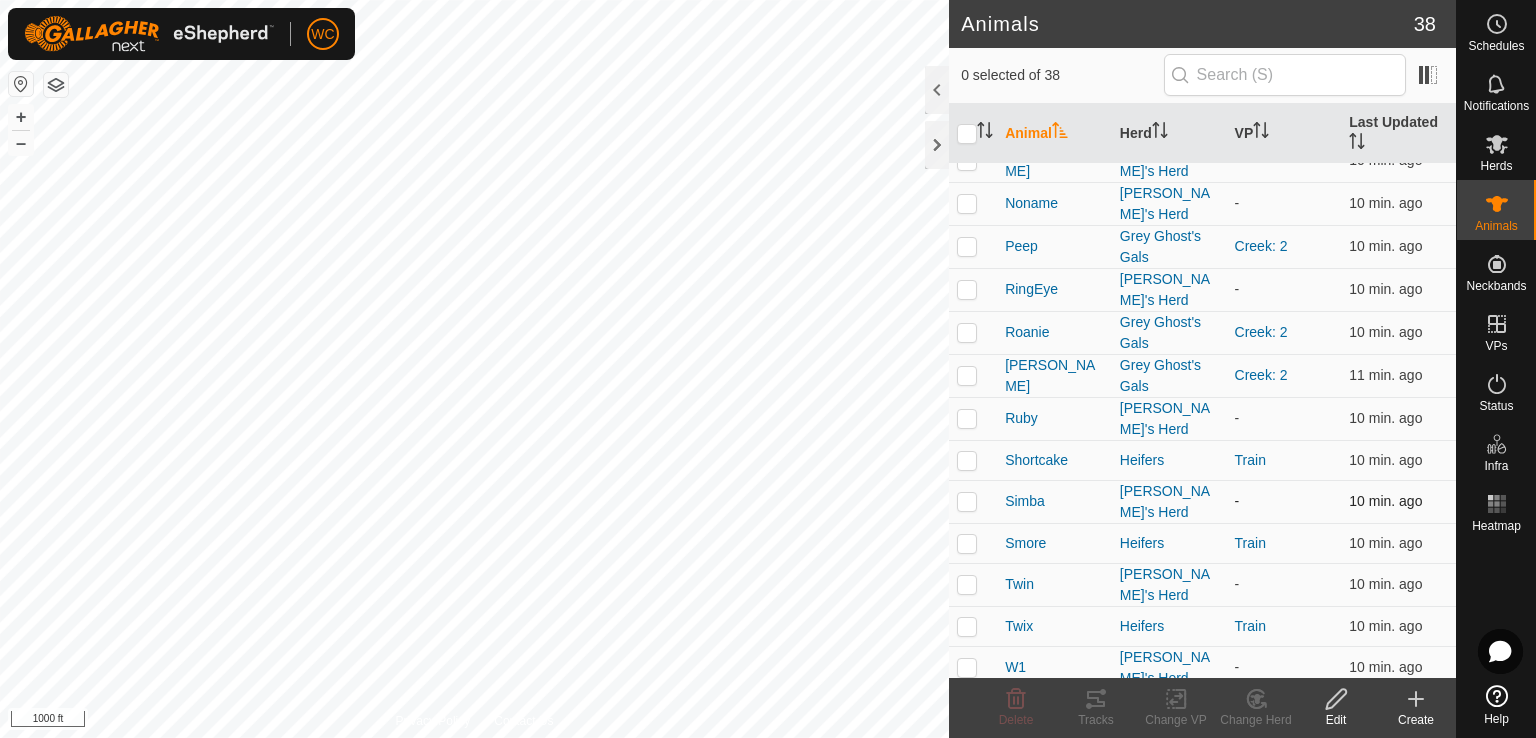 click at bounding box center (967, 501) 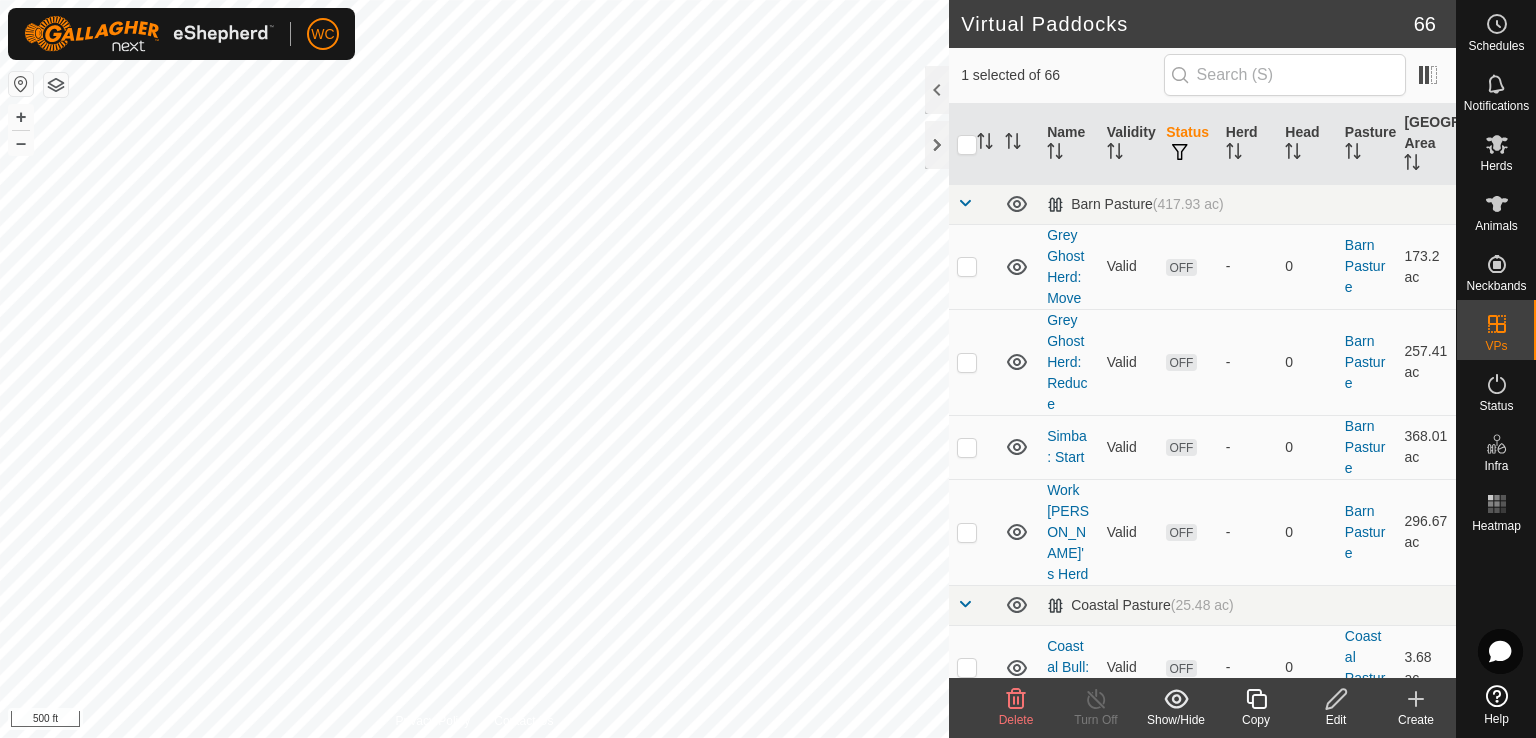click 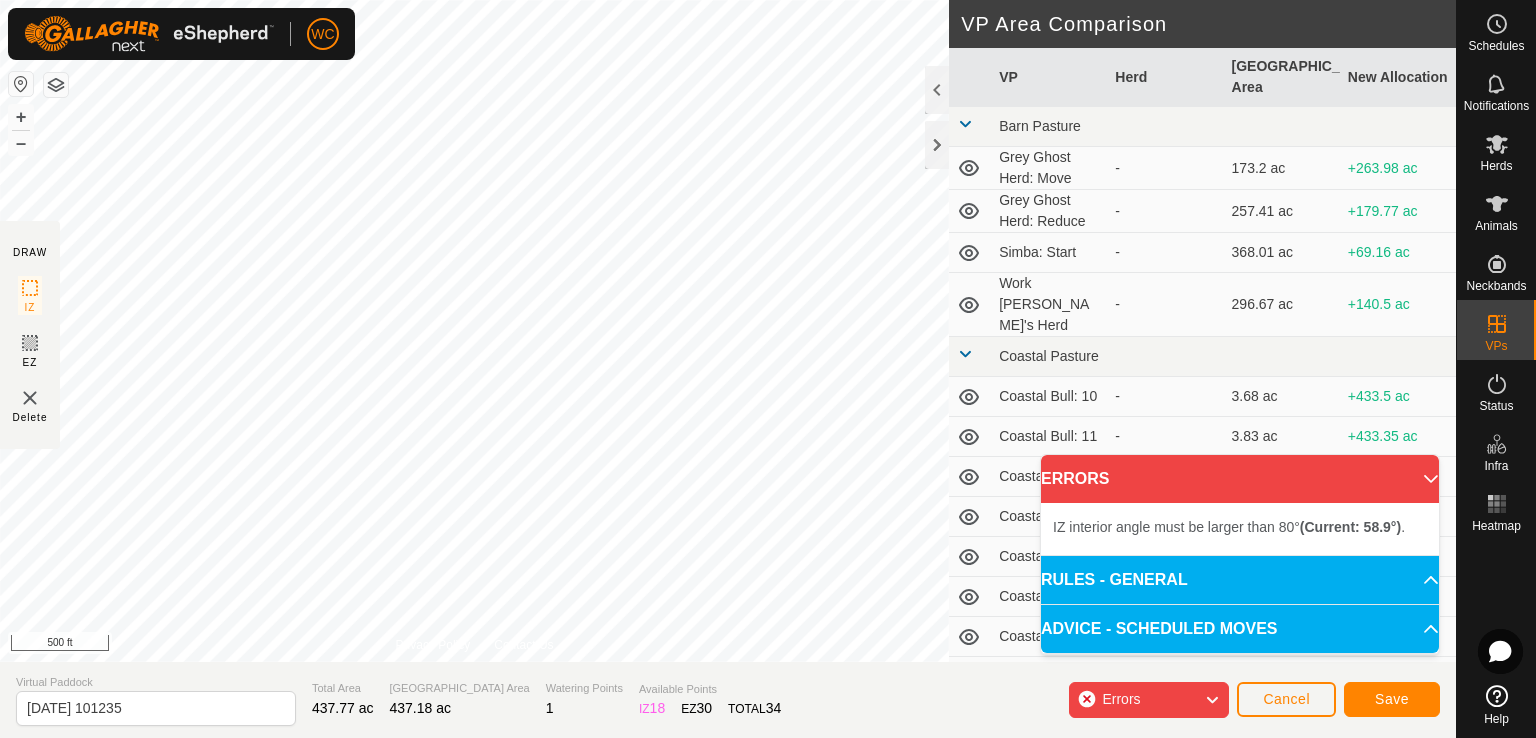 click on "IZ interior angle must be larger than 80°  (Current: 58.9°) . + – ⇧ i 500 ft" at bounding box center [474, 331] 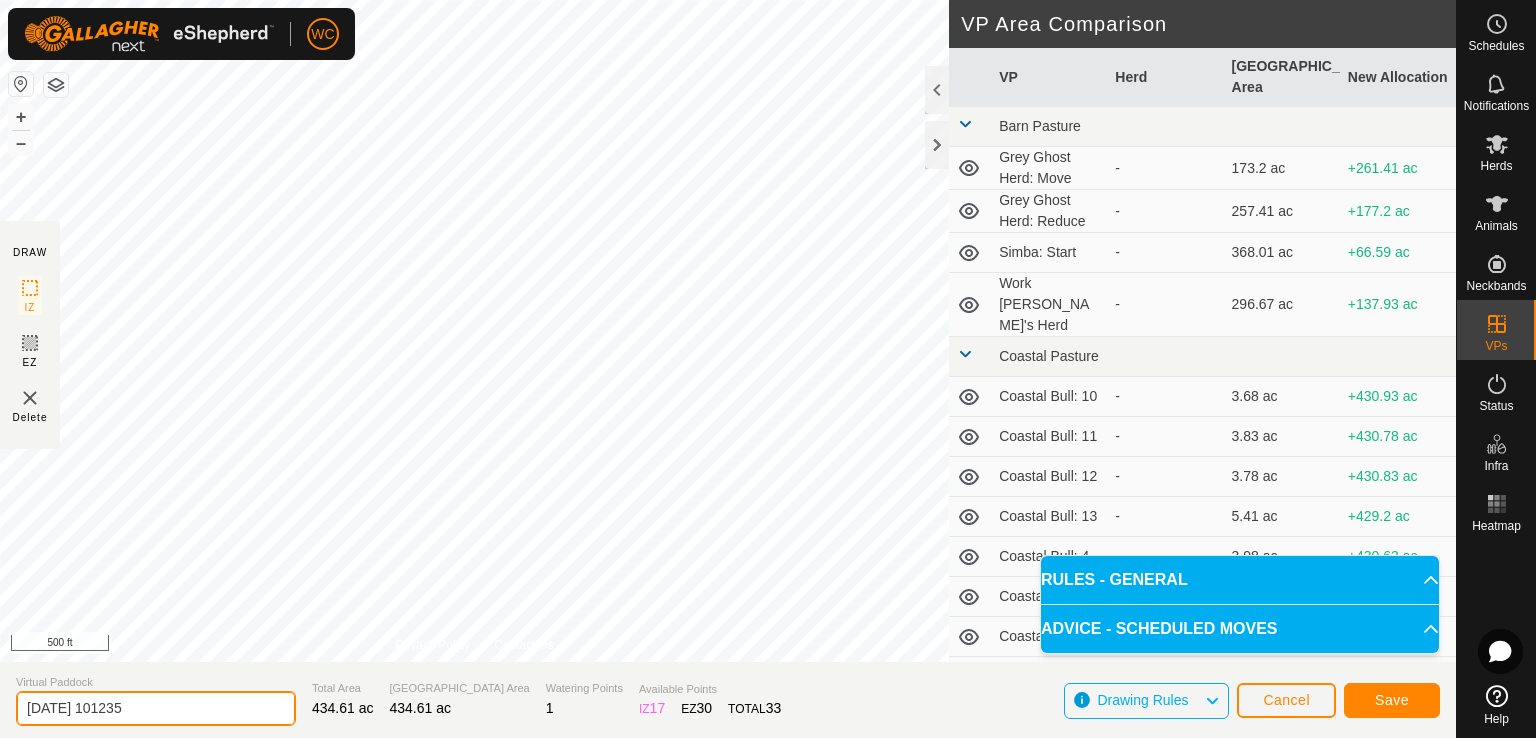 drag, startPoint x: 179, startPoint y: 705, endPoint x: 37, endPoint y: 713, distance: 142.22517 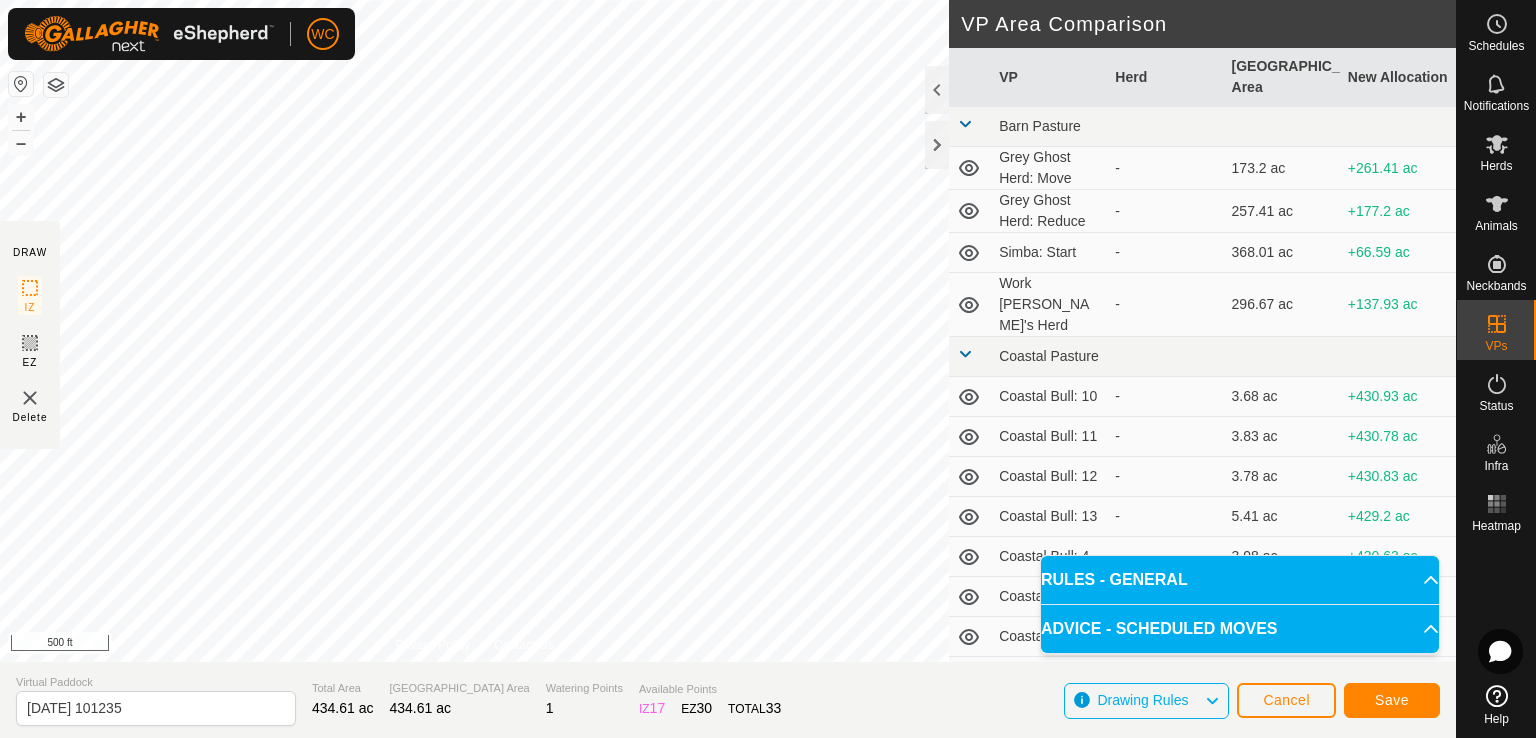 click on "Virtual Paddock [DATE] 101235 Total Area 434.61 ac Grazing Area 434.61 ac Watering Points 1 Available Points  IZ   17  EZ  30  TOTAL   33 Drawing Rules Cancel Save" 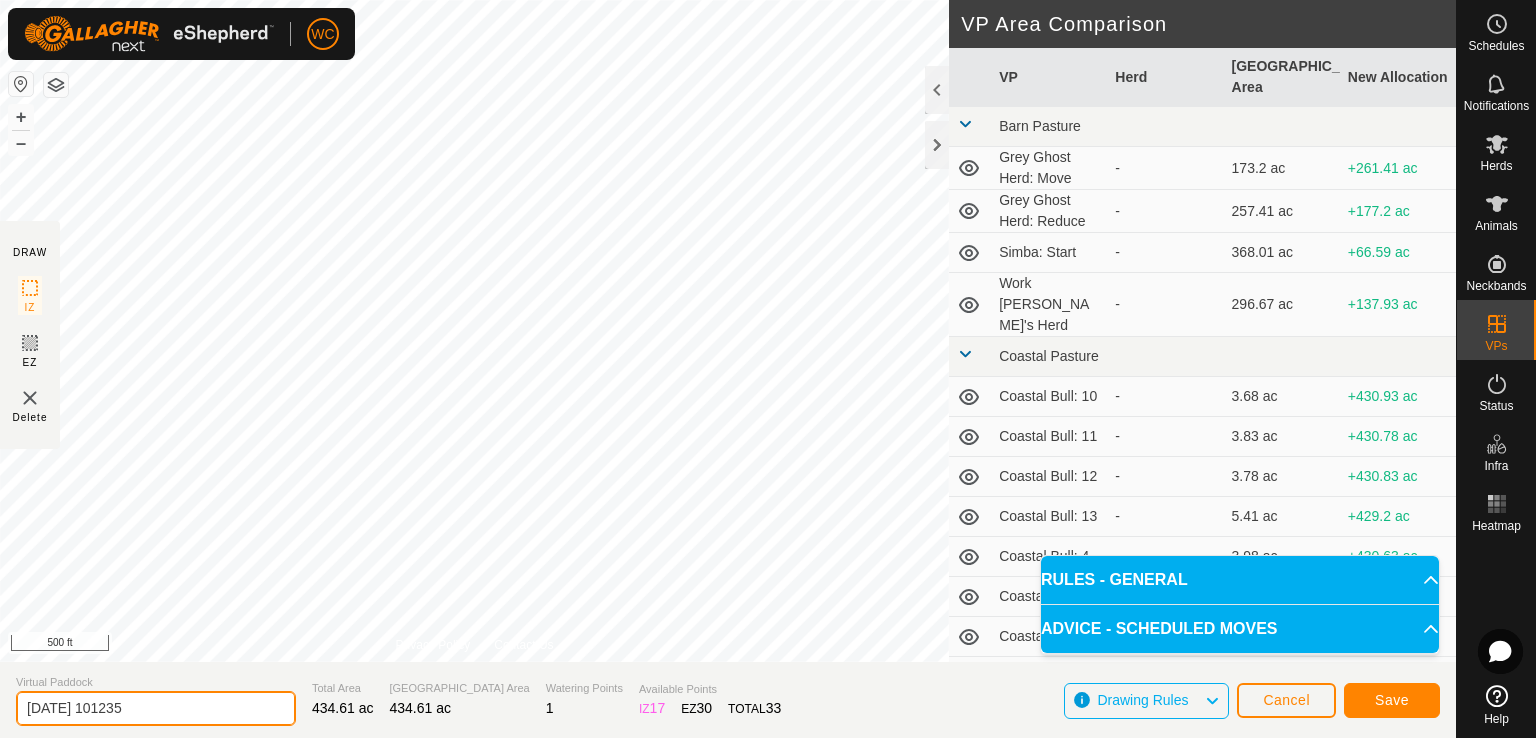 drag, startPoint x: 205, startPoint y: 715, endPoint x: 0, endPoint y: 735, distance: 205.9733 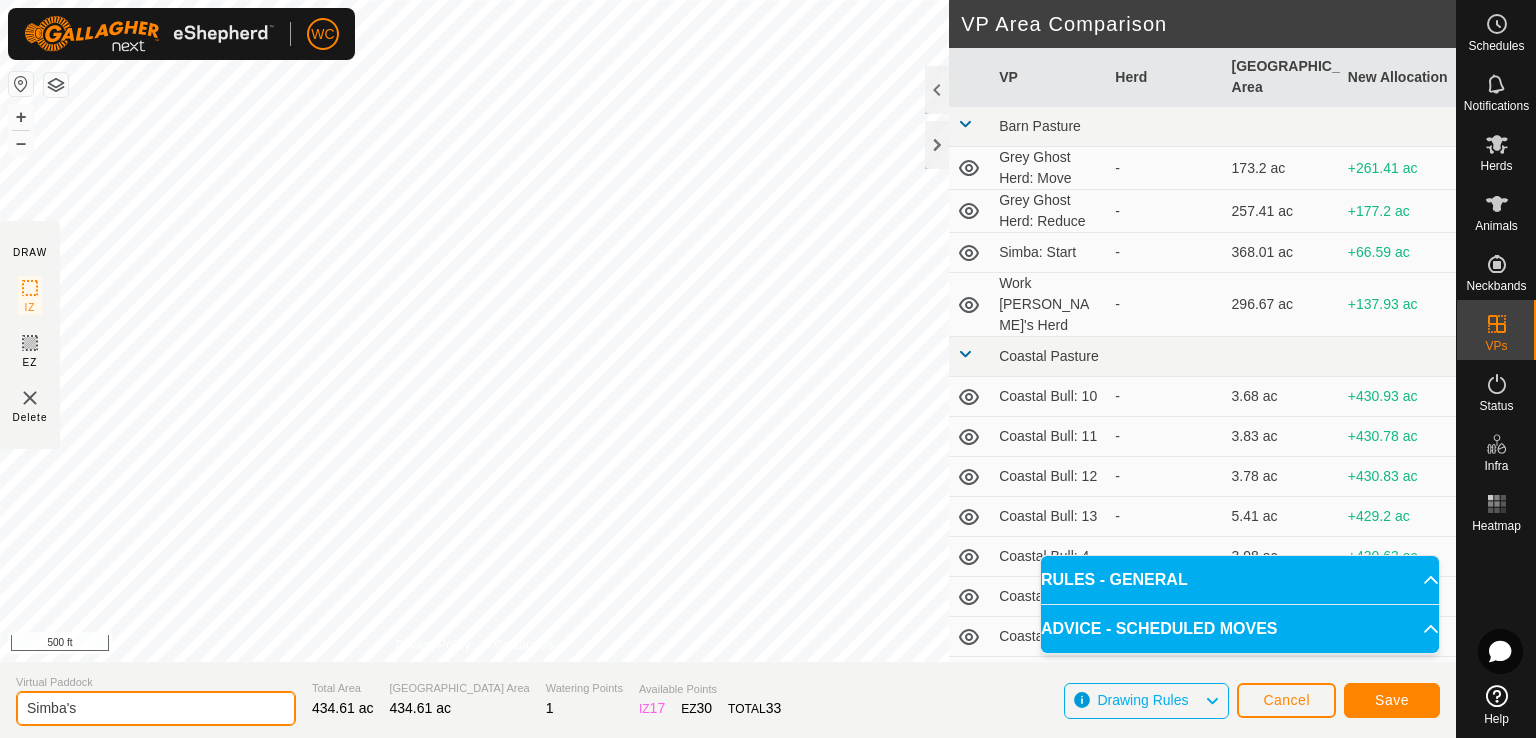type on "Simba's" 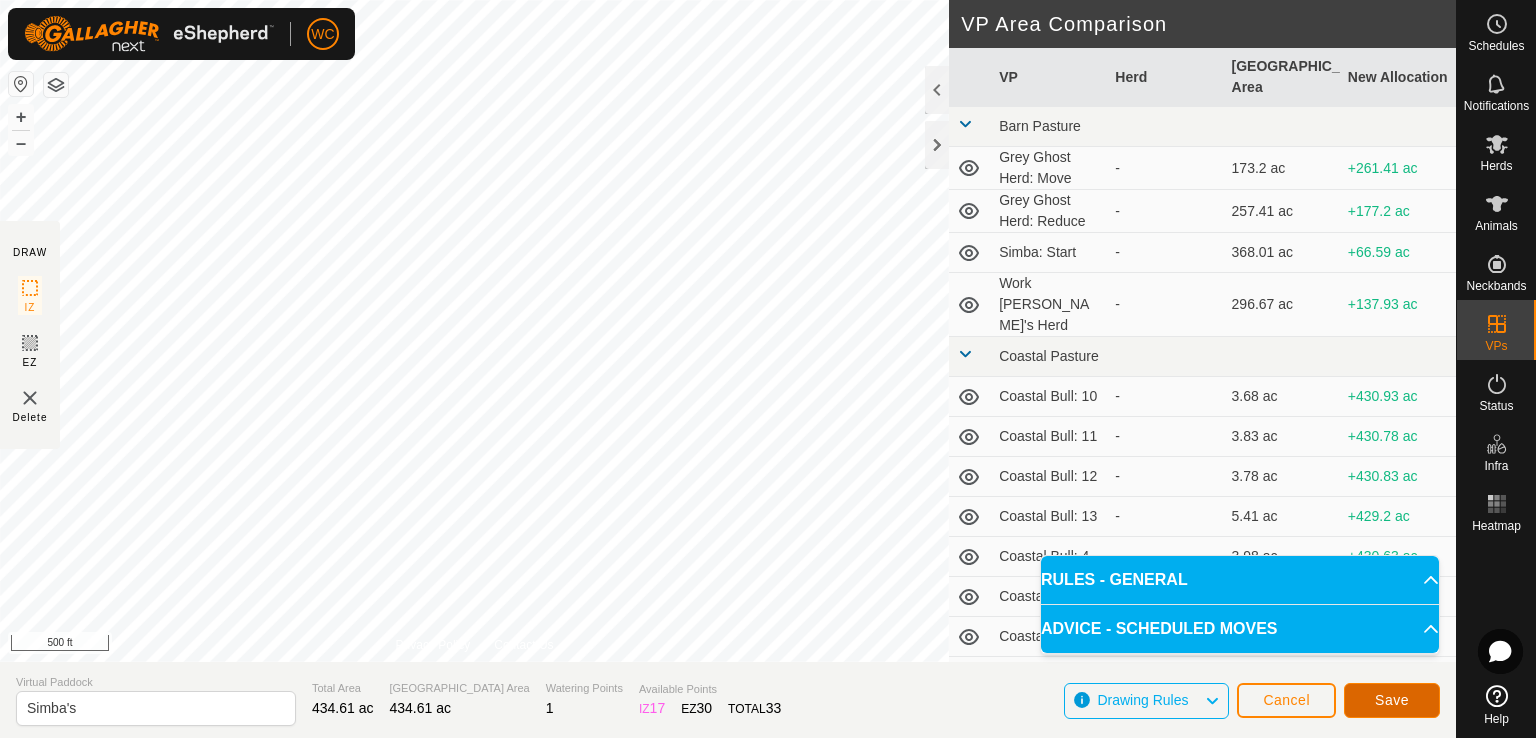 click on "Save" 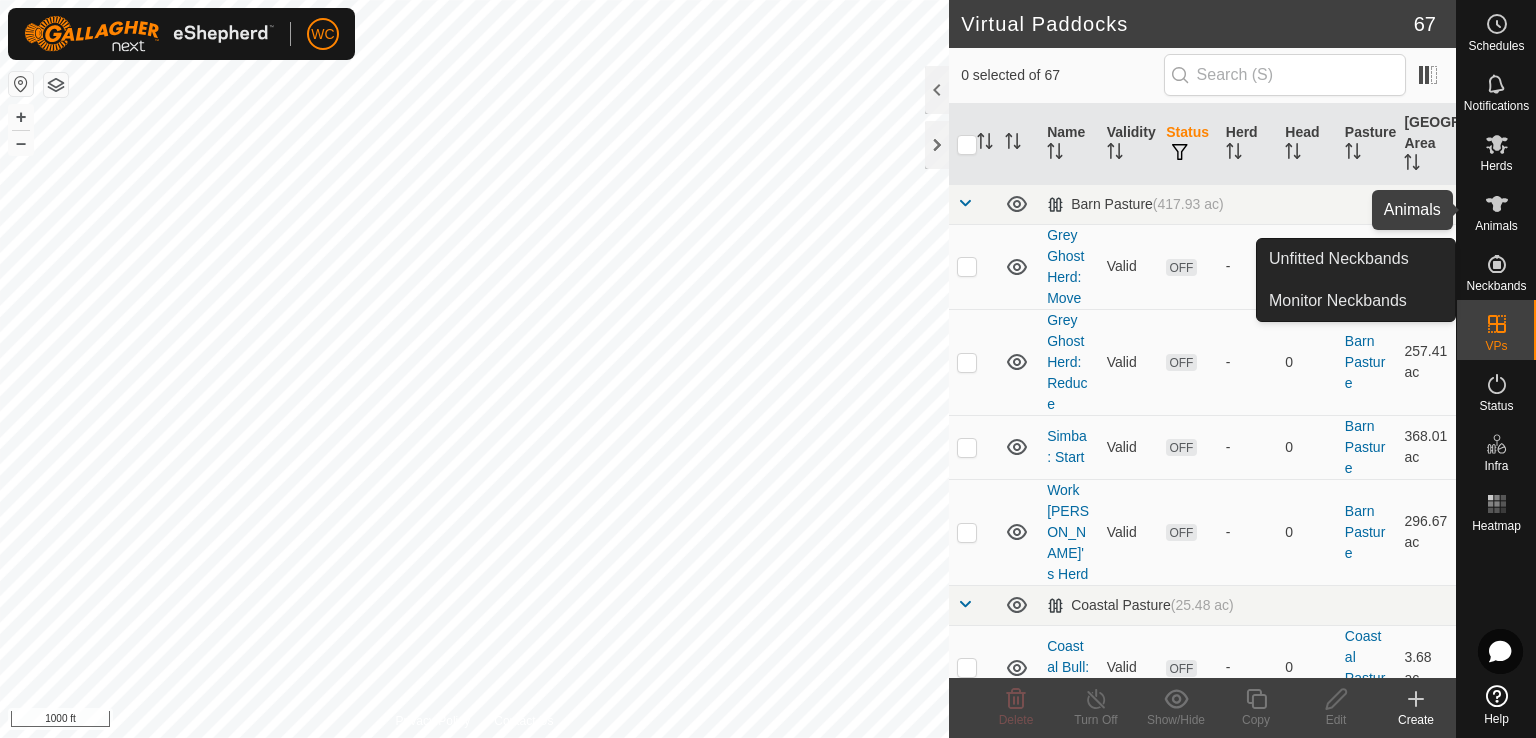 click 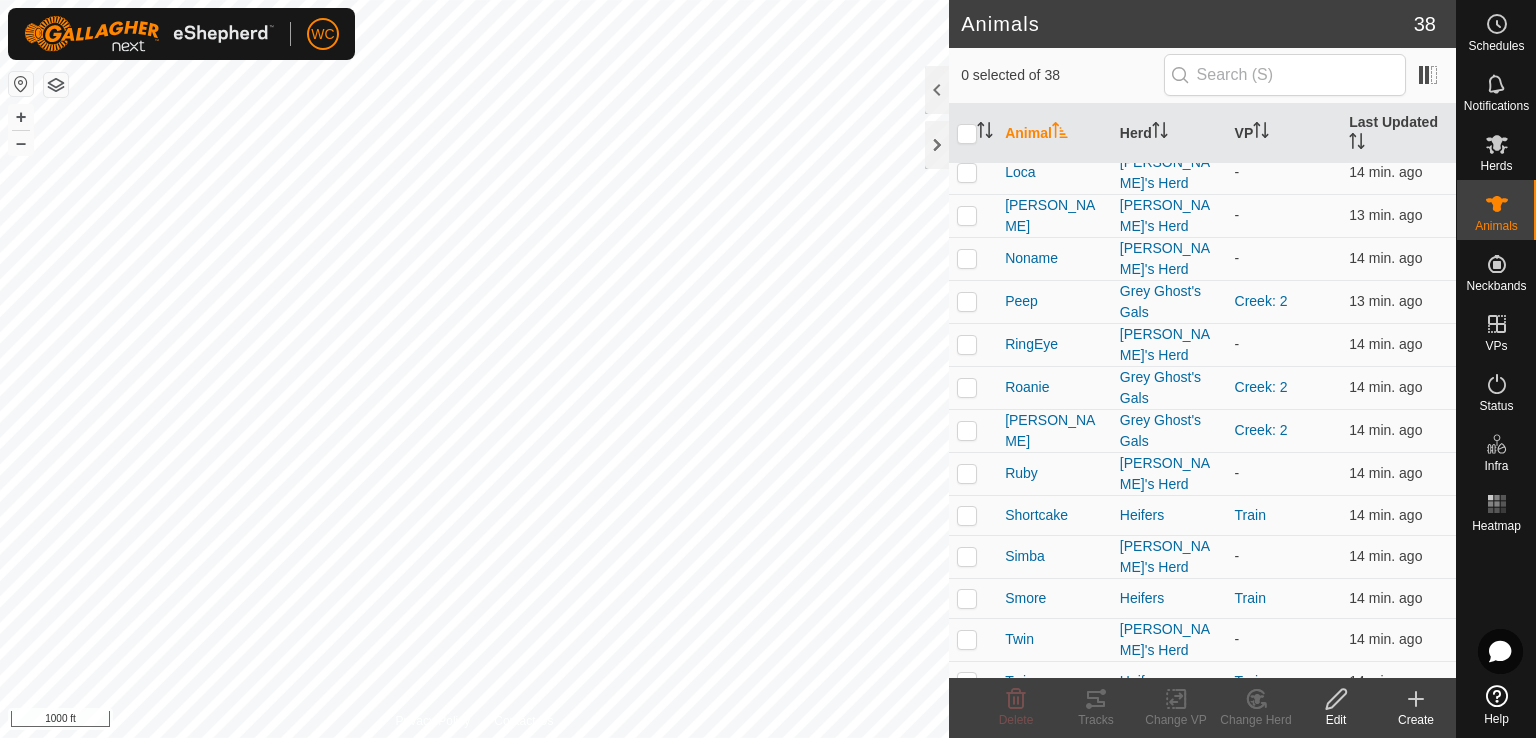 scroll, scrollTop: 812, scrollLeft: 0, axis: vertical 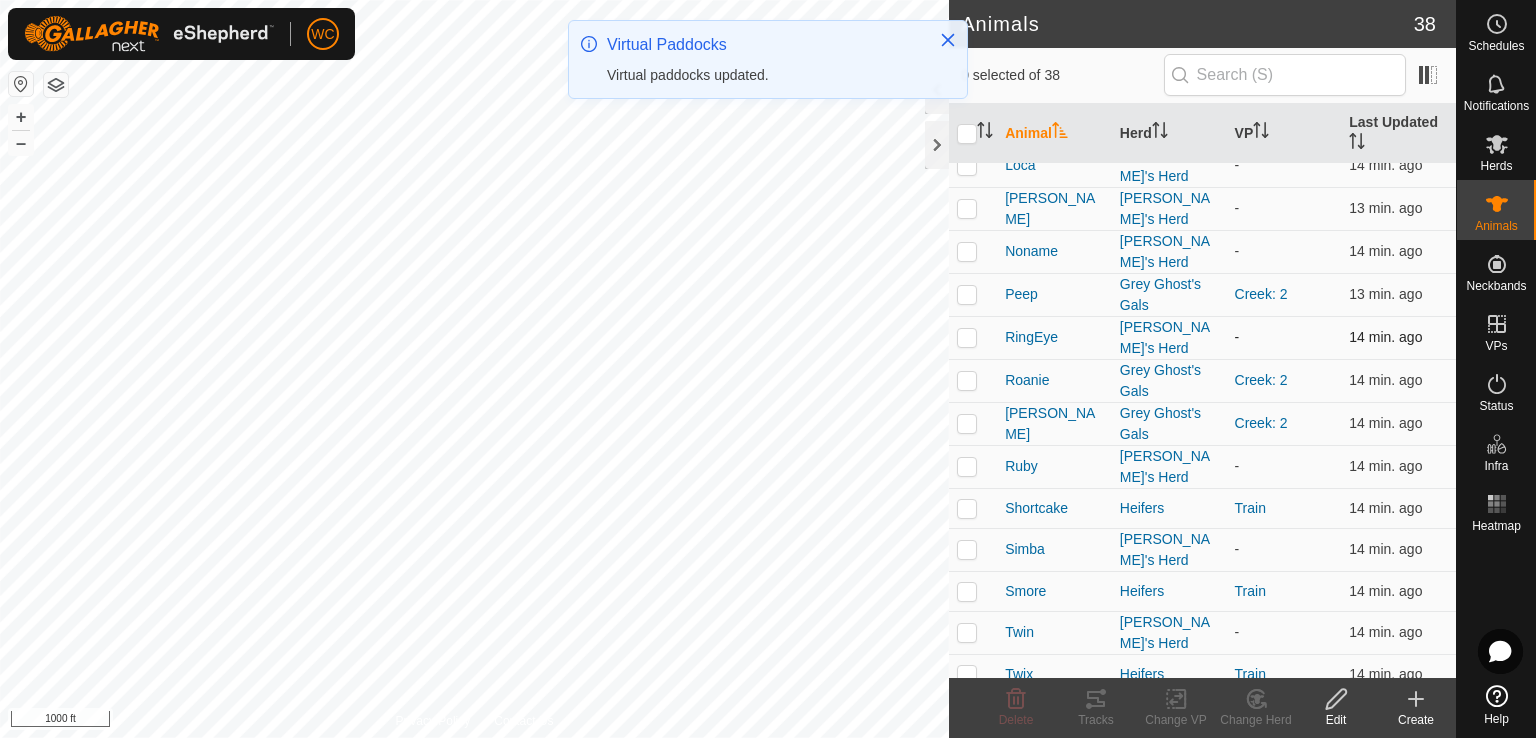 click at bounding box center [967, 337] 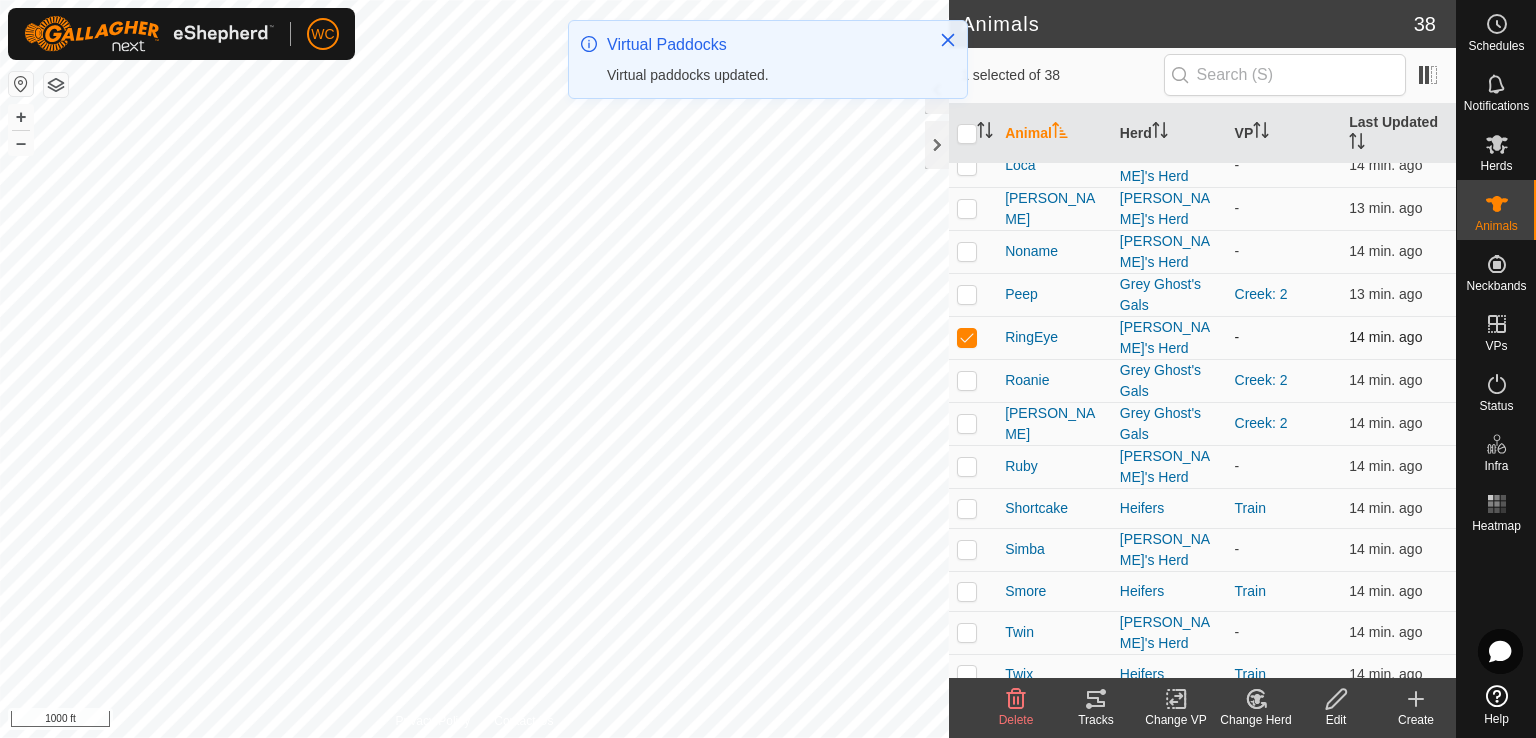 checkbox on "true" 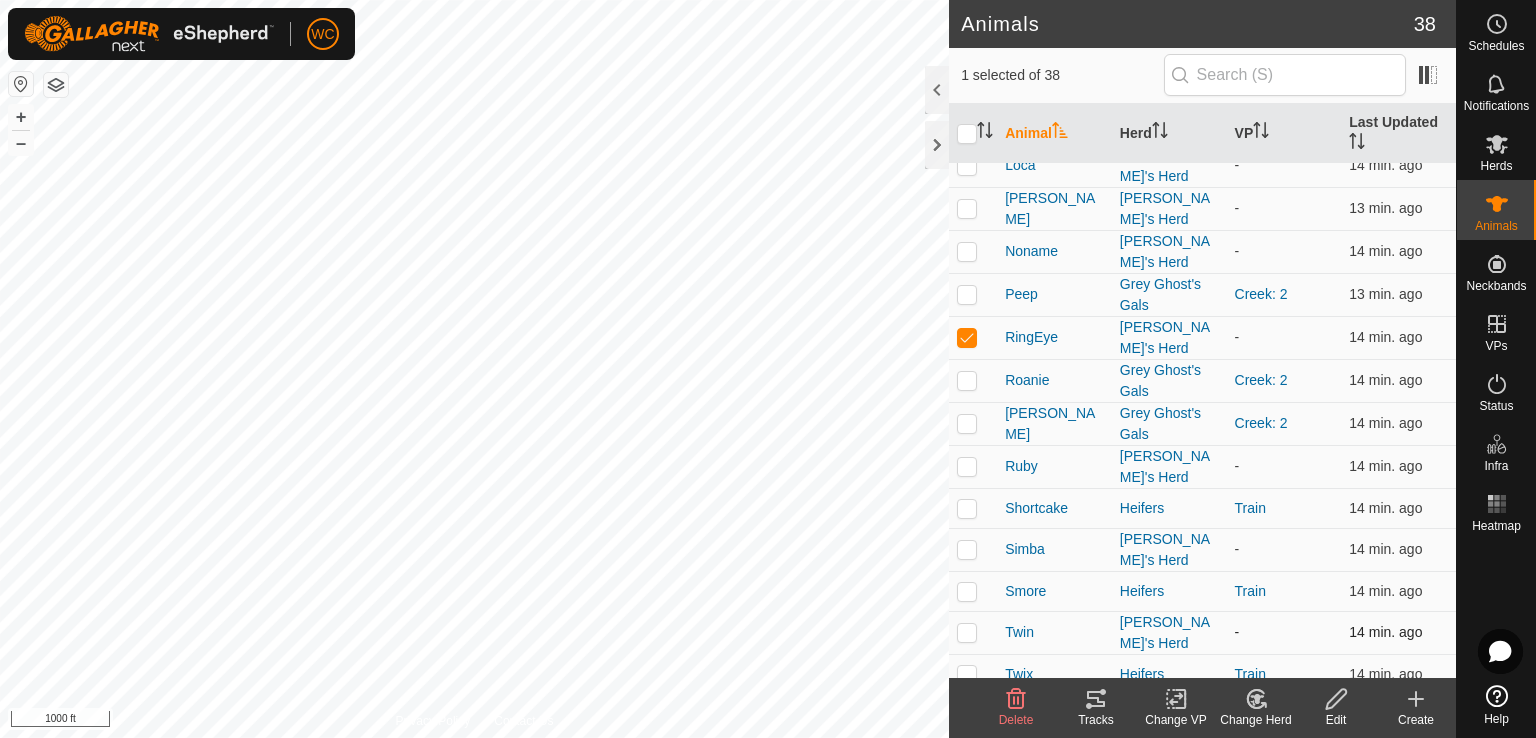 click at bounding box center (967, 632) 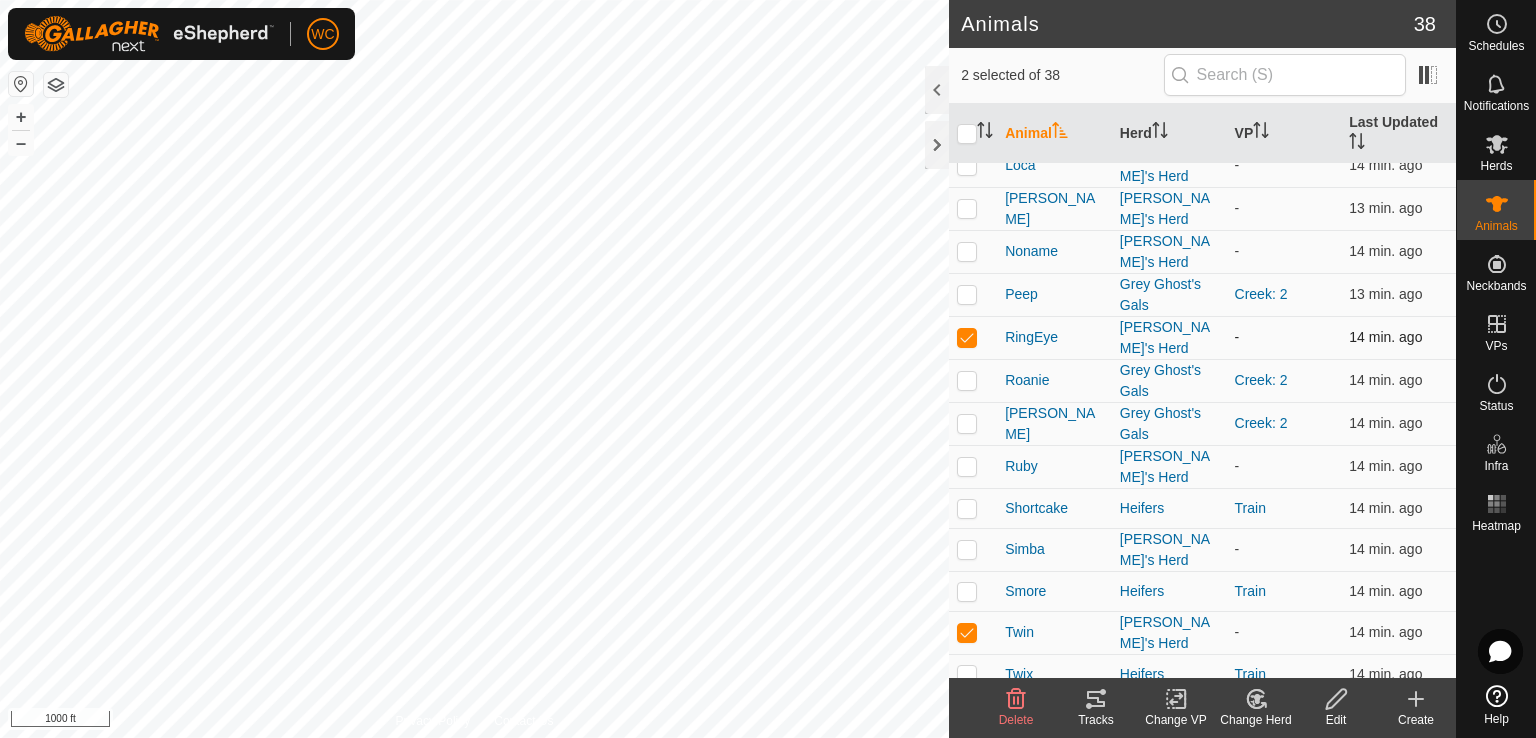 click at bounding box center [967, 337] 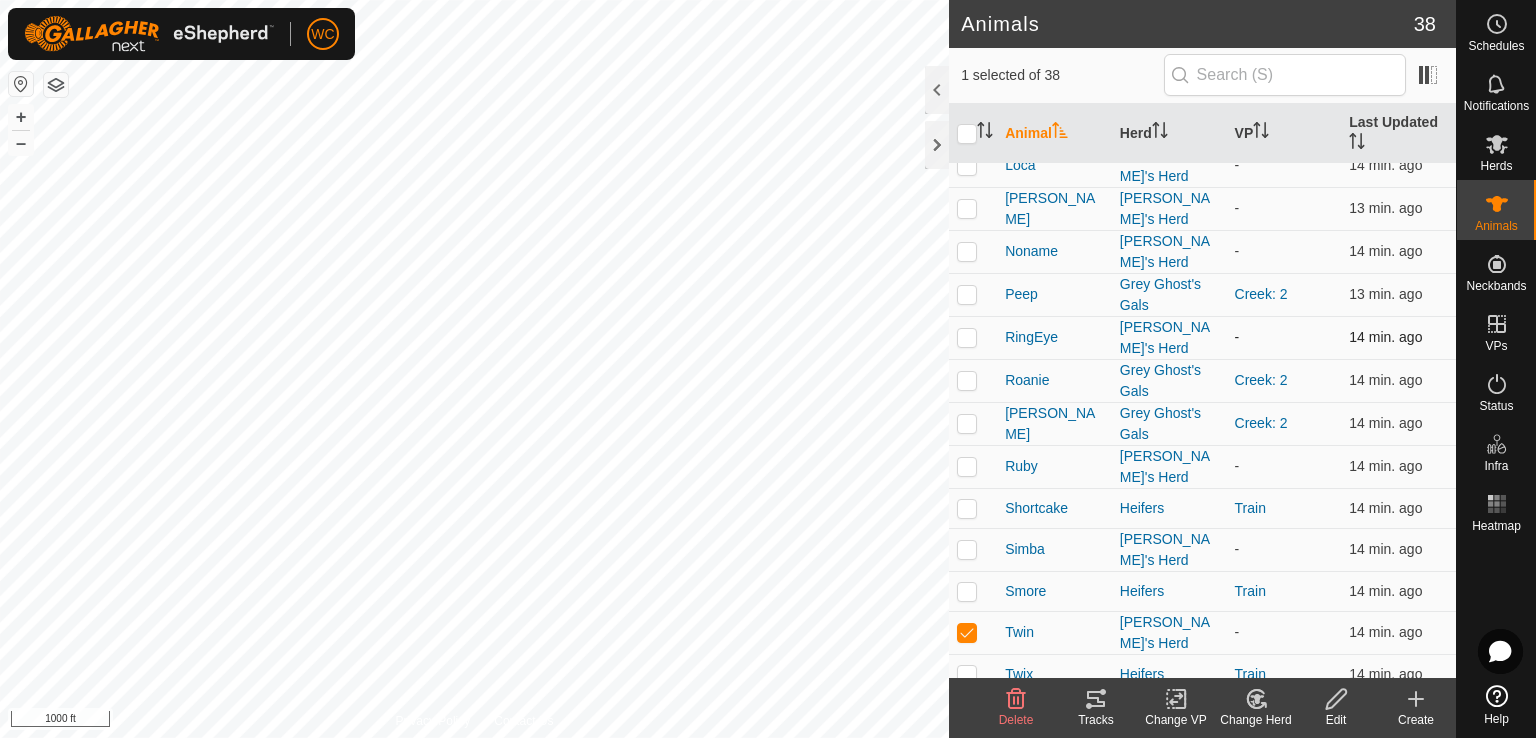 click at bounding box center (967, 337) 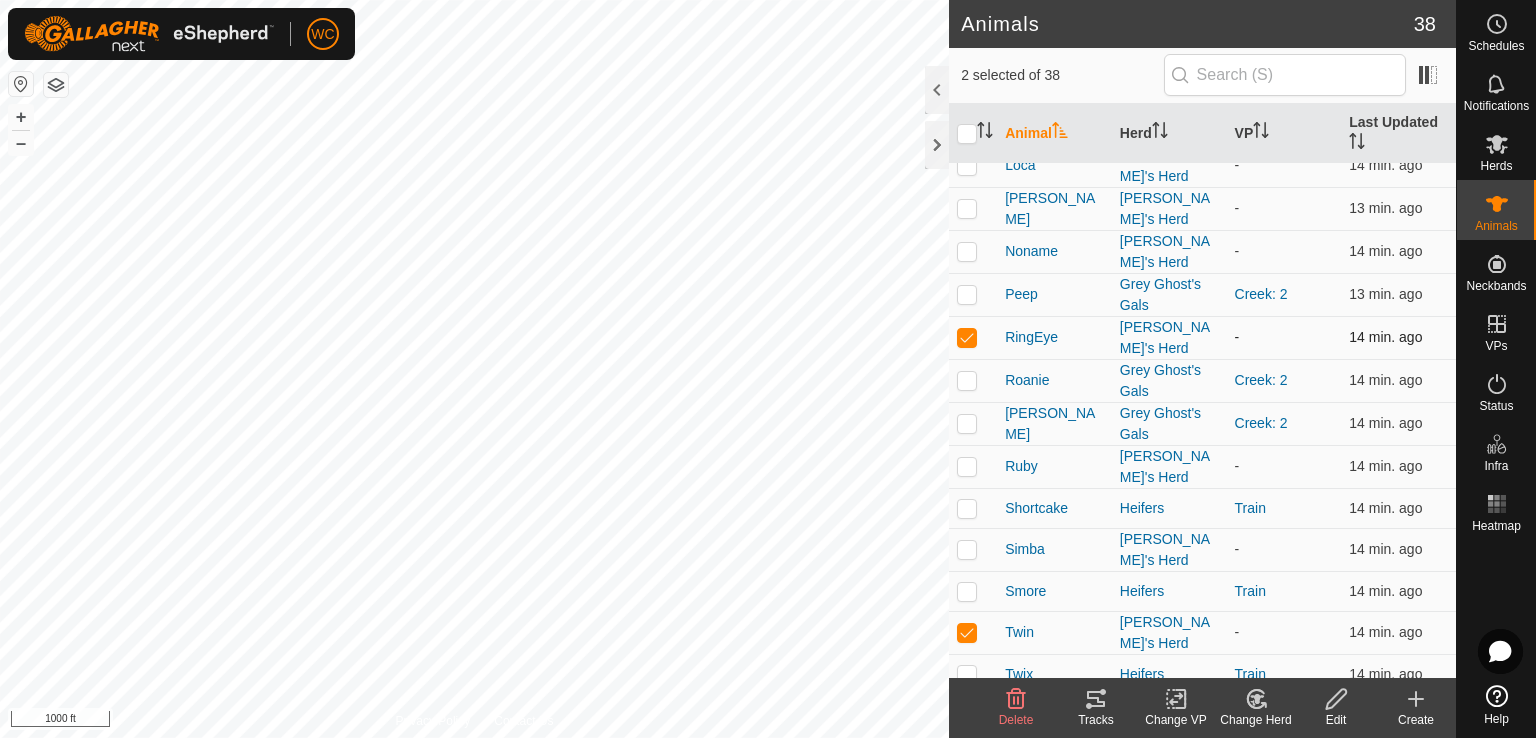 click at bounding box center [967, 337] 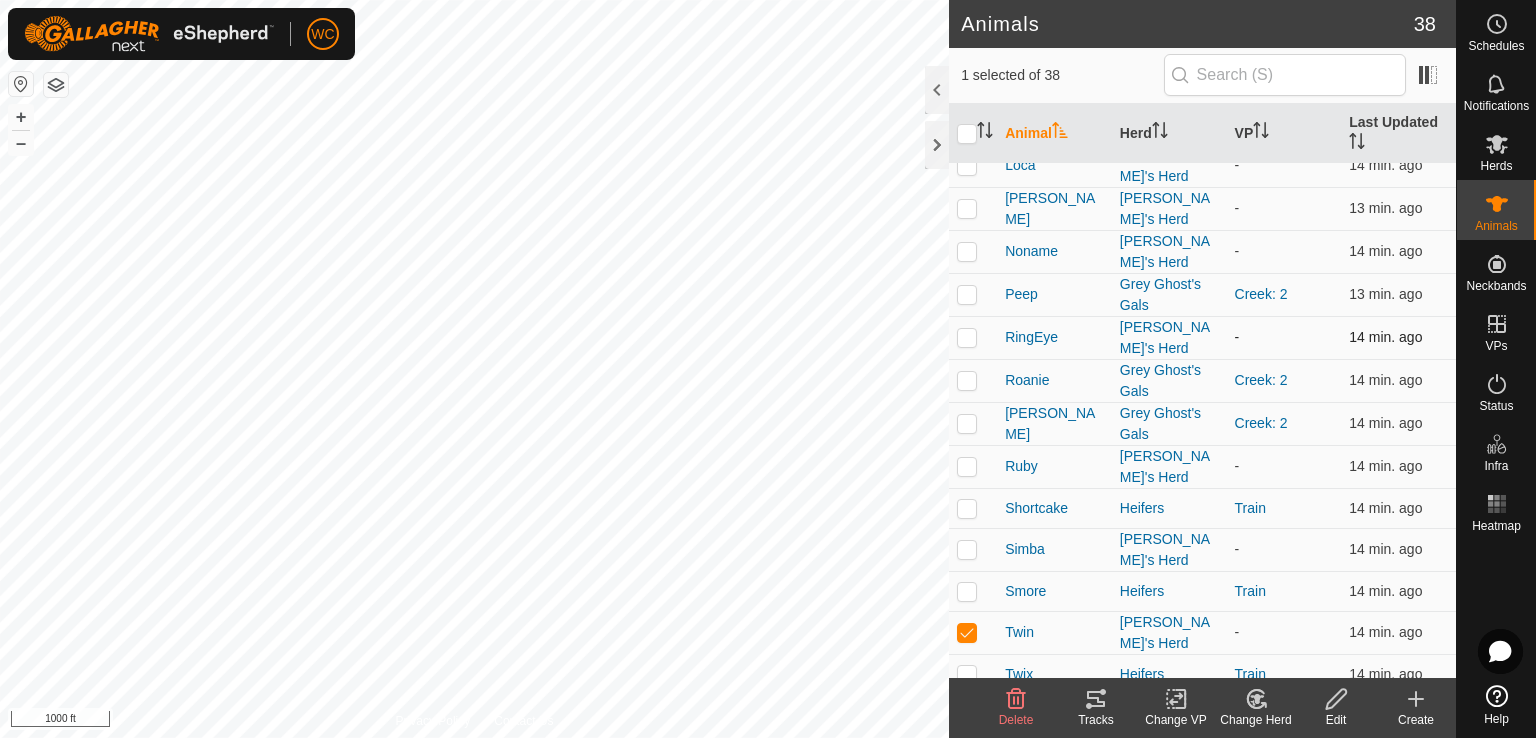 click at bounding box center [967, 337] 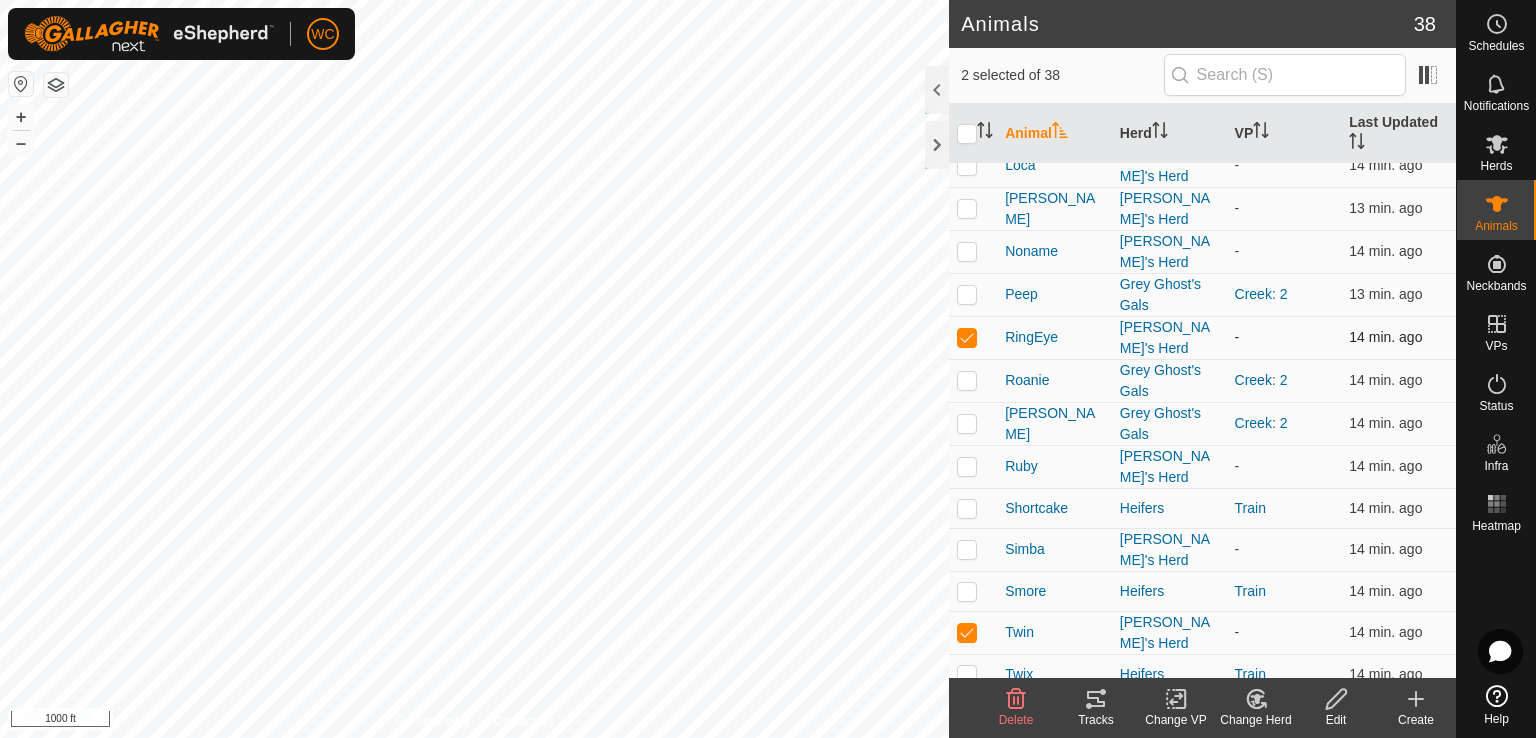 click at bounding box center (967, 337) 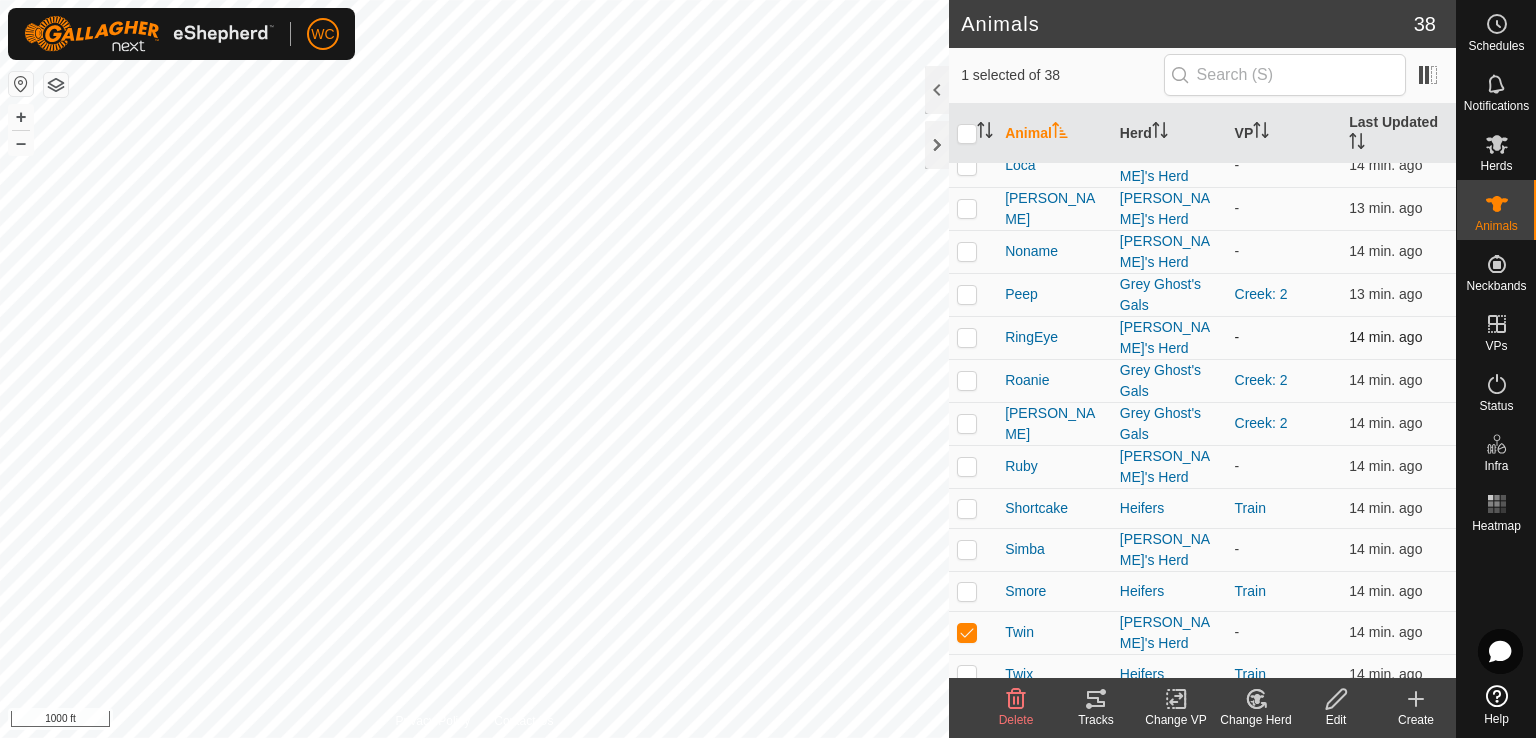 click at bounding box center [967, 337] 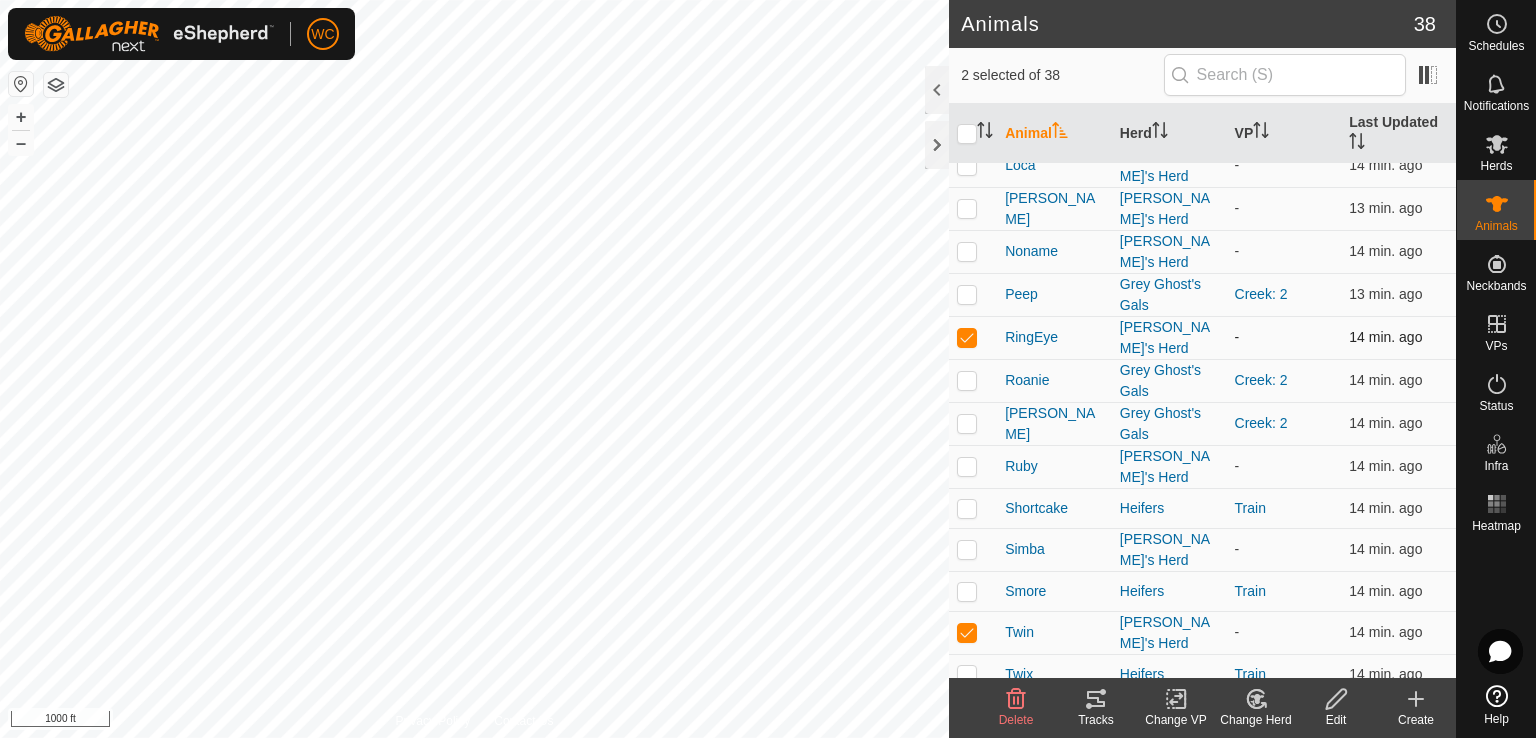 click at bounding box center (967, 337) 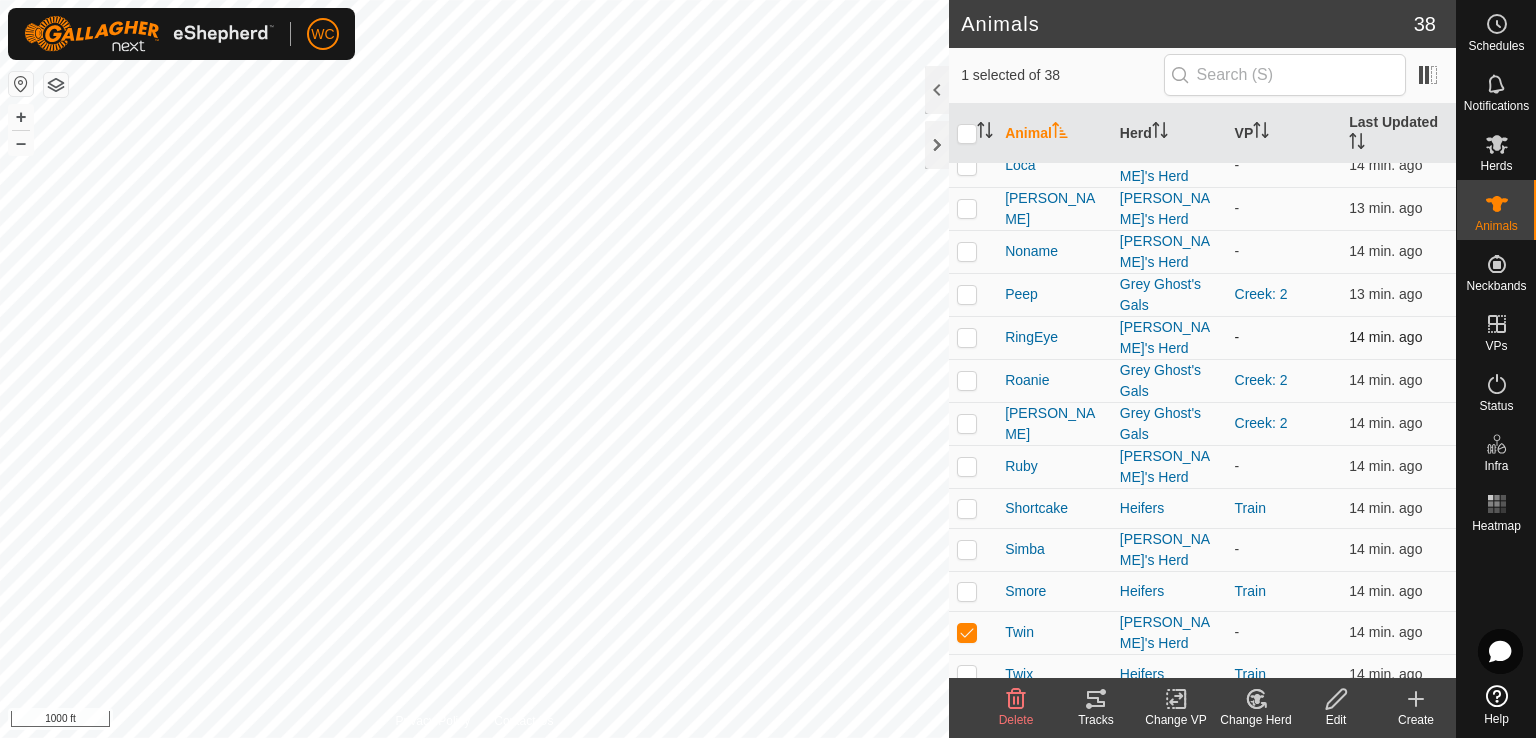 click at bounding box center (967, 337) 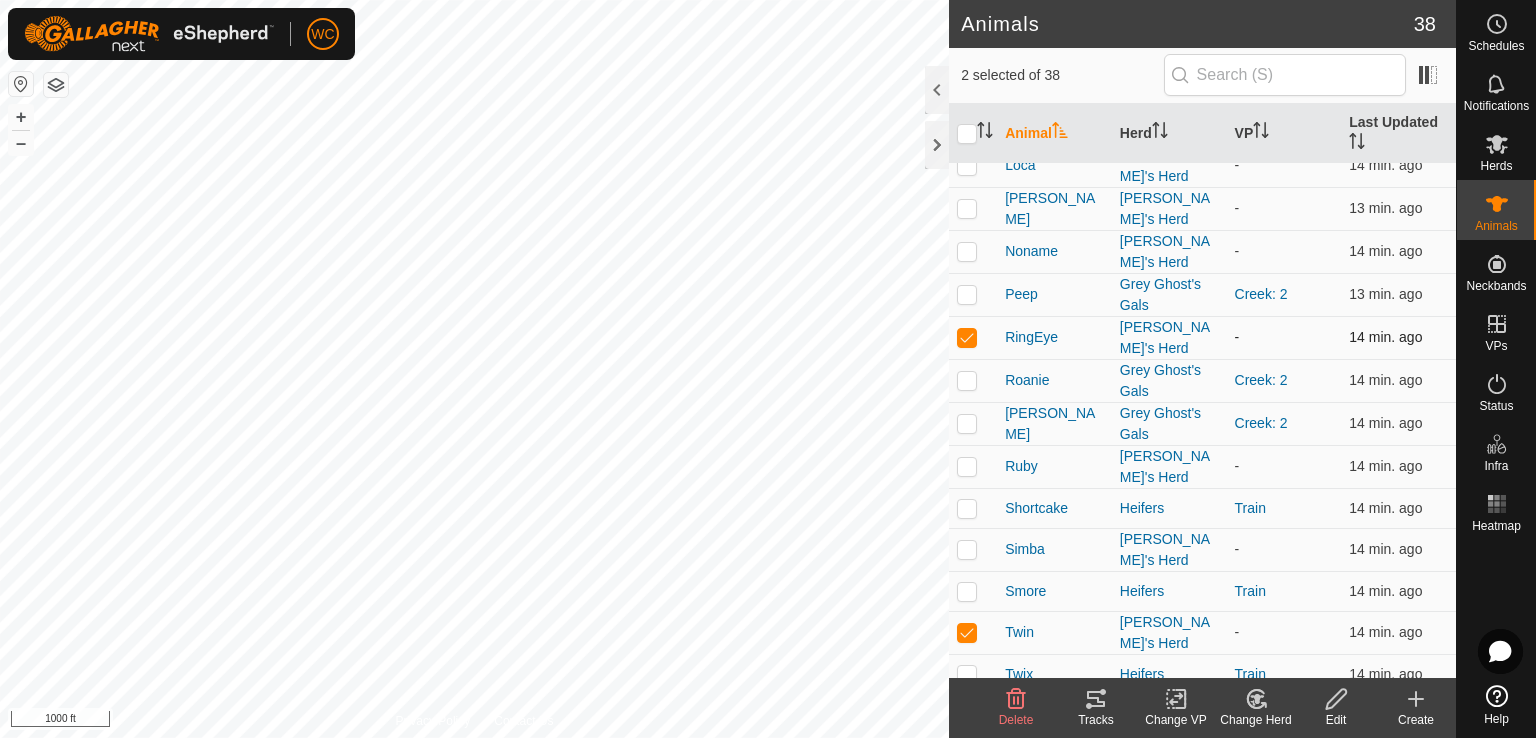 click at bounding box center (967, 337) 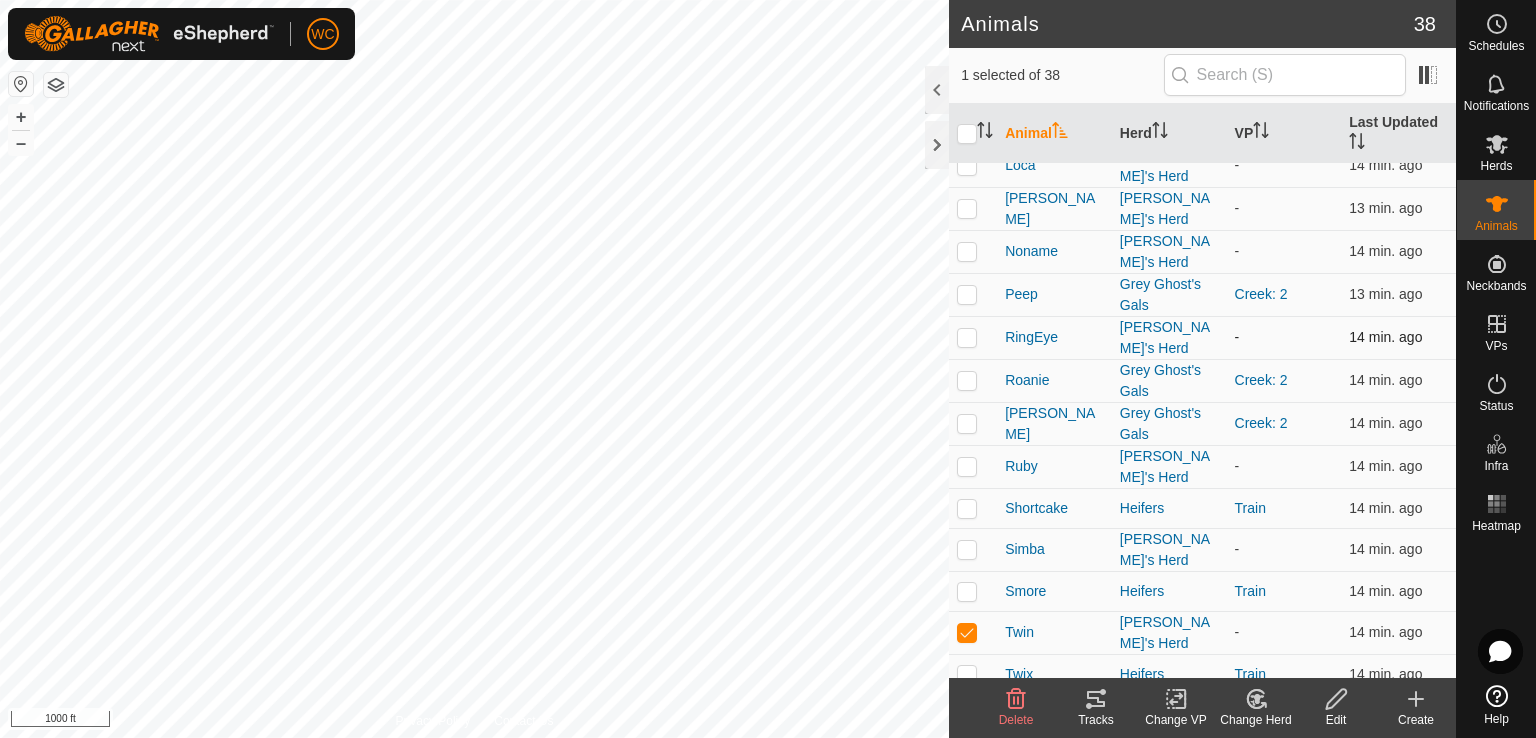 click at bounding box center [967, 337] 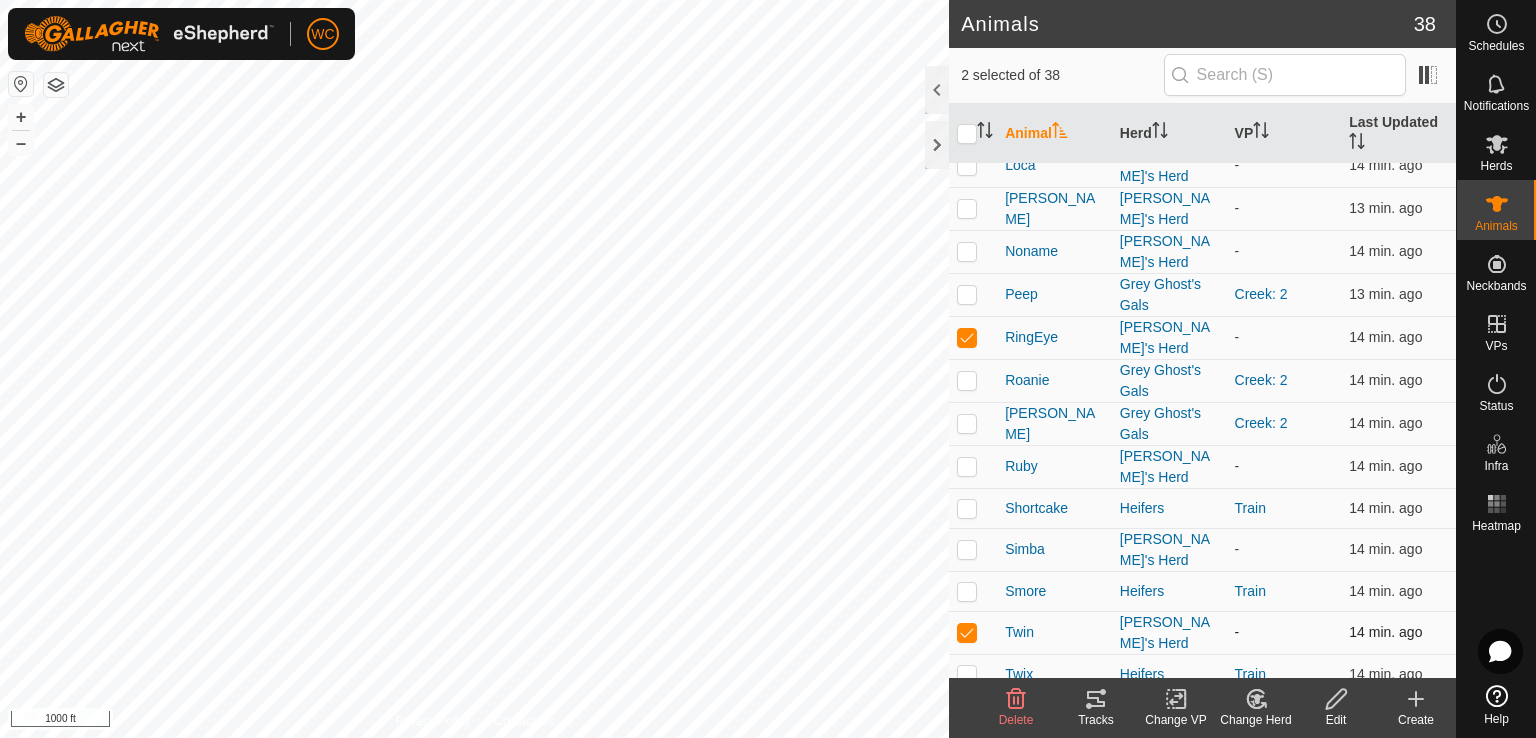 click at bounding box center [967, 632] 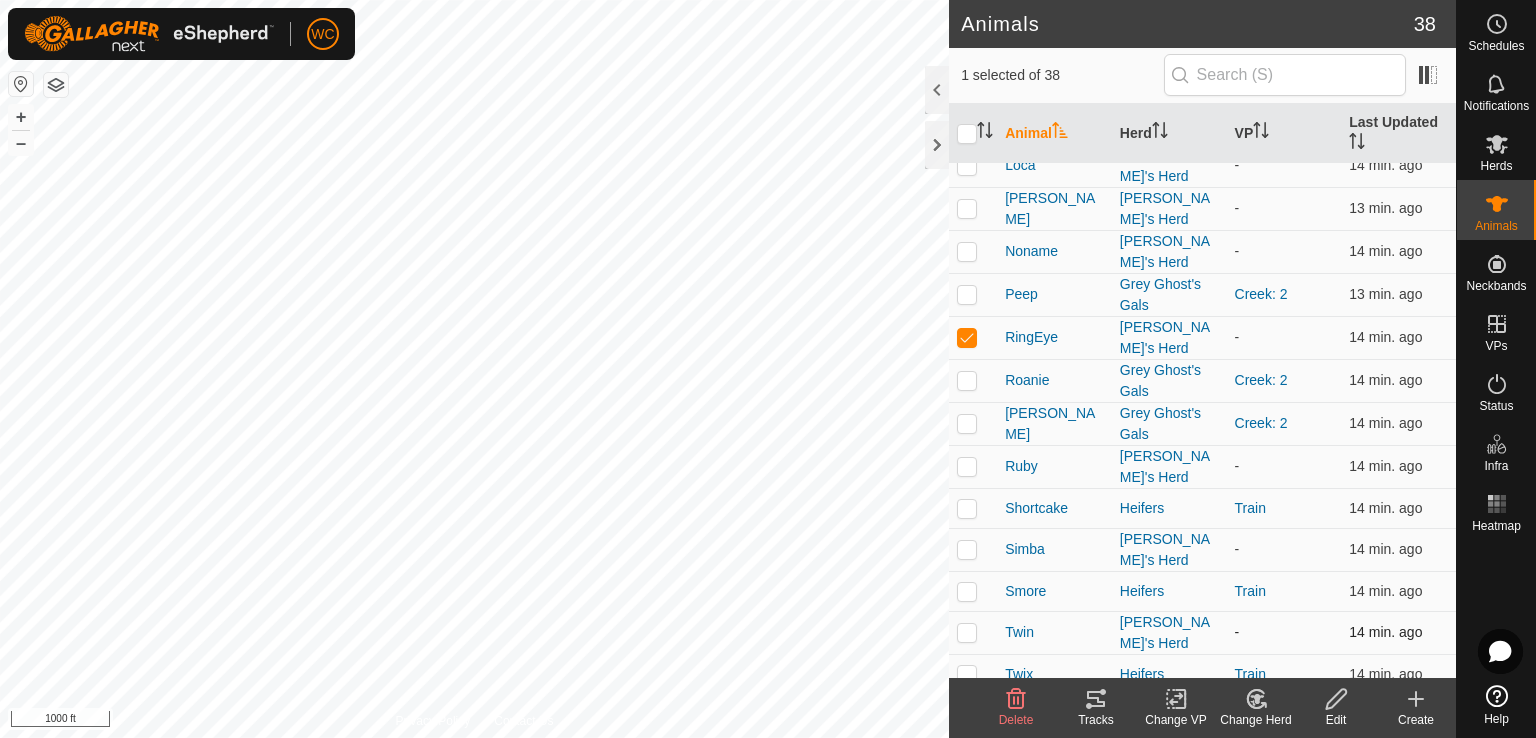 click at bounding box center (967, 632) 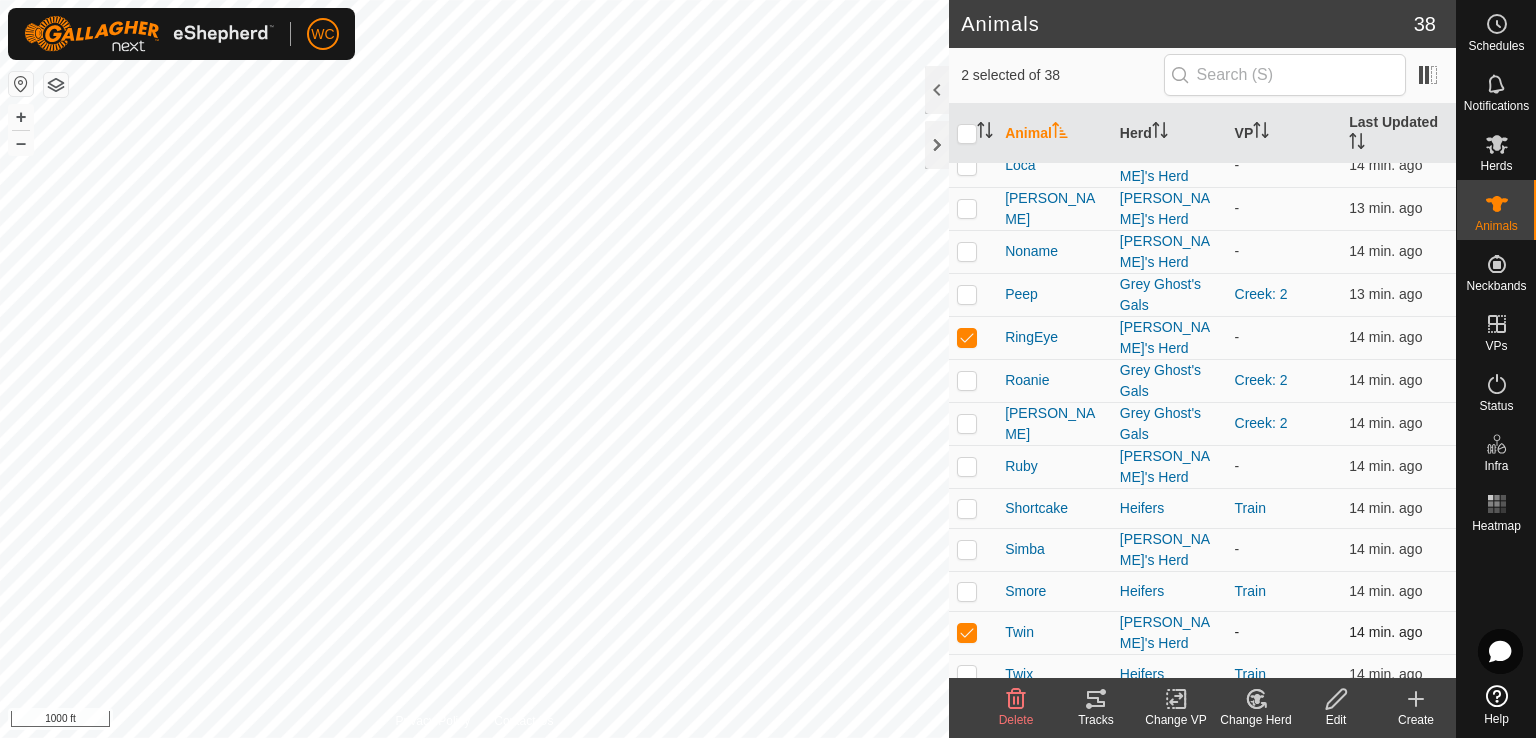 click at bounding box center (967, 632) 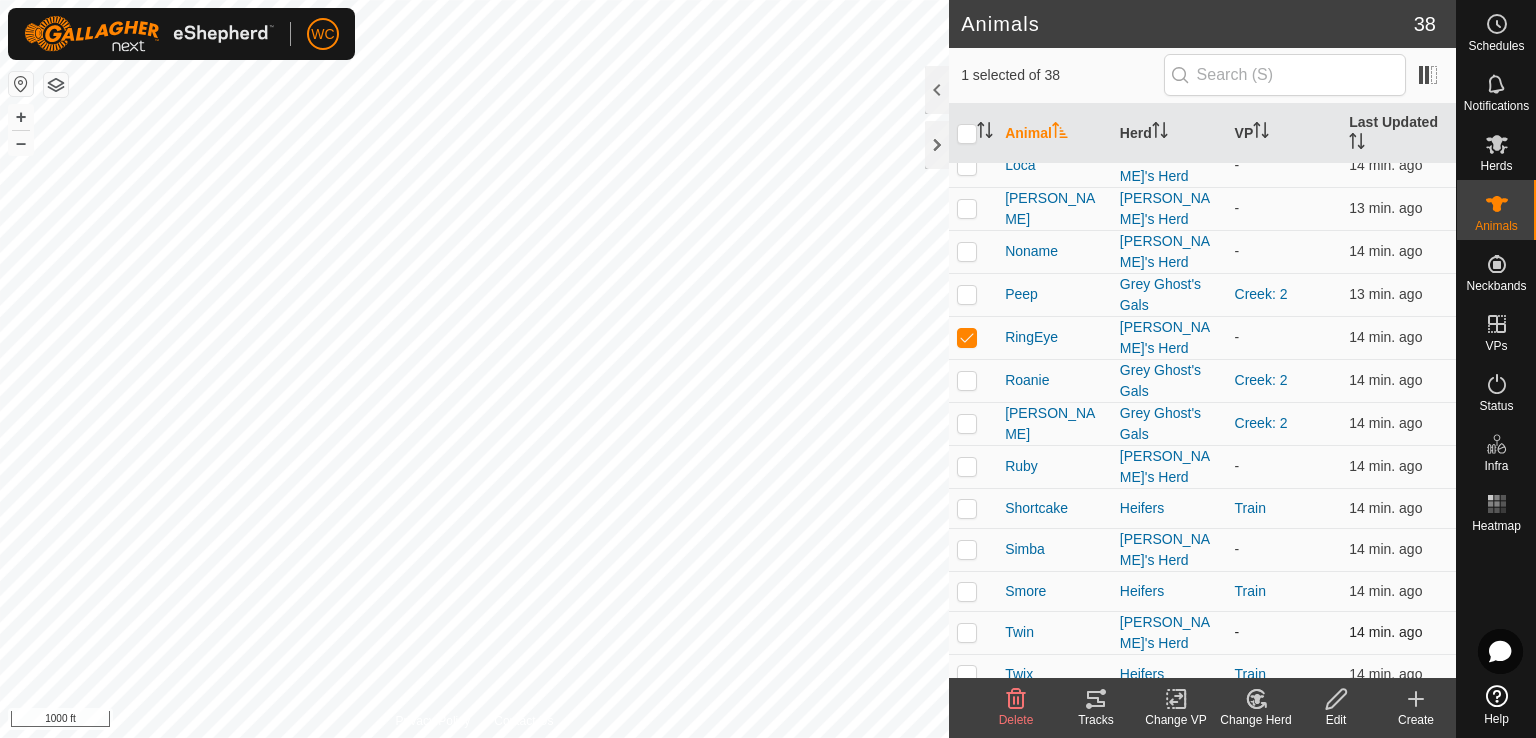 click at bounding box center (967, 632) 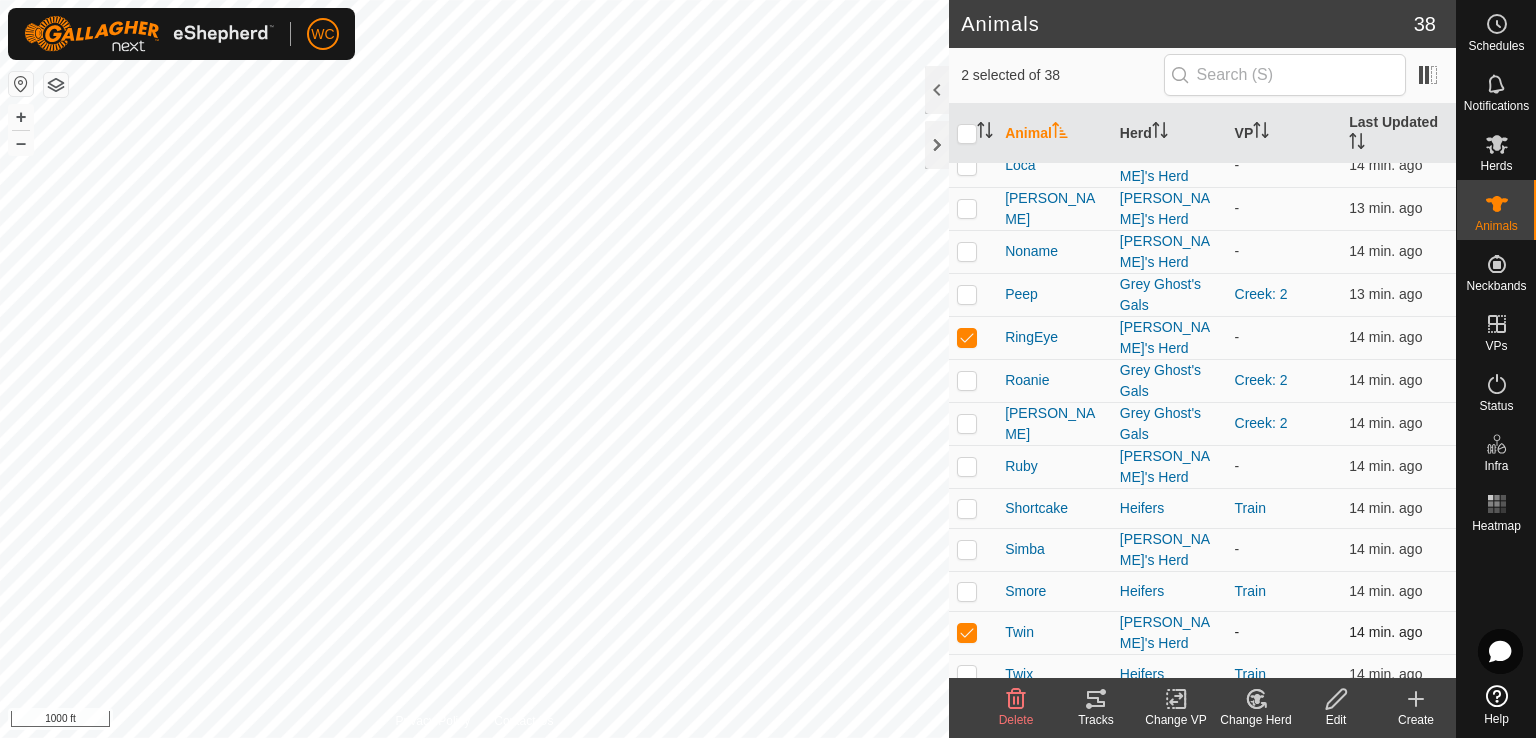 click at bounding box center (967, 632) 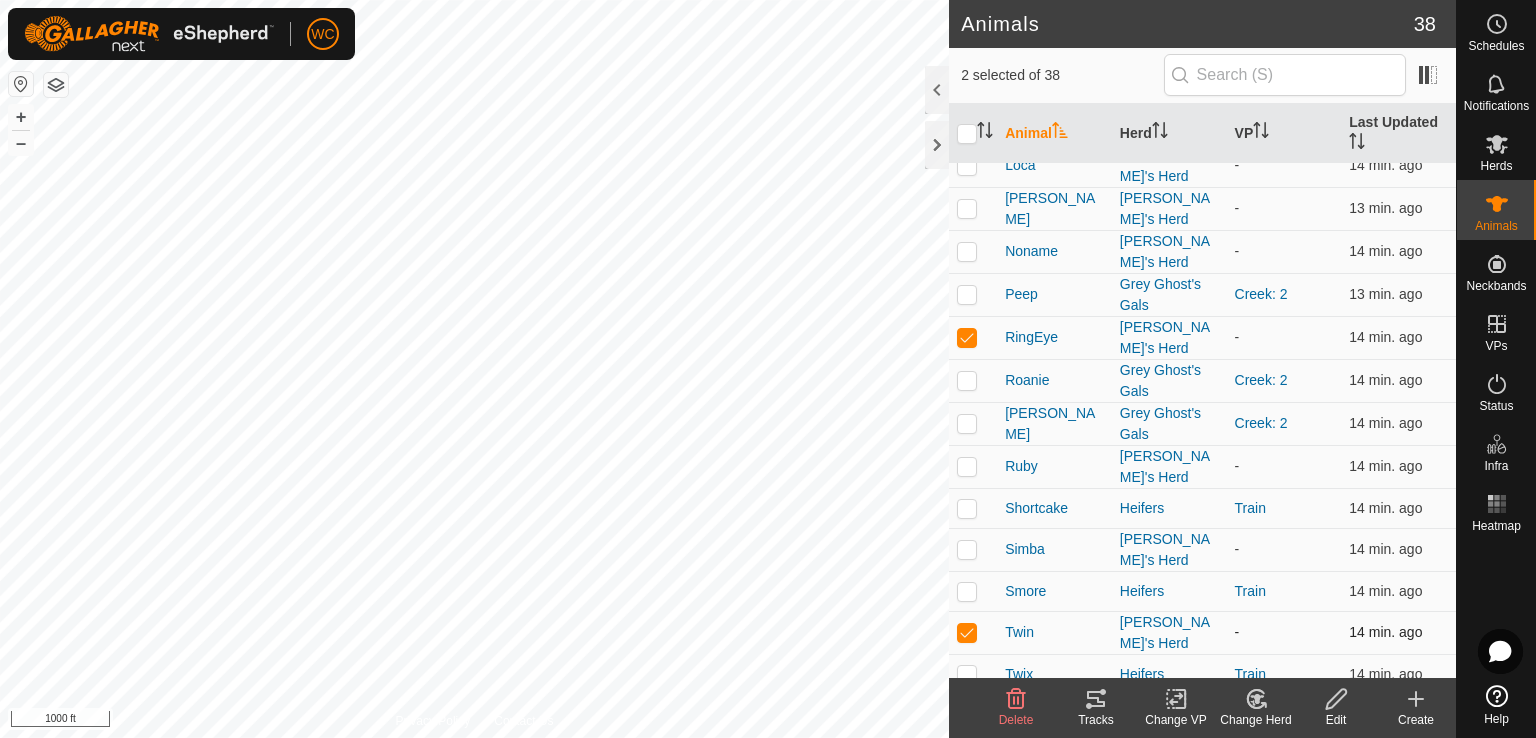 checkbox on "false" 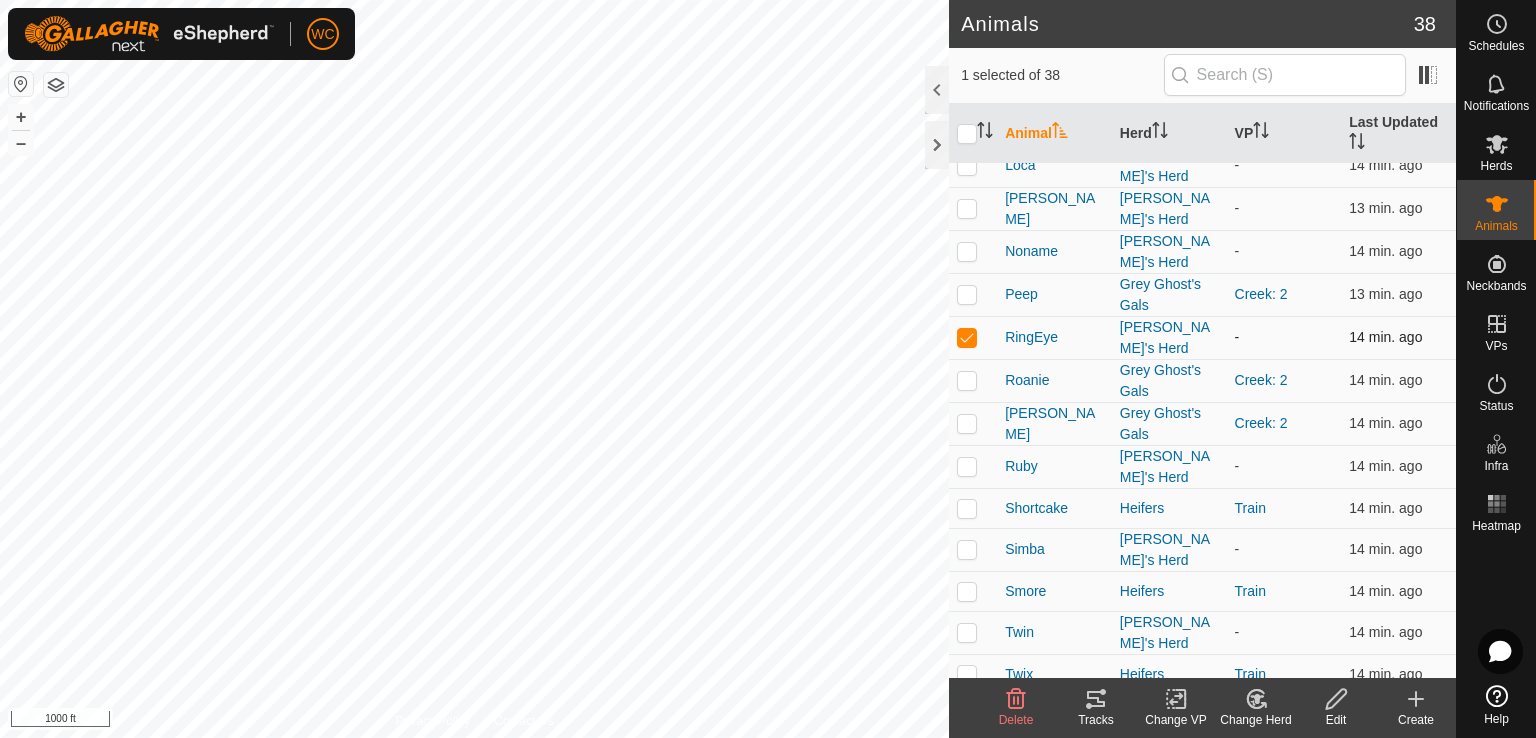 click at bounding box center (967, 337) 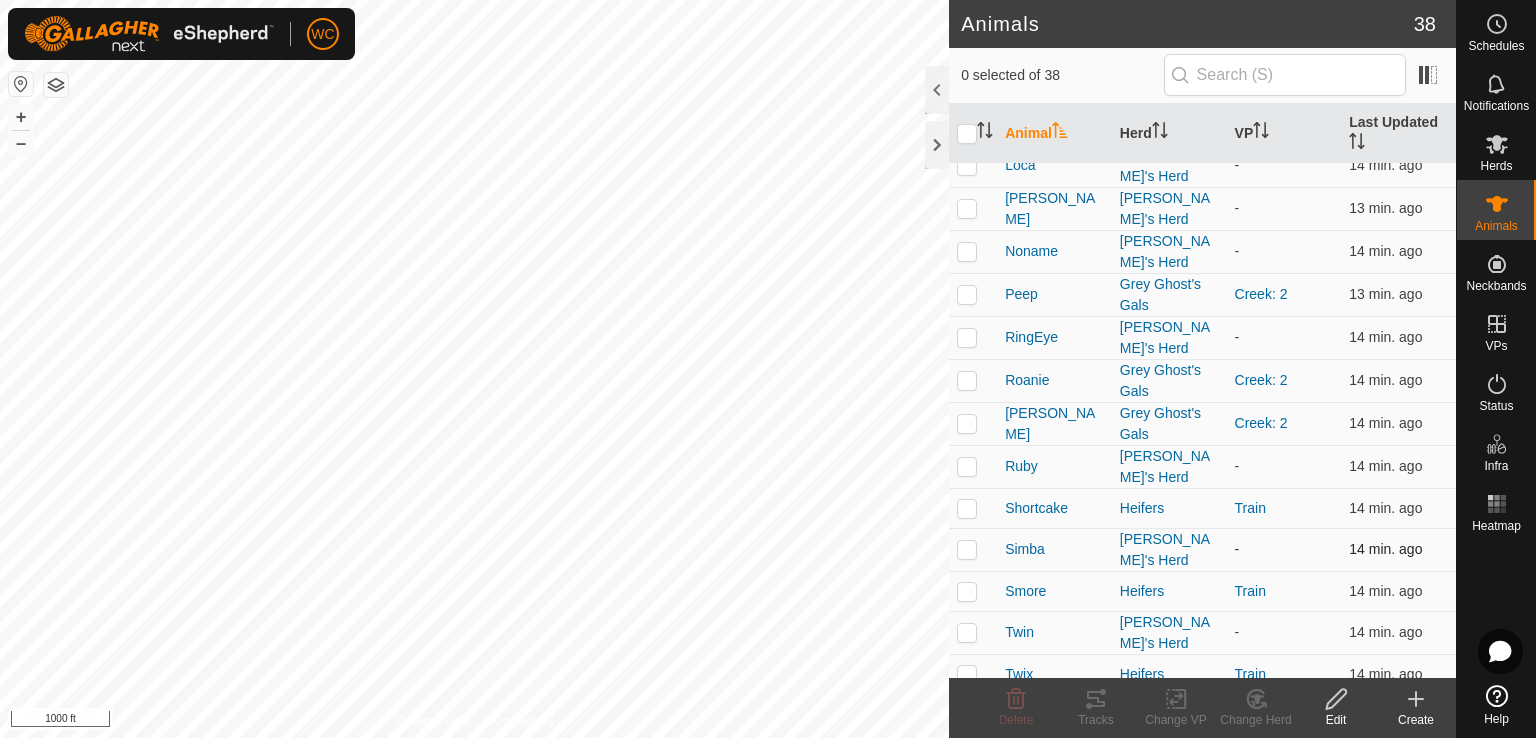 click at bounding box center (967, 549) 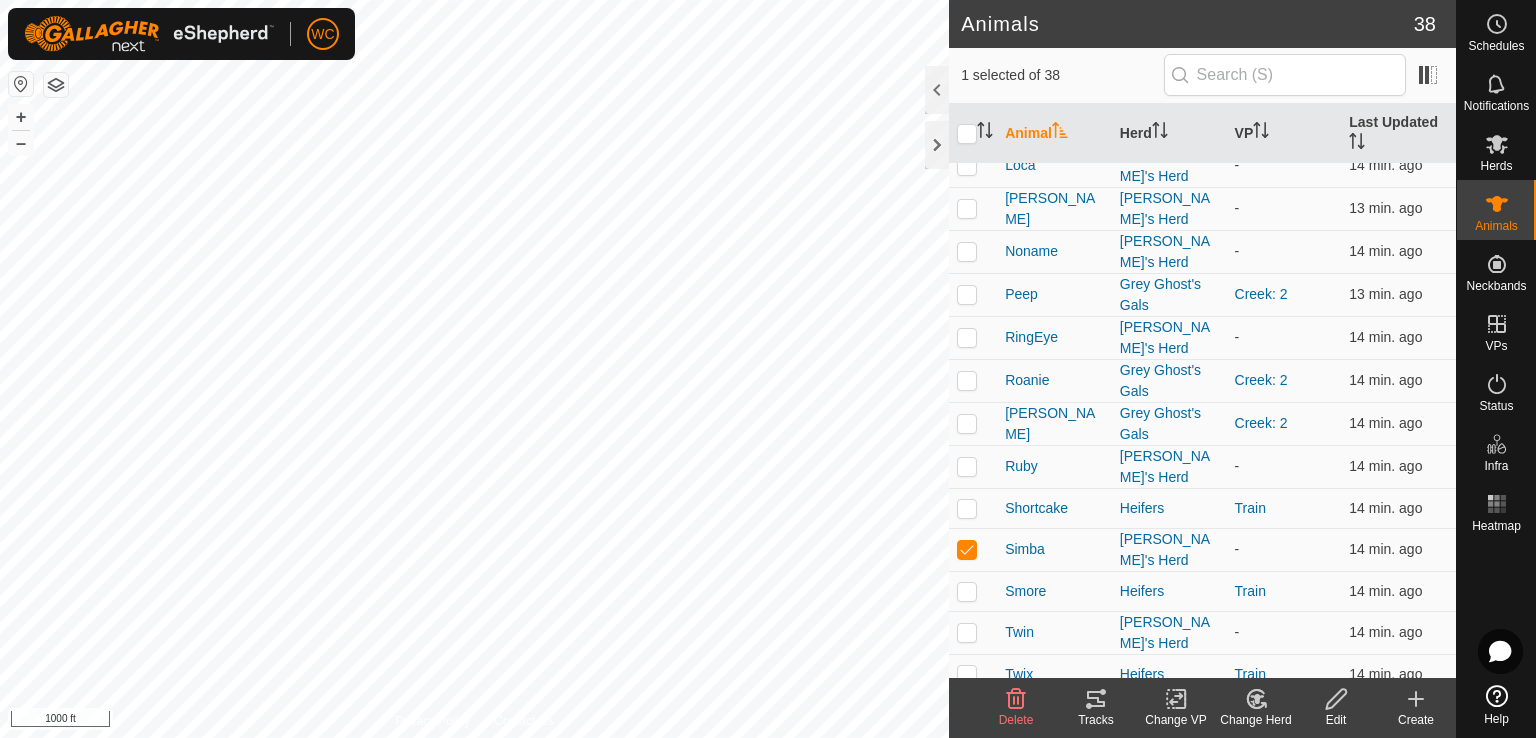 click 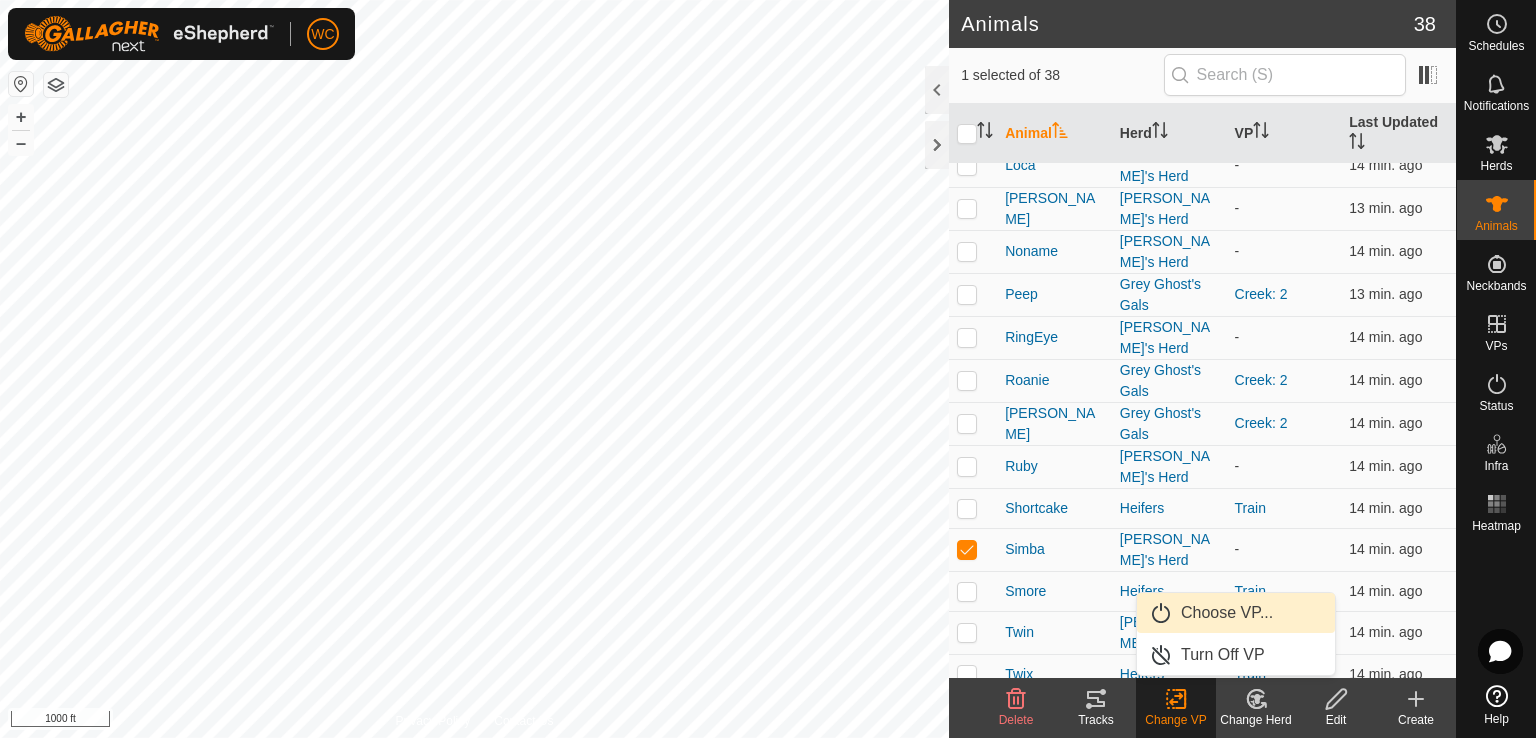click on "Choose VP..." at bounding box center (1236, 613) 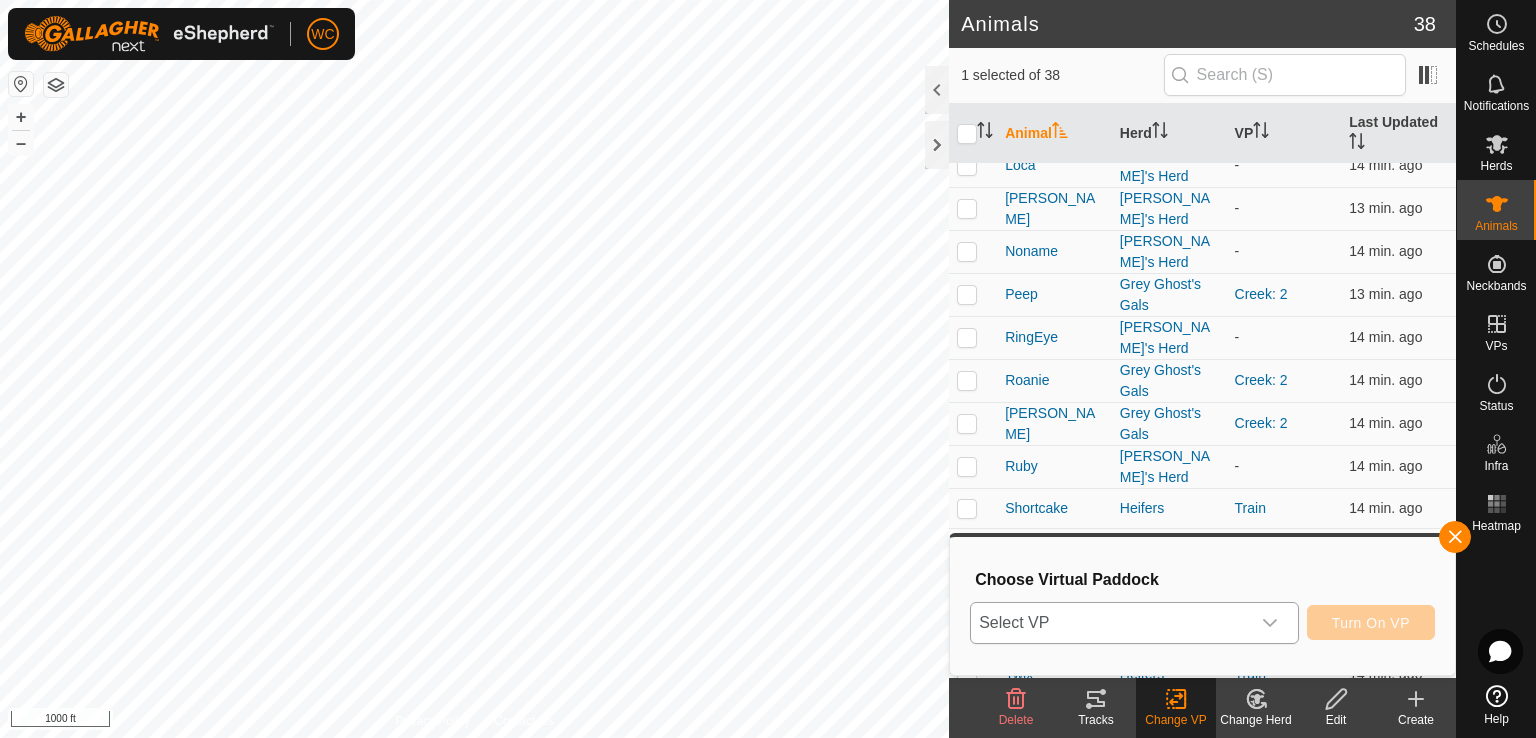 click on "Select VP" at bounding box center [1110, 623] 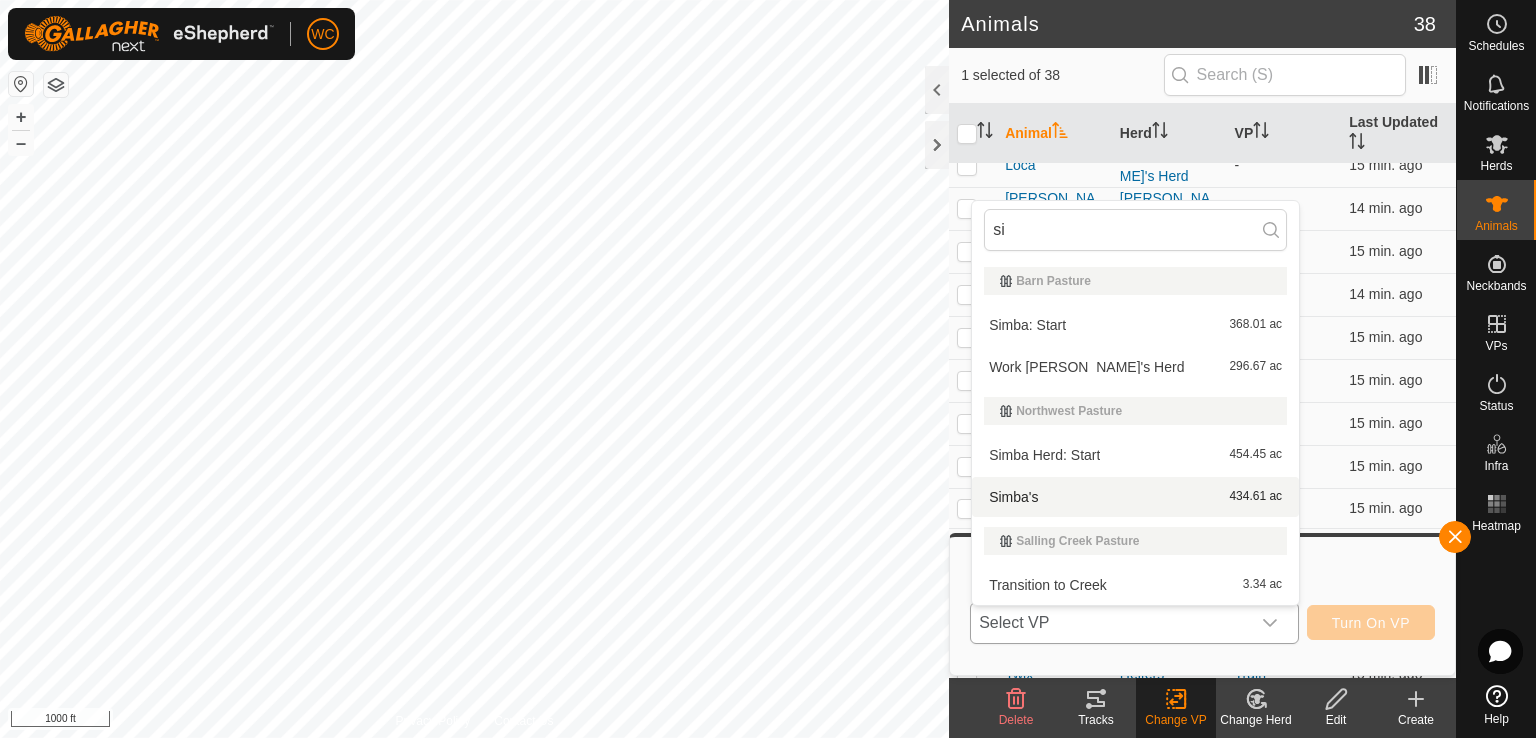 type on "si" 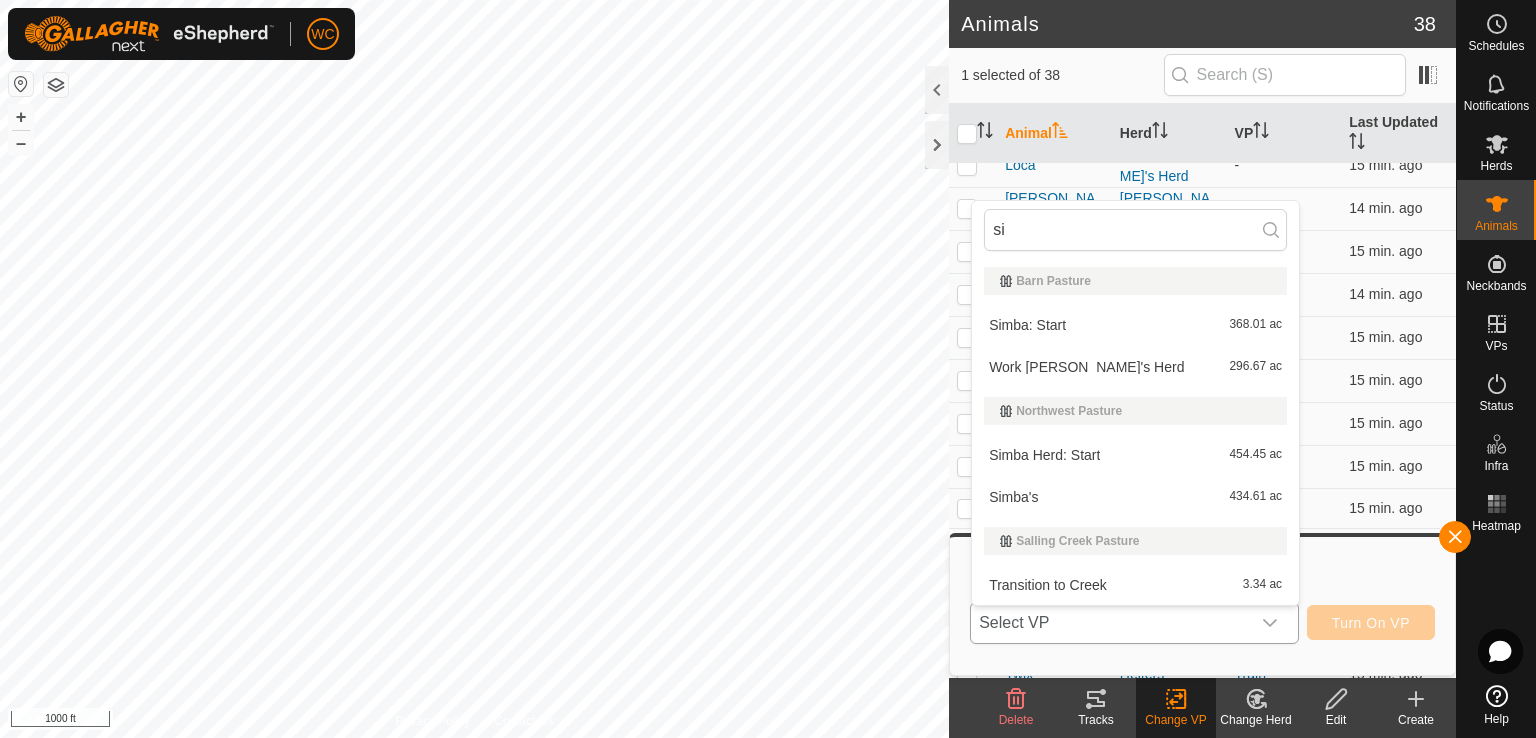 click on "Simba's  434.61 ac" at bounding box center (1135, 497) 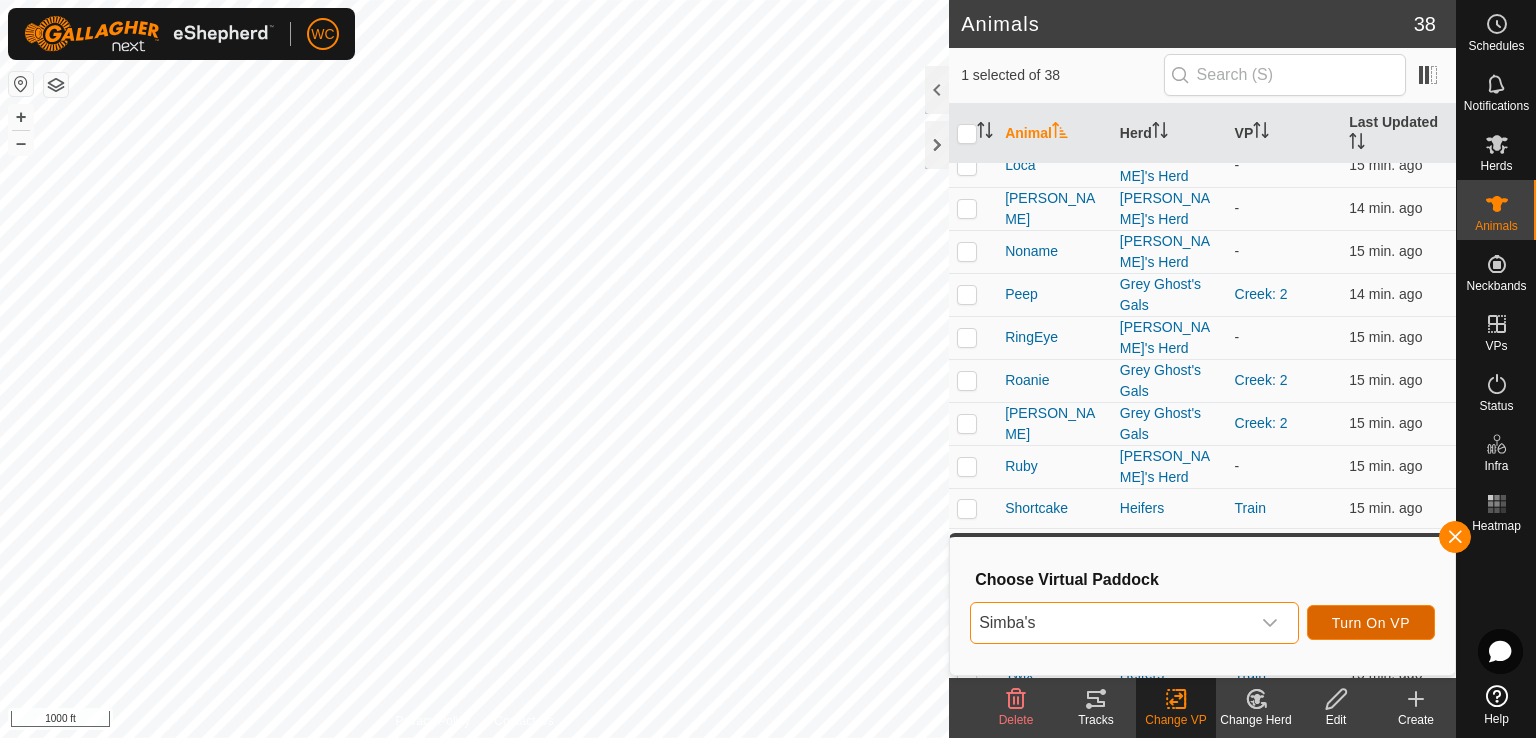 click on "Turn On VP" at bounding box center [1371, 623] 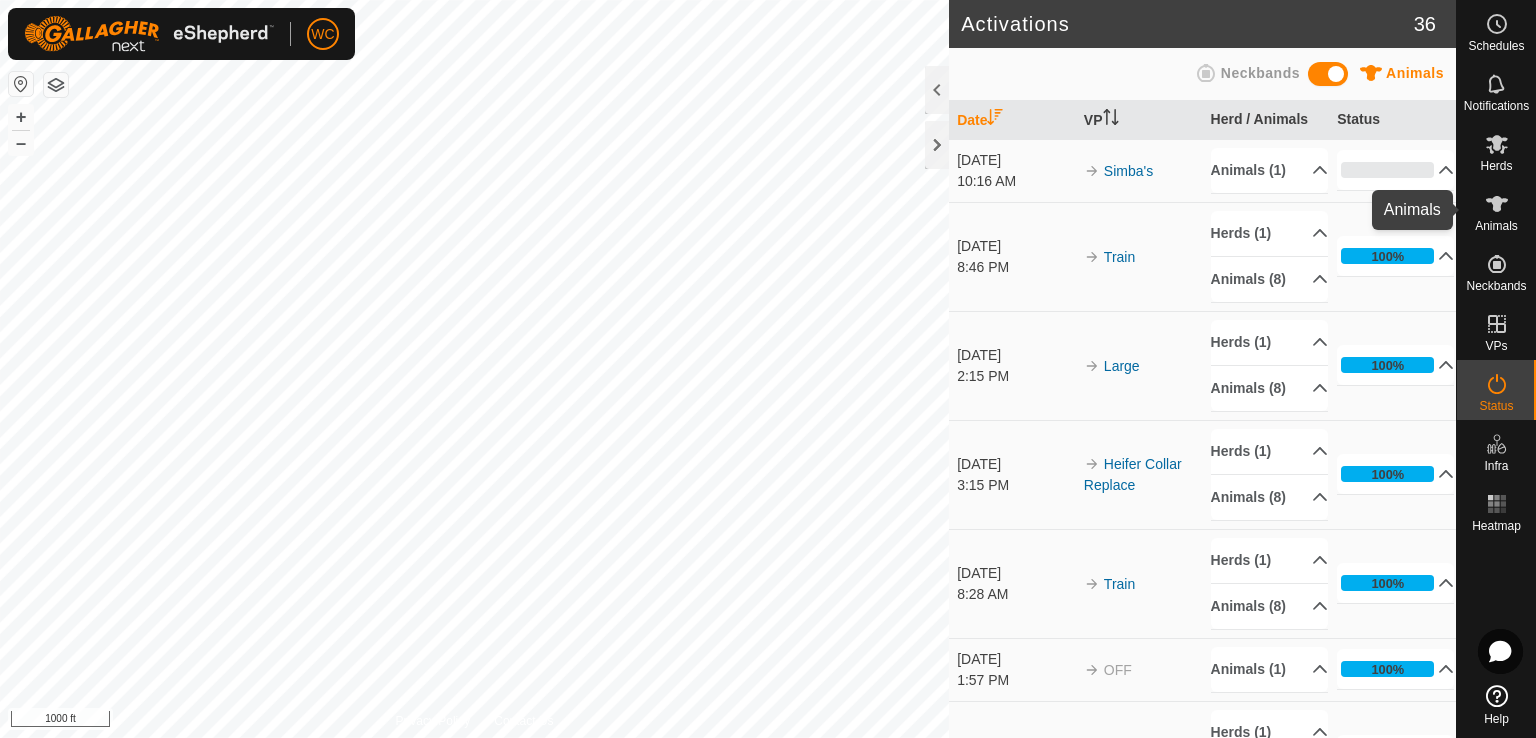 click 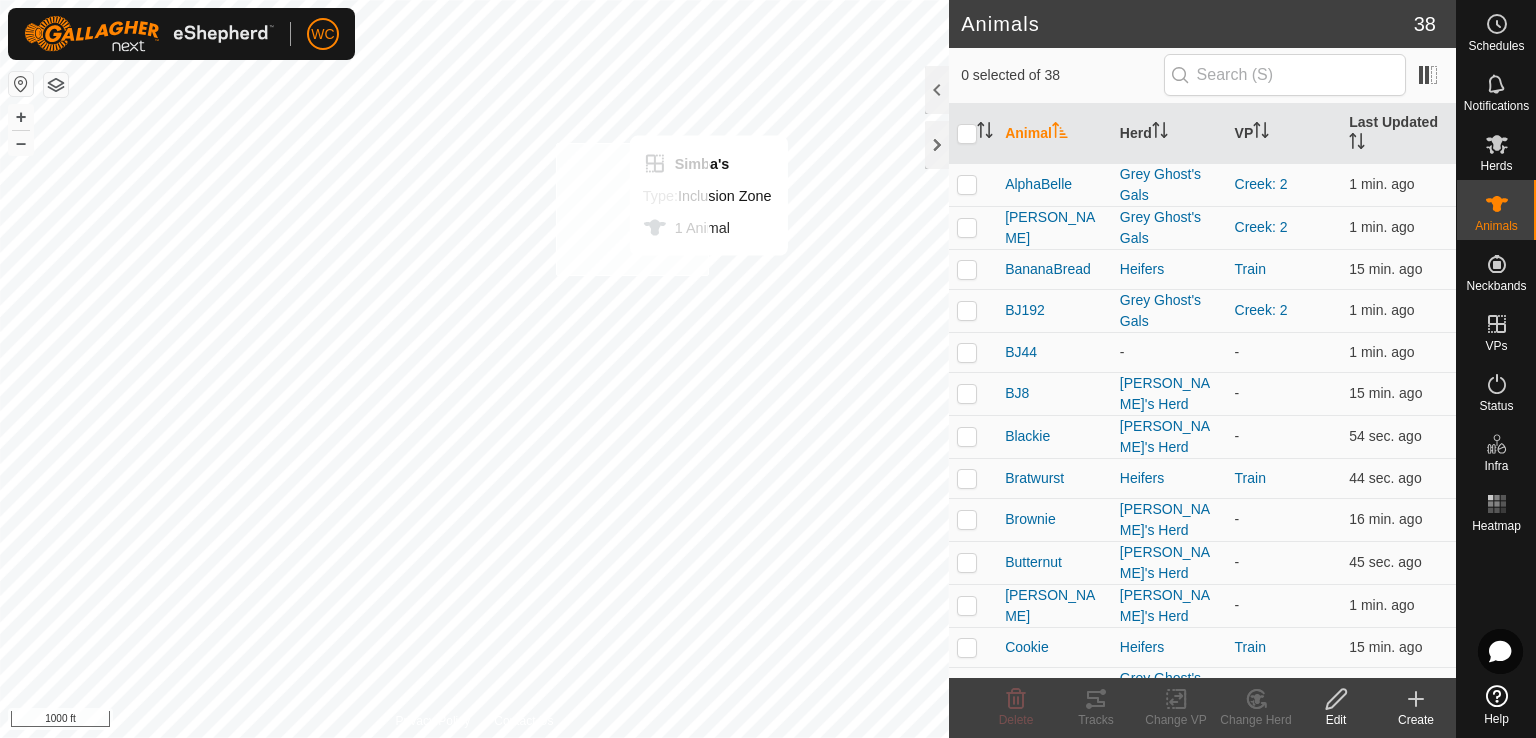 checkbox on "true" 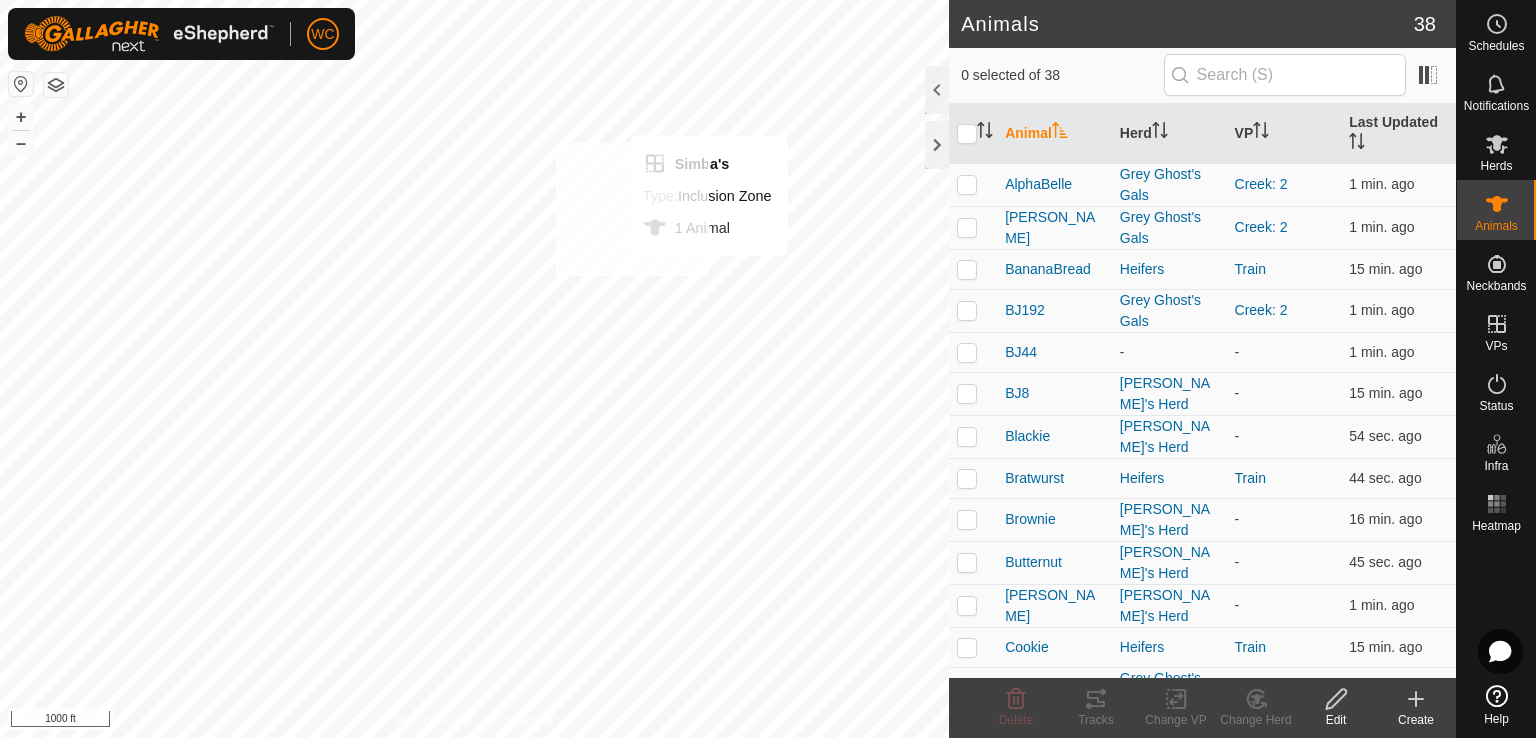 checkbox on "true" 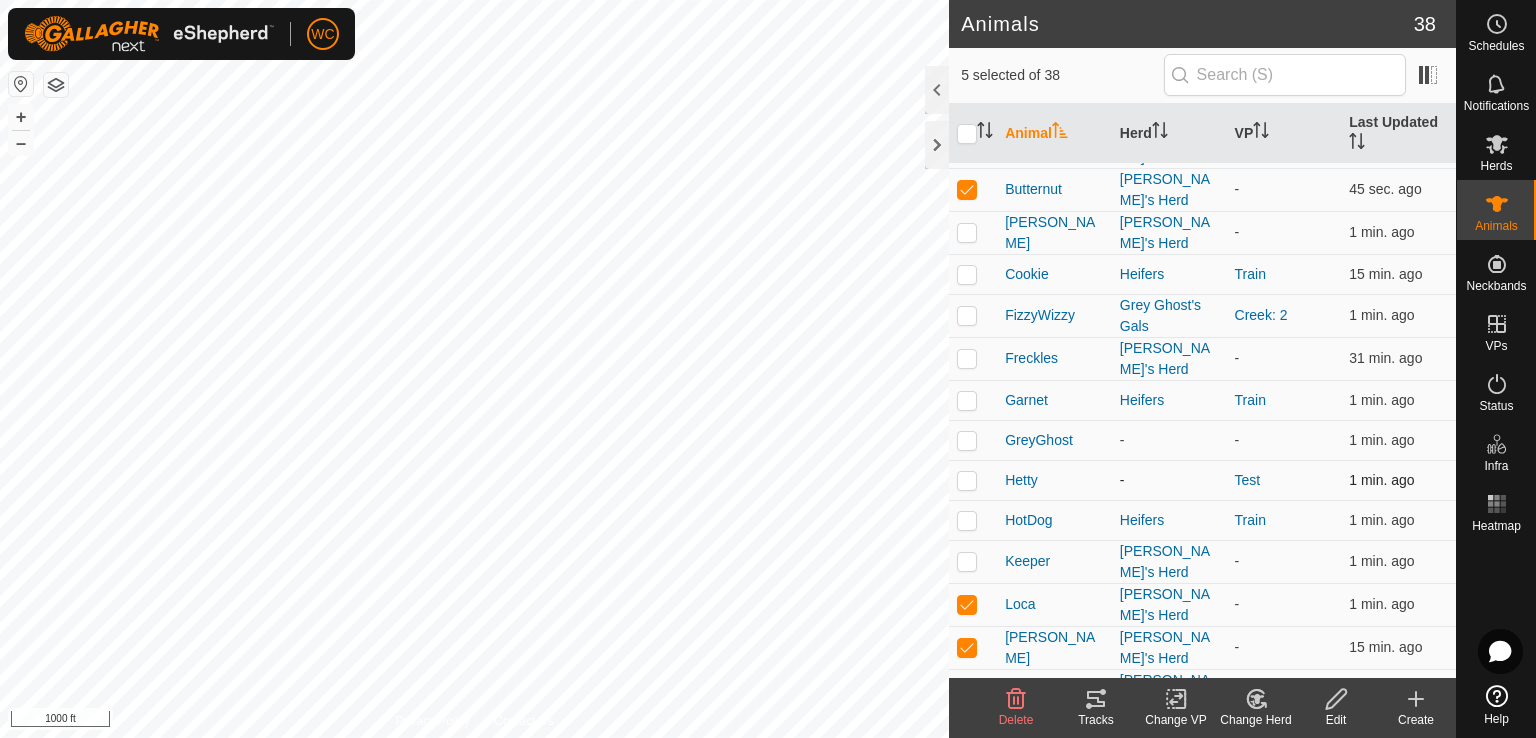 scroll, scrollTop: 351, scrollLeft: 0, axis: vertical 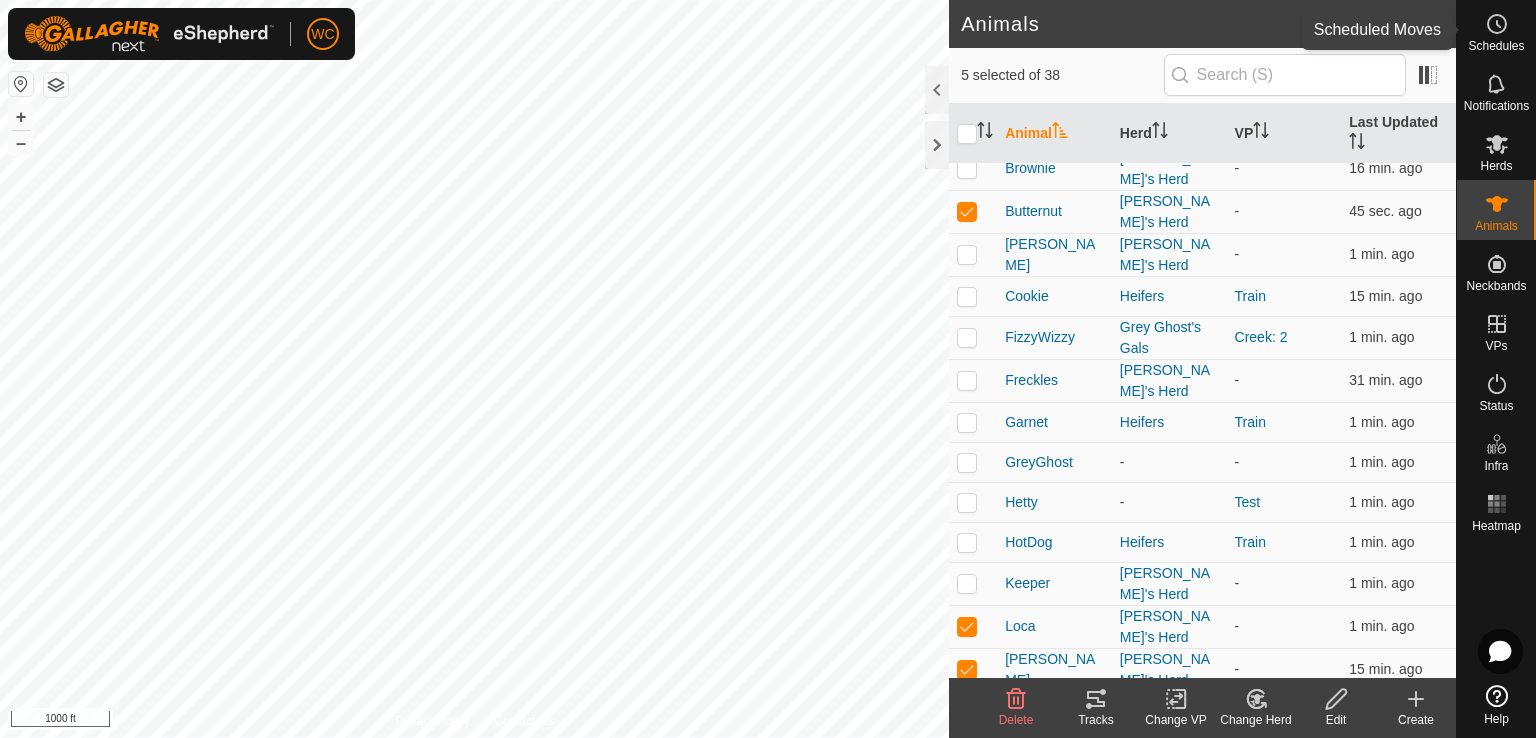 click 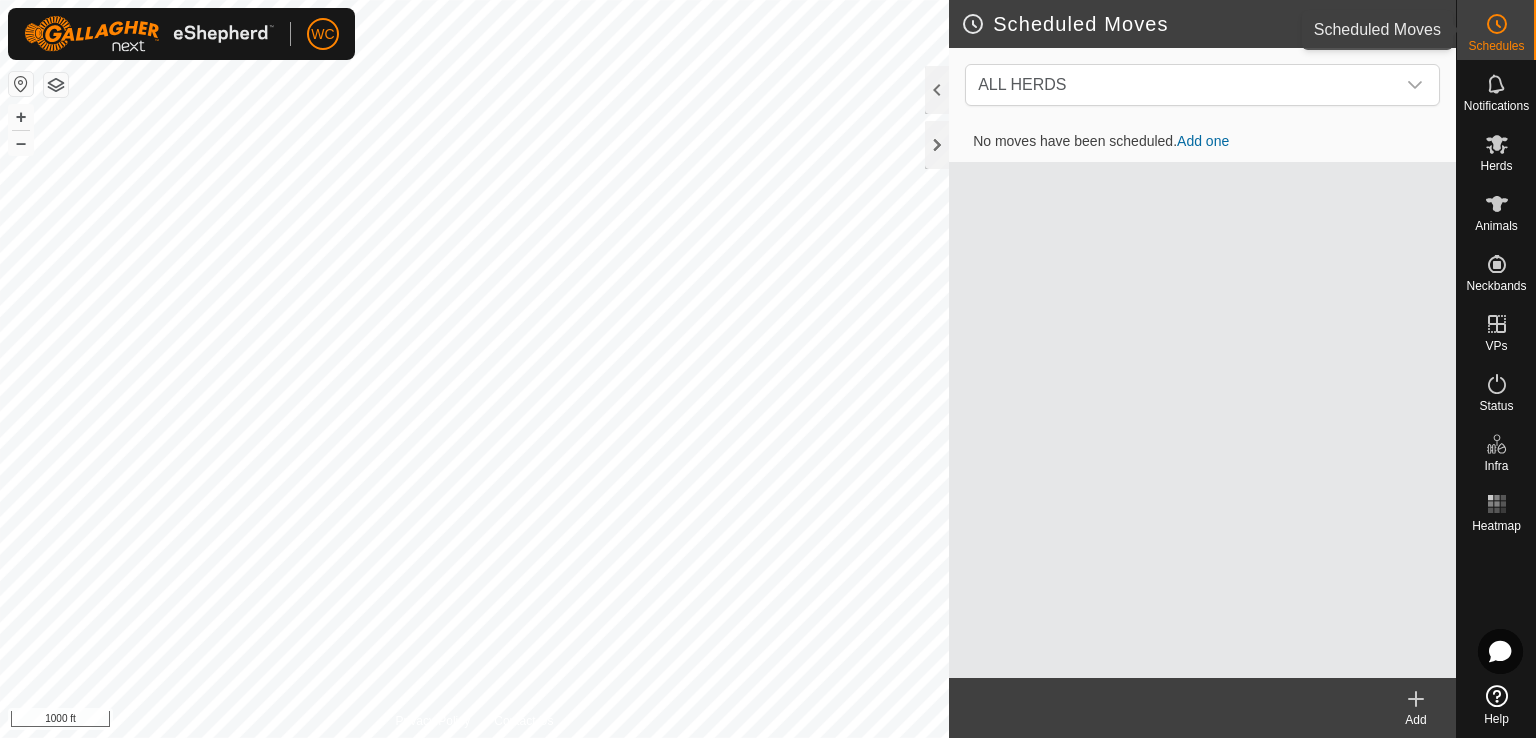 click at bounding box center (1497, 24) 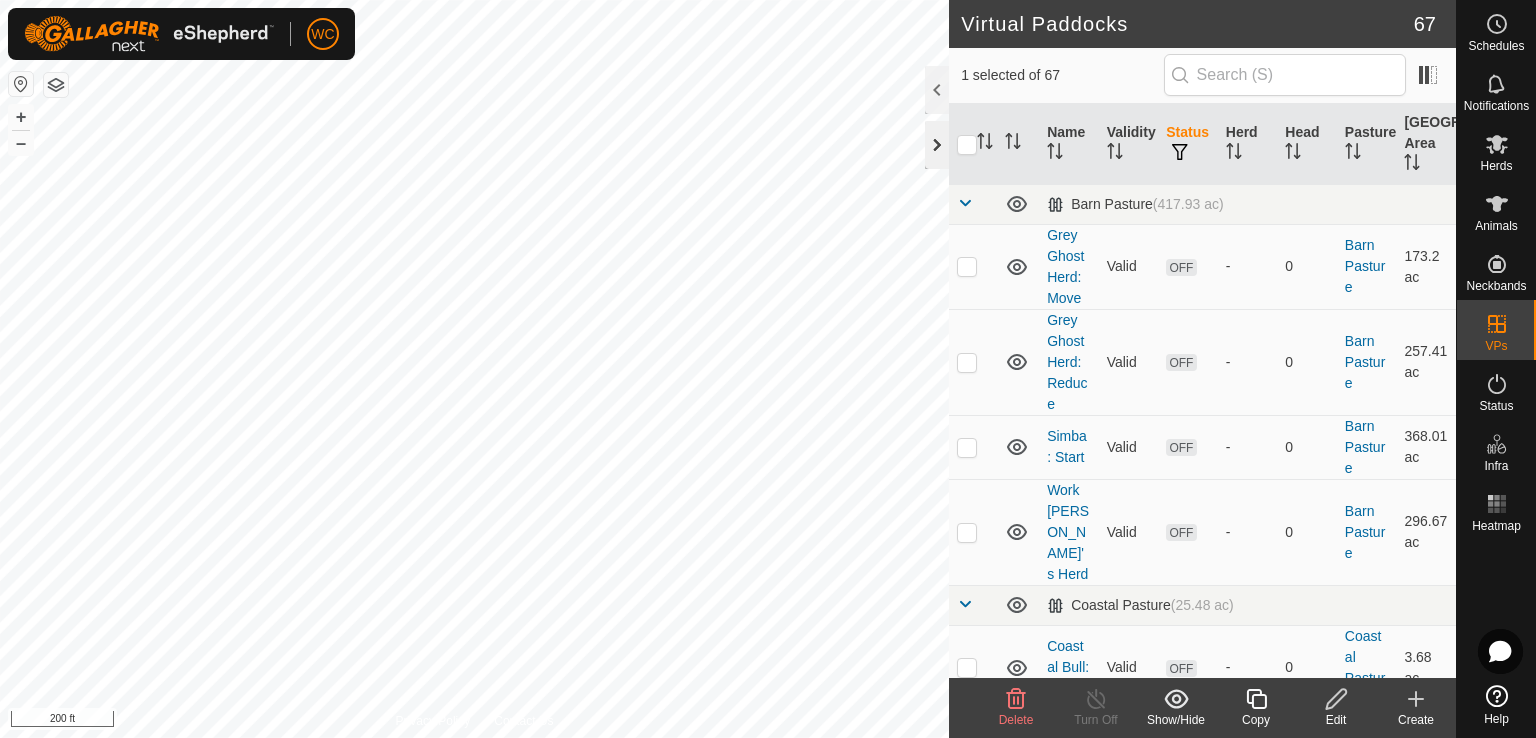 checkbox on "true" 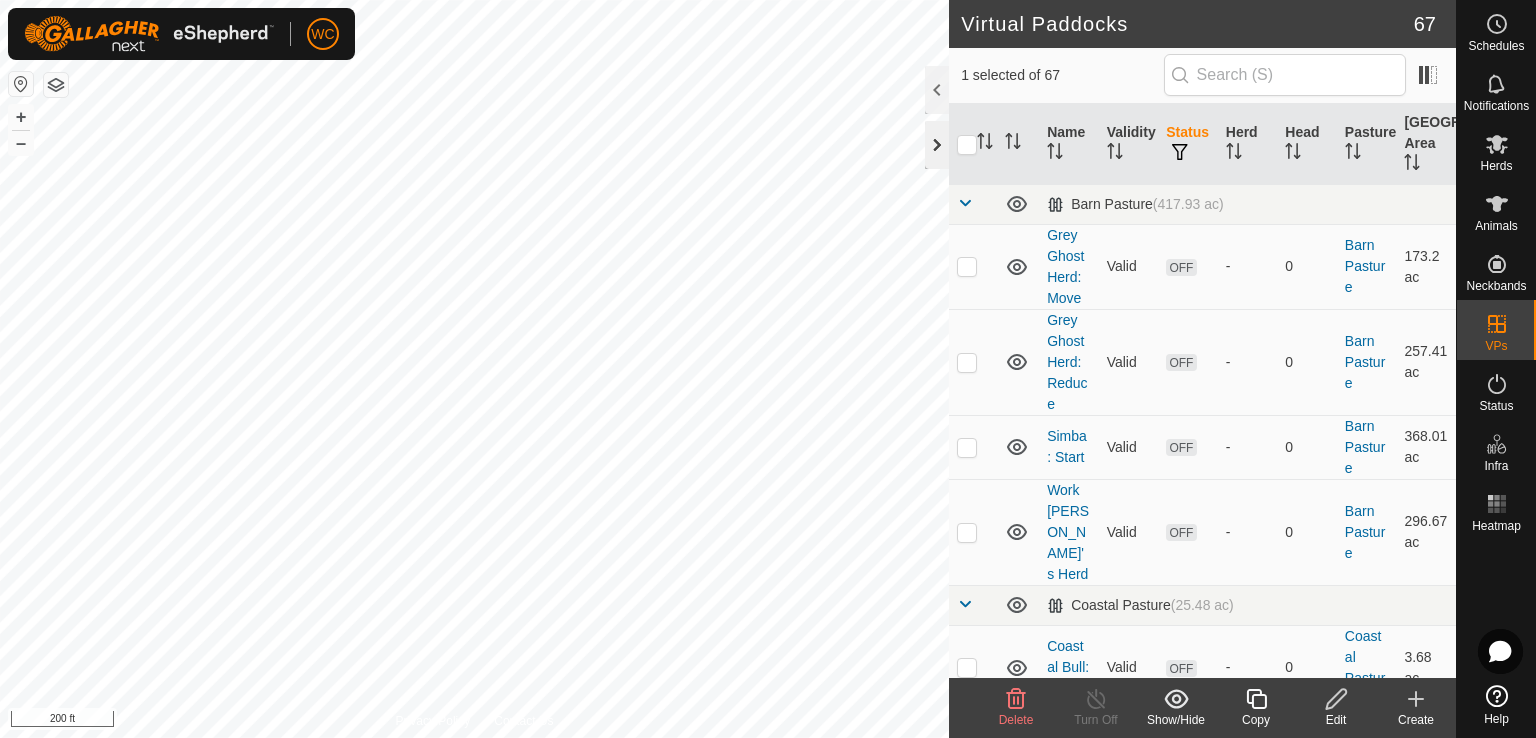checkbox on "false" 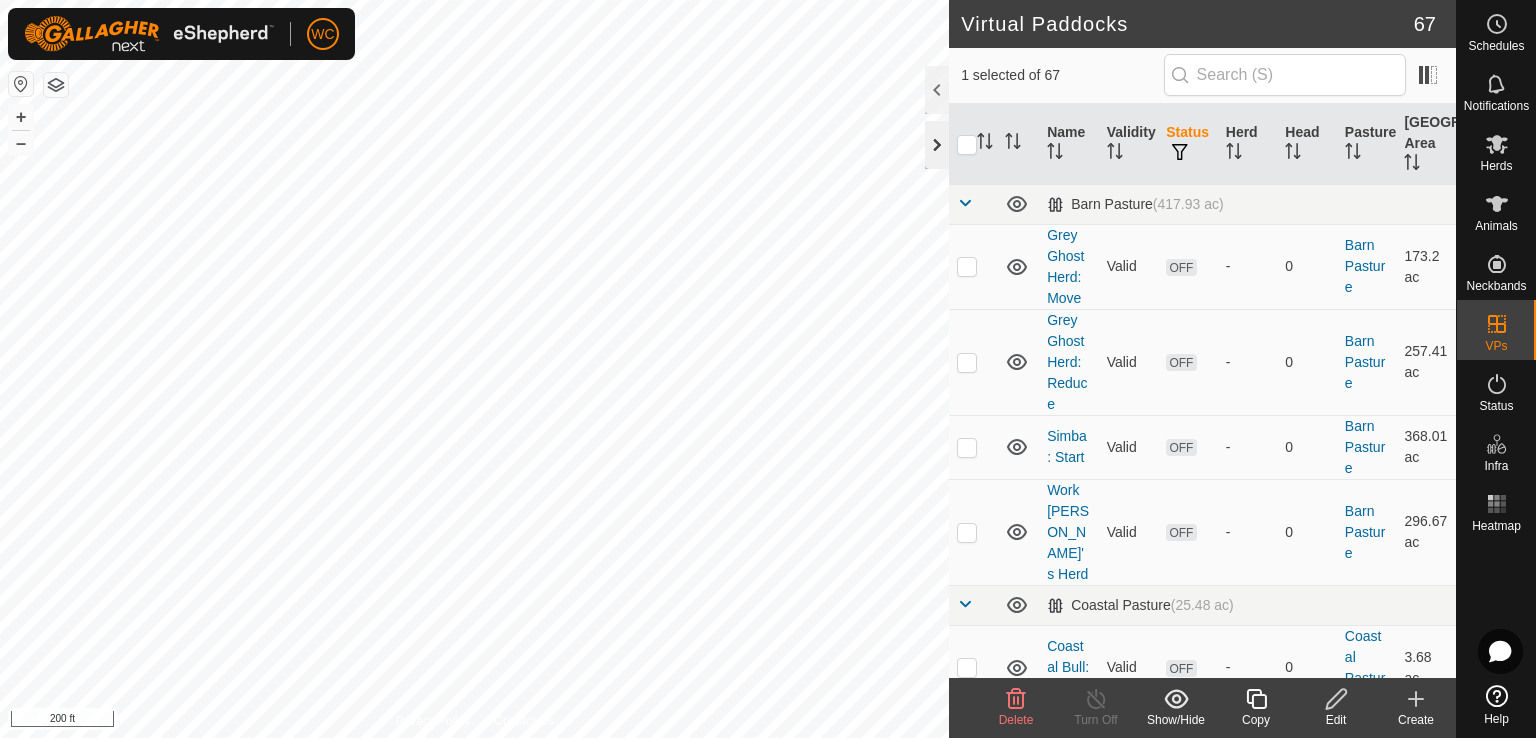 checkbox on "false" 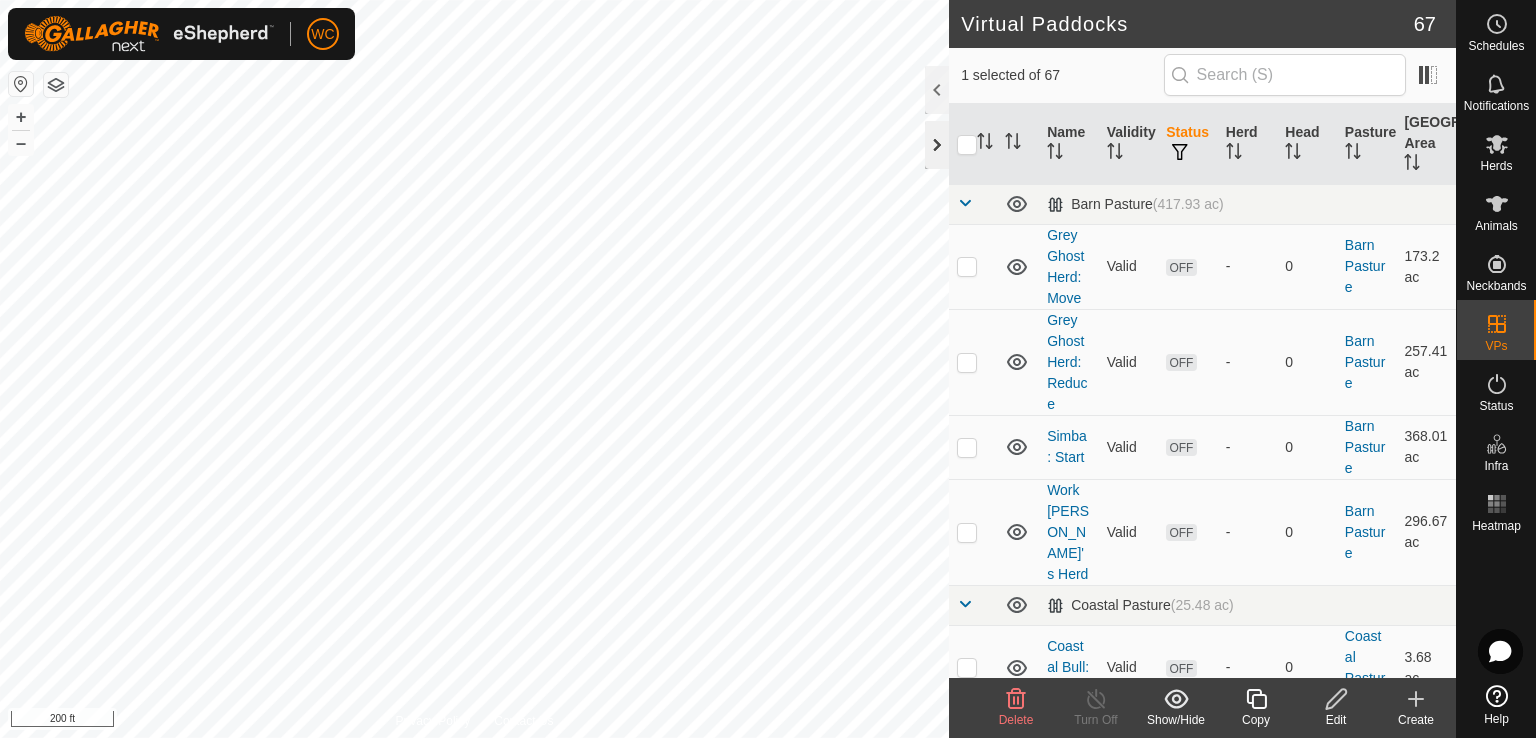 checkbox on "true" 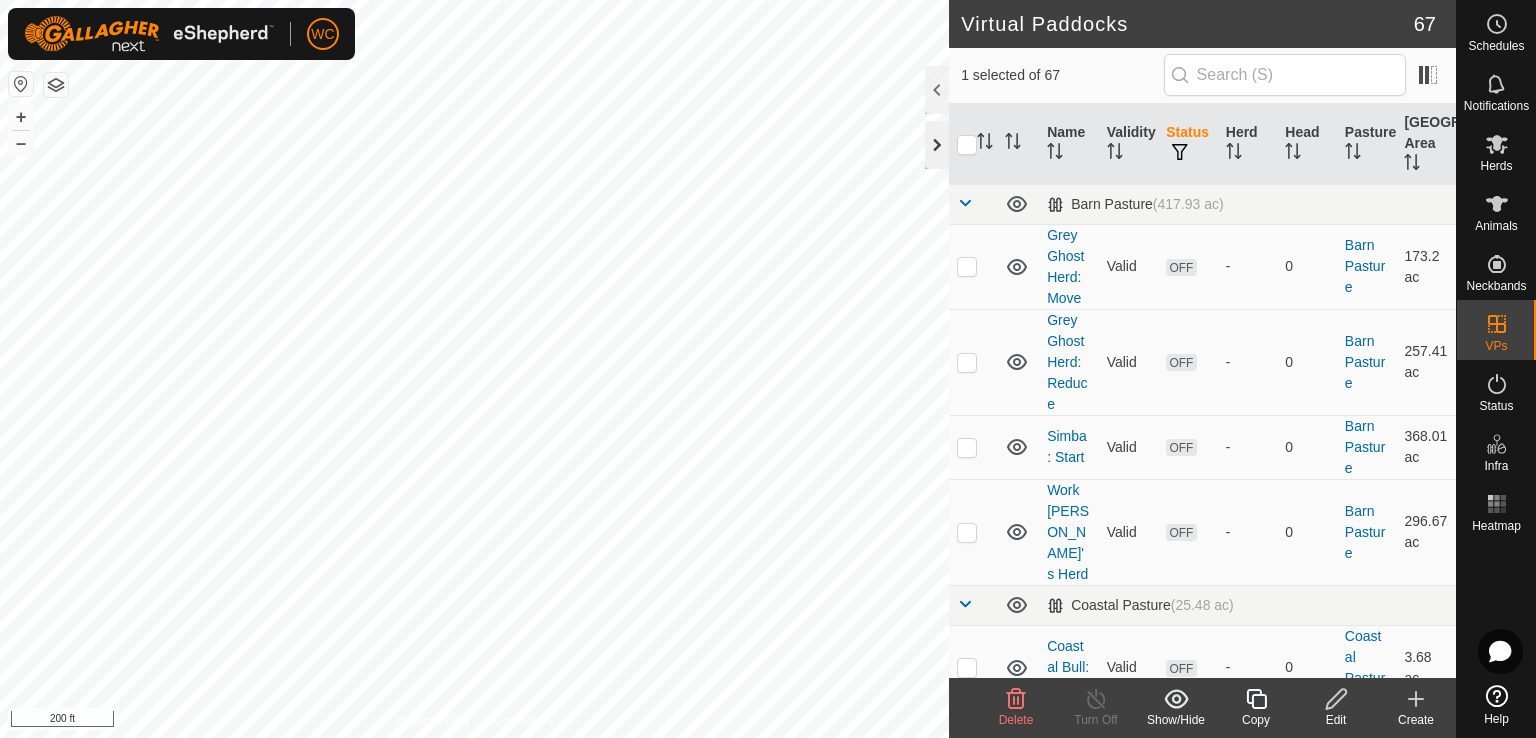 checkbox on "true" 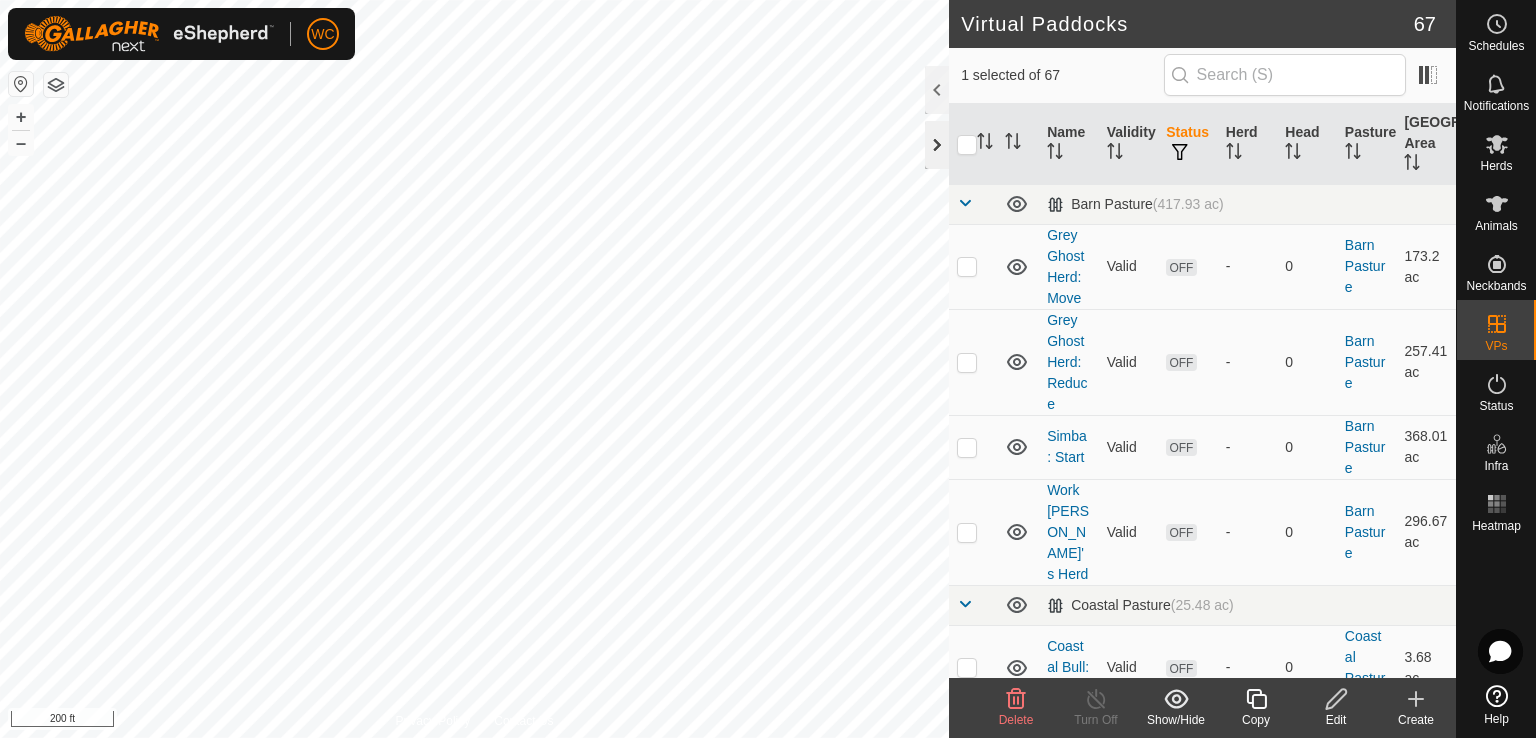 checkbox on "false" 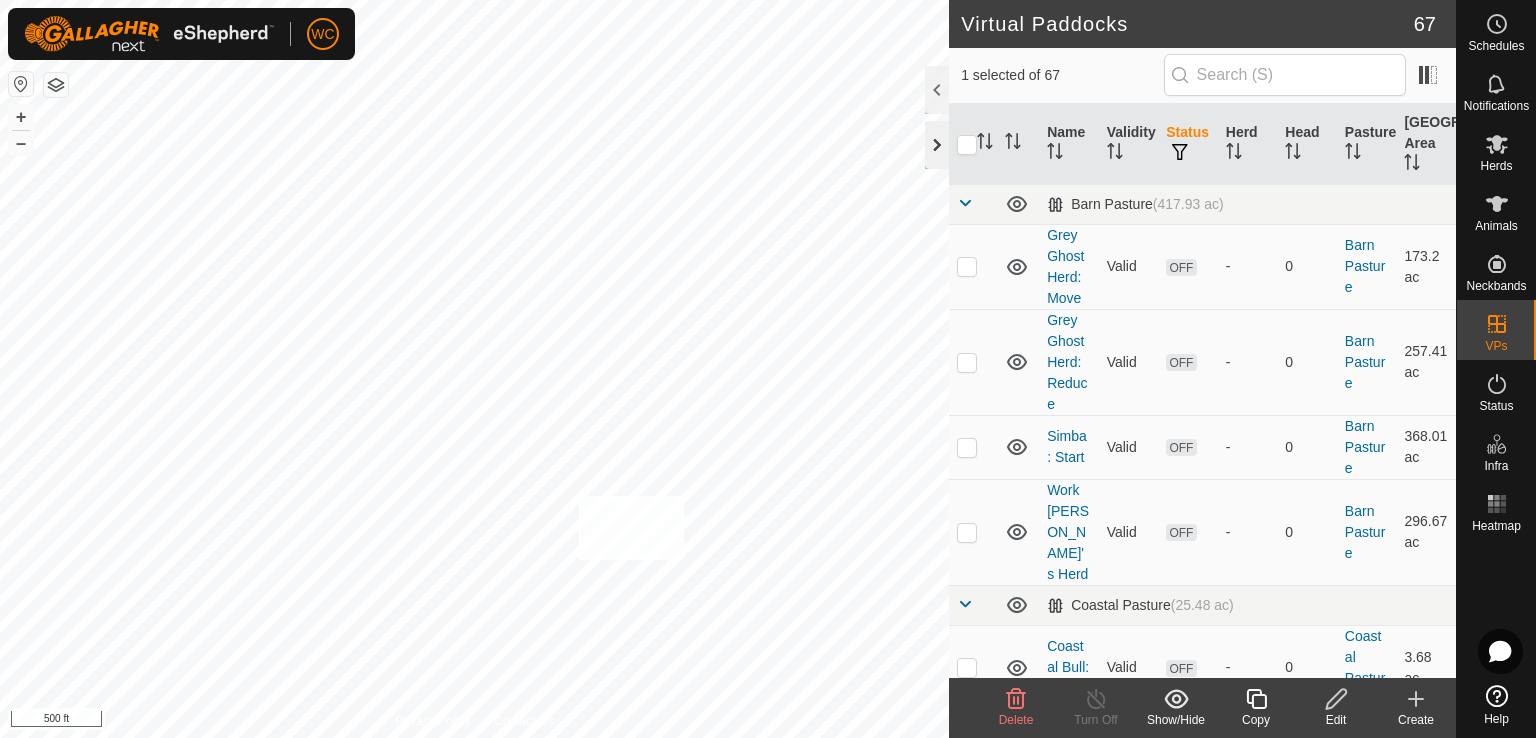 checkbox on "true" 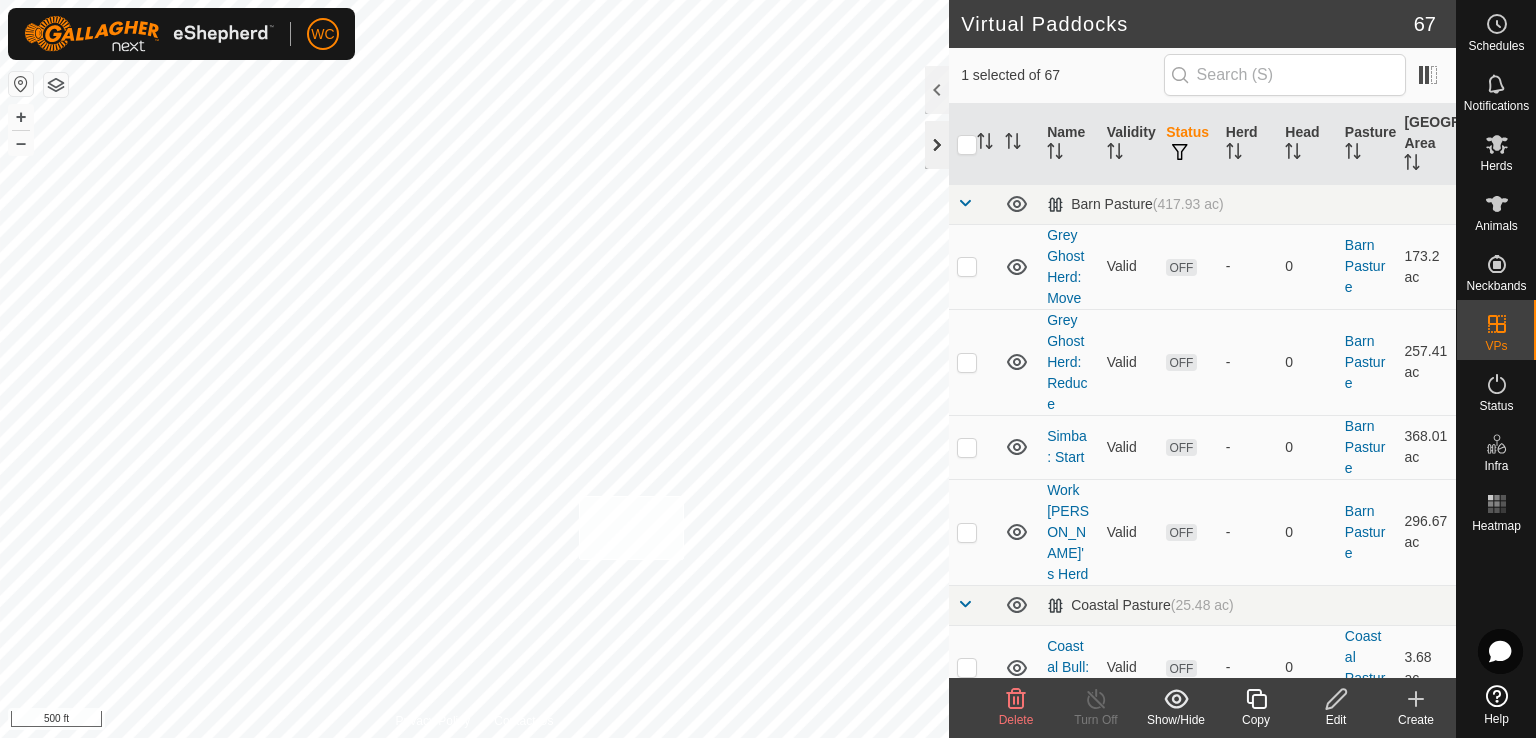checkbox on "true" 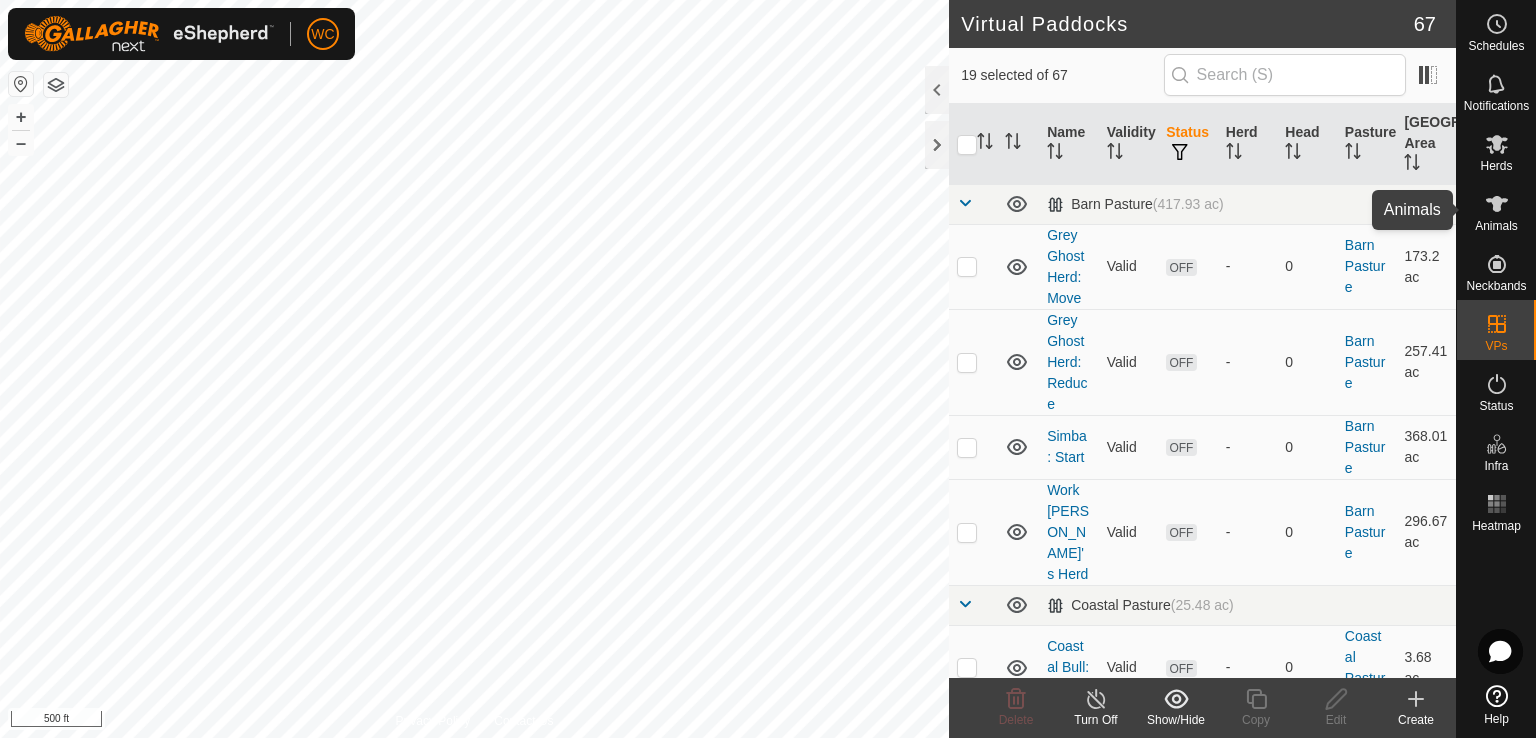 click 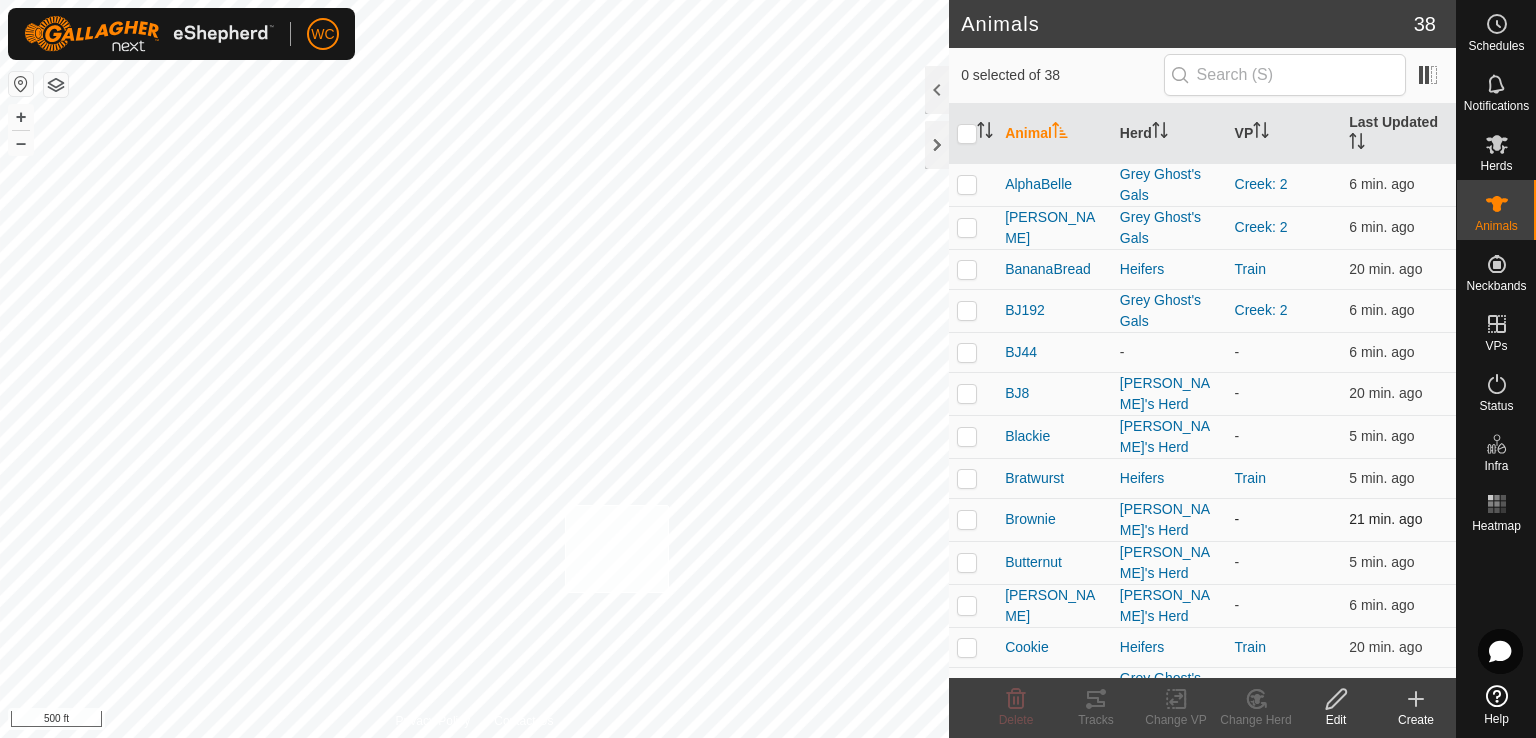 checkbox on "true" 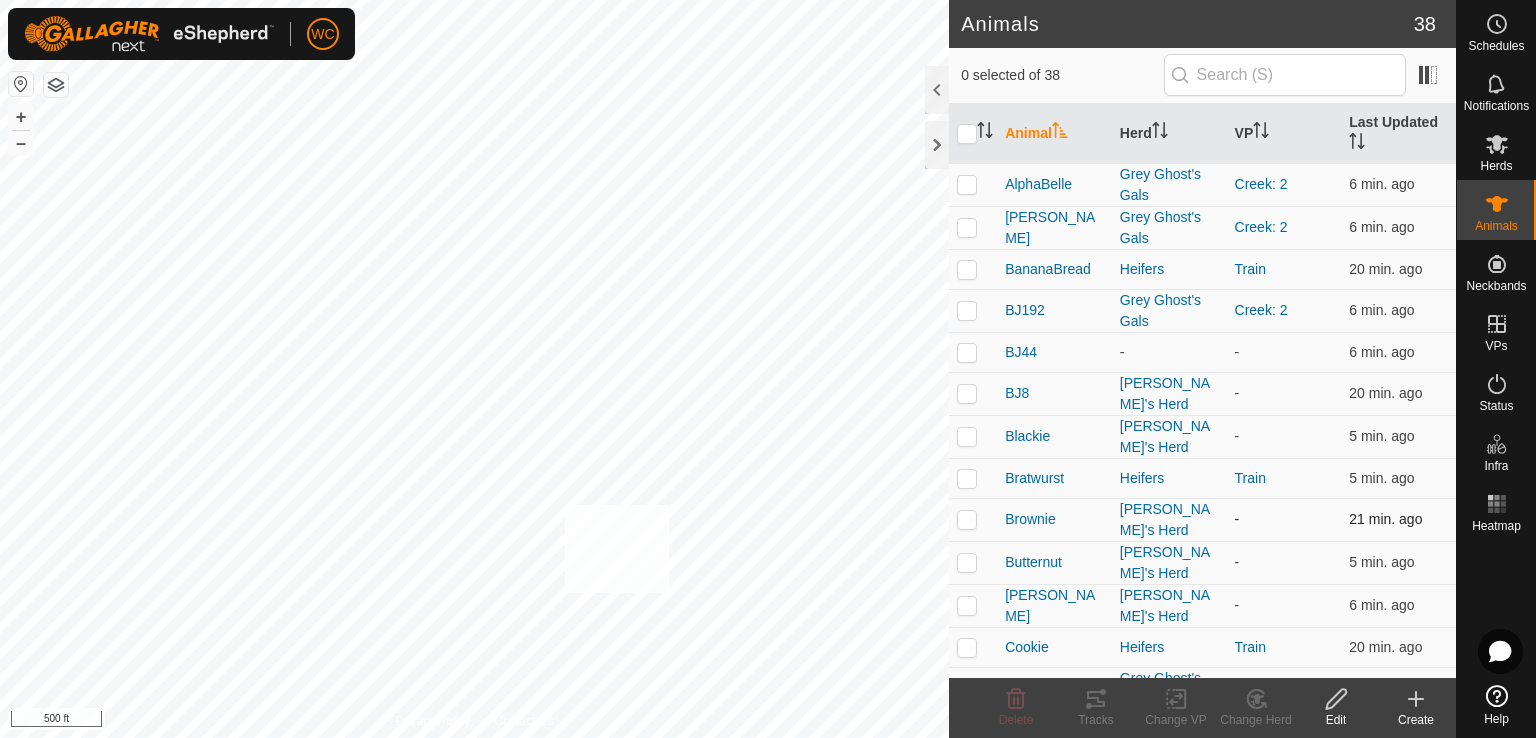 checkbox on "true" 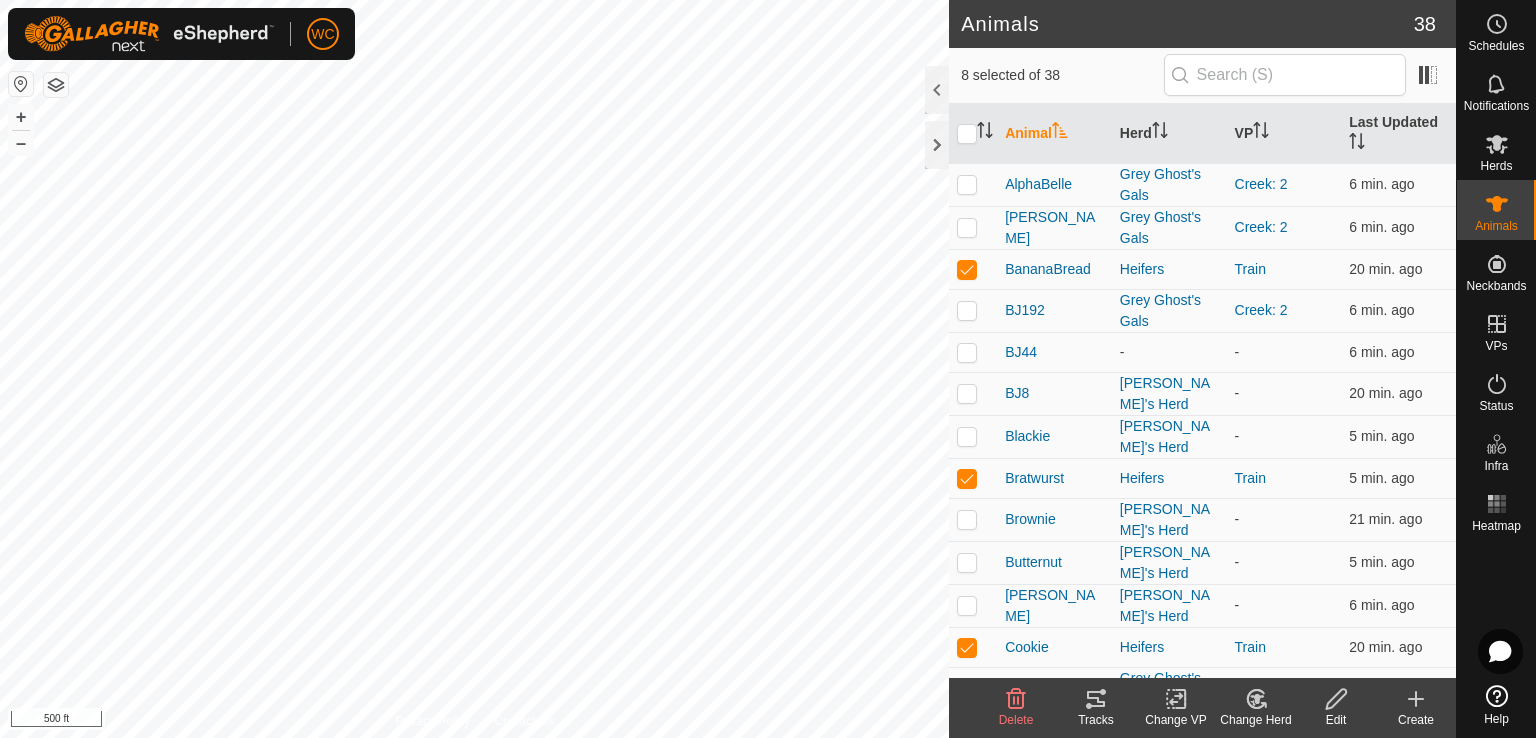 click 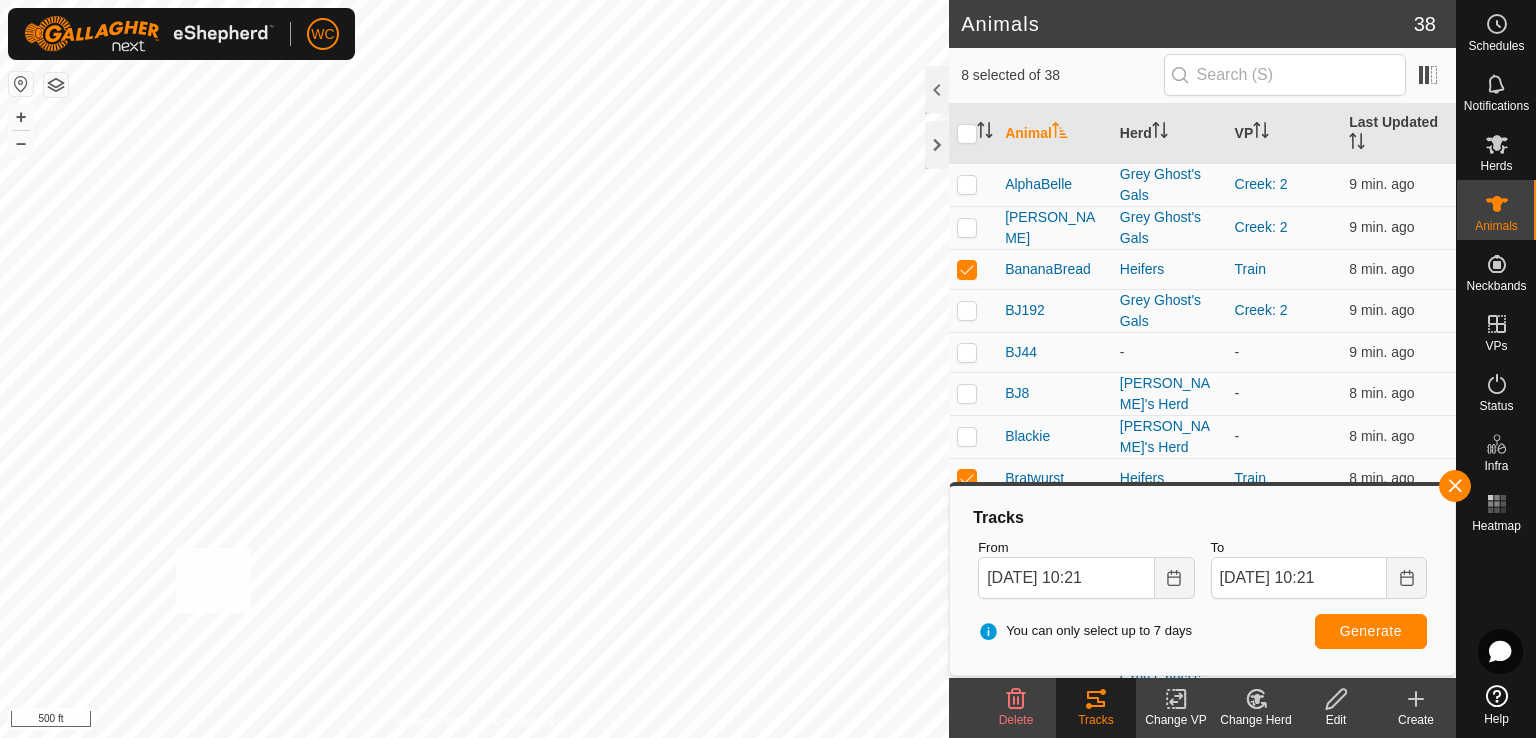 checkbox on "true" 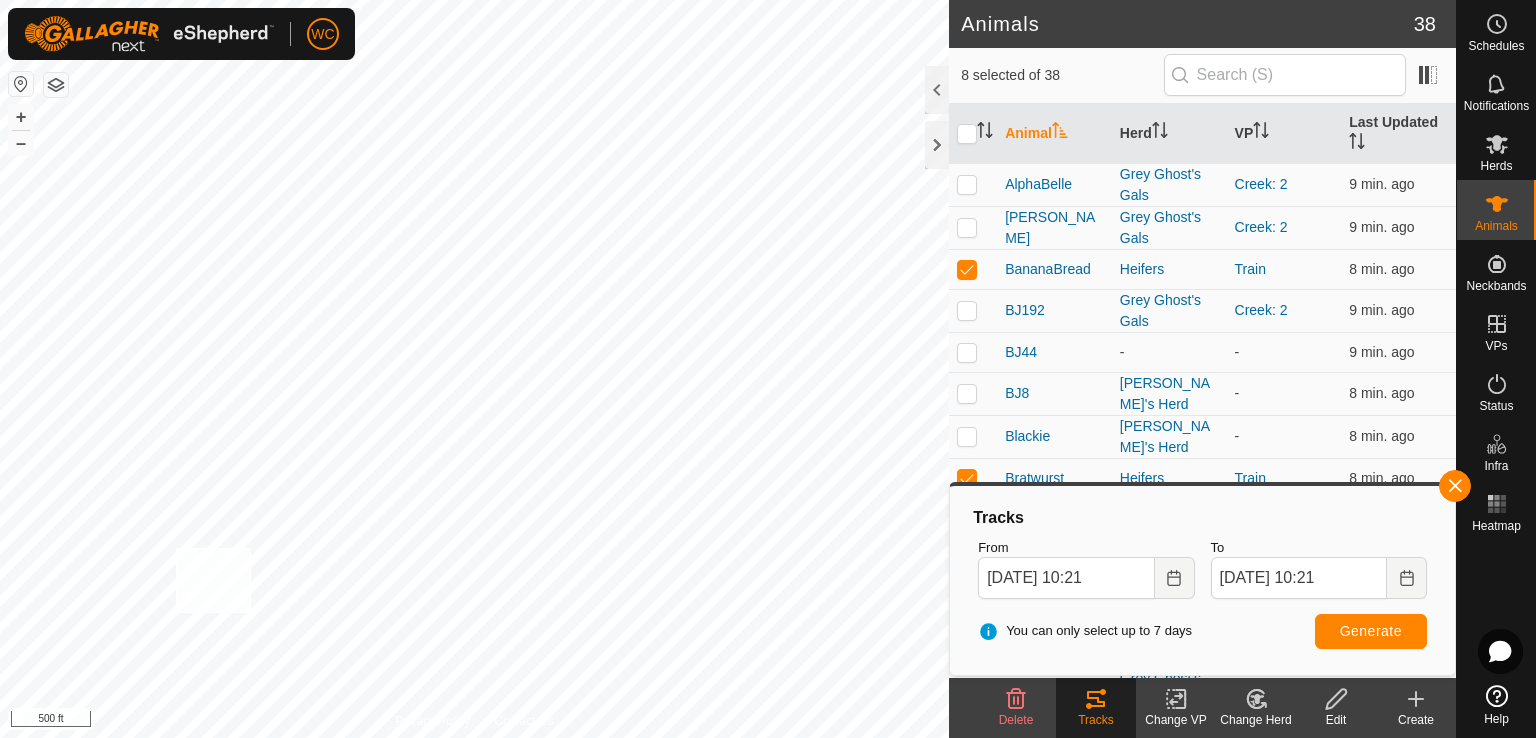checkbox on "true" 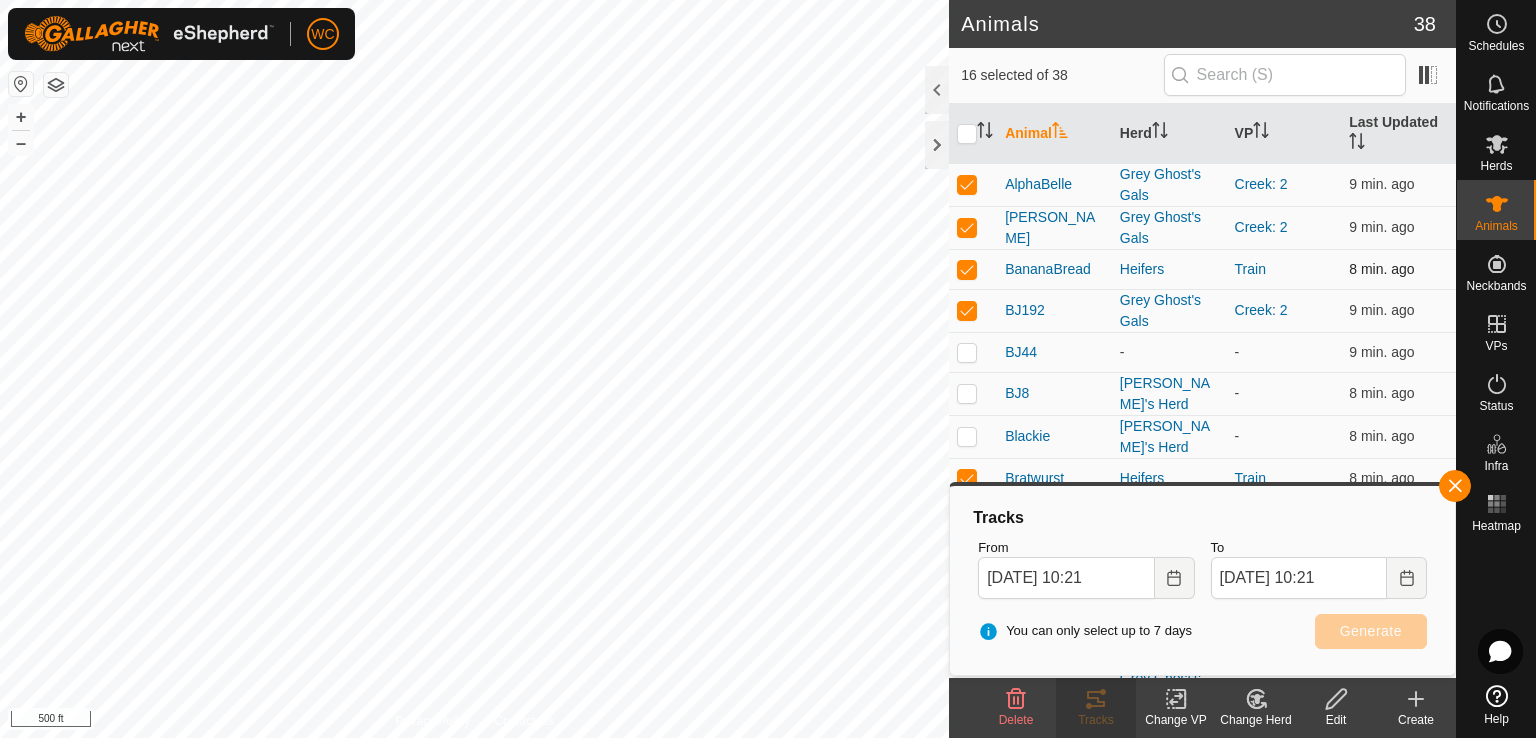 click at bounding box center (967, 269) 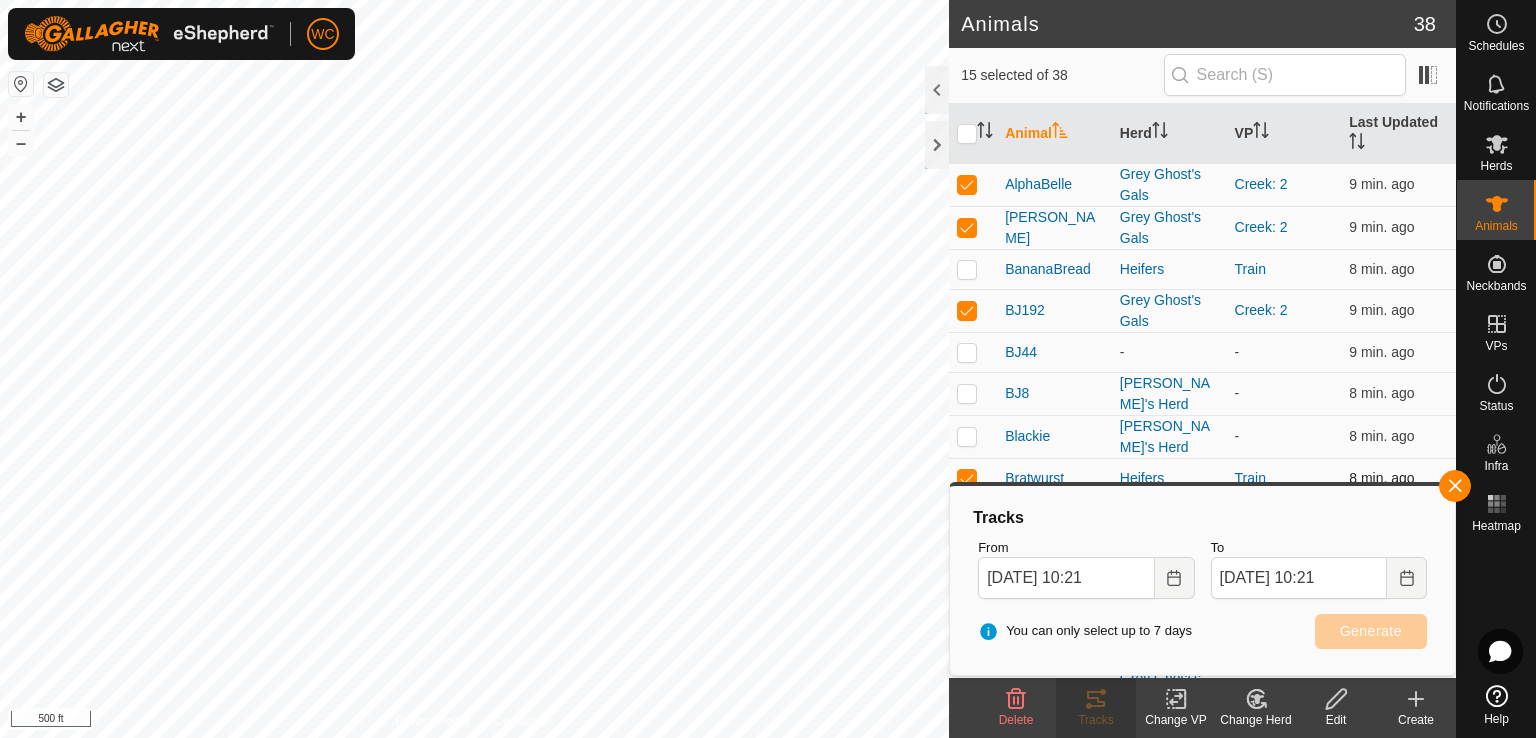 click at bounding box center [967, 478] 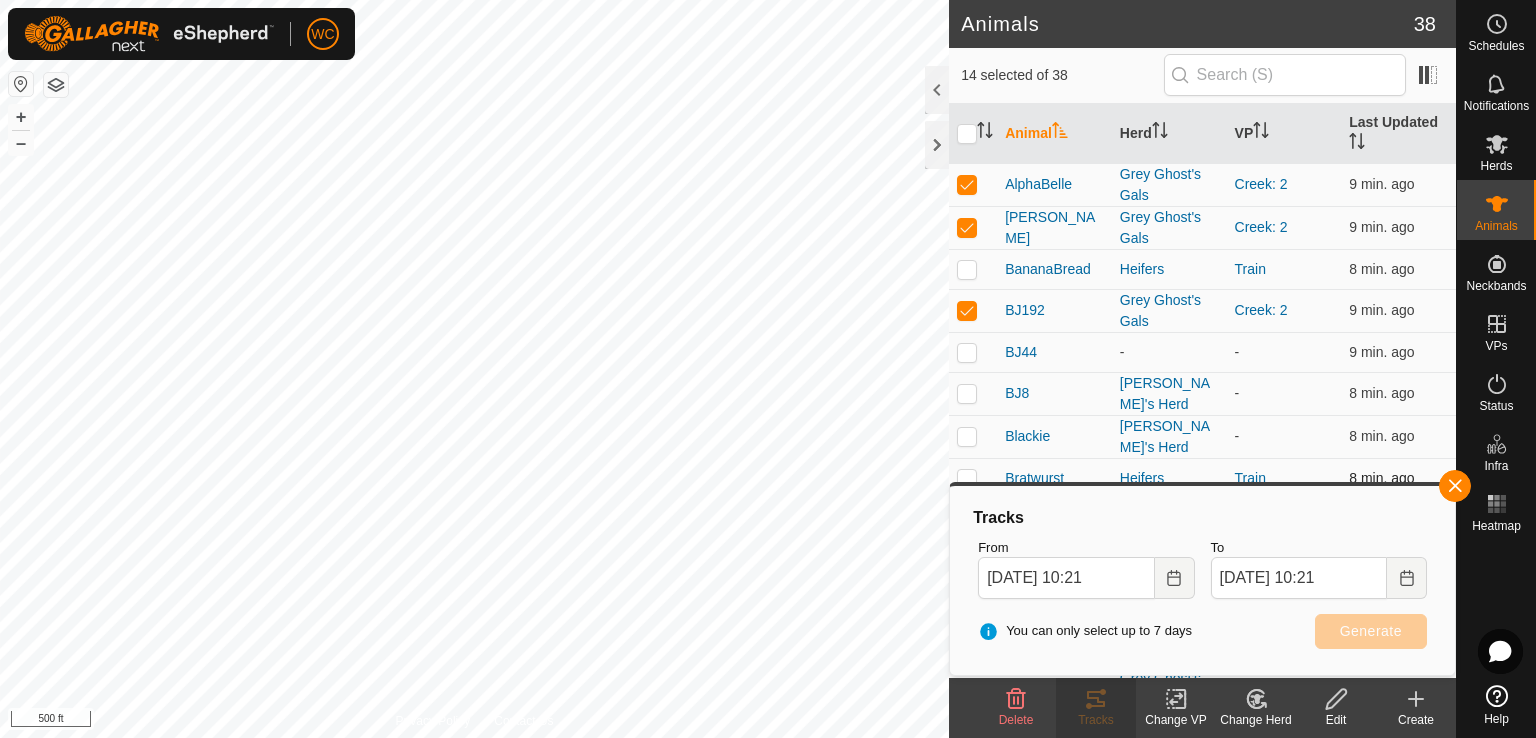 checkbox on "false" 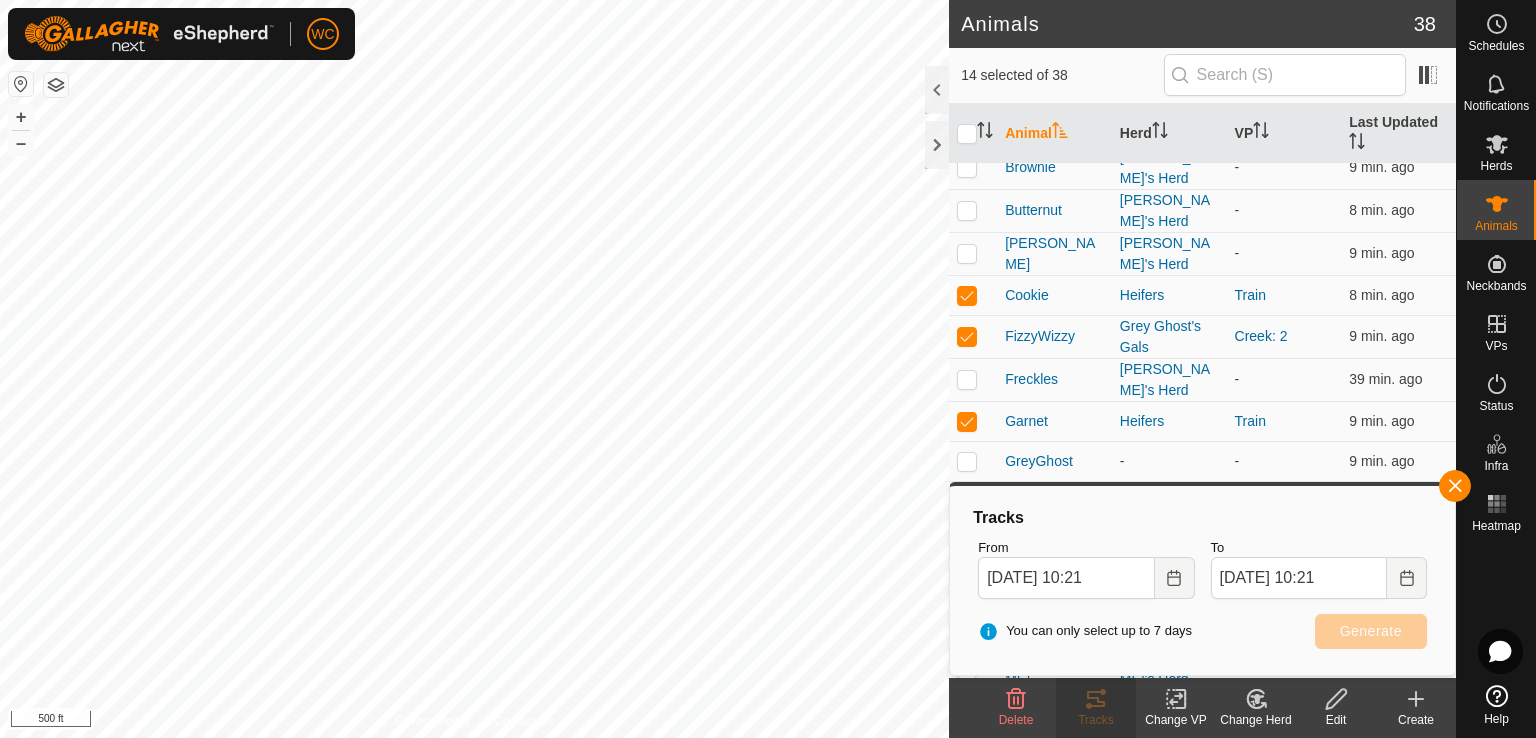 scroll, scrollTop: 355, scrollLeft: 0, axis: vertical 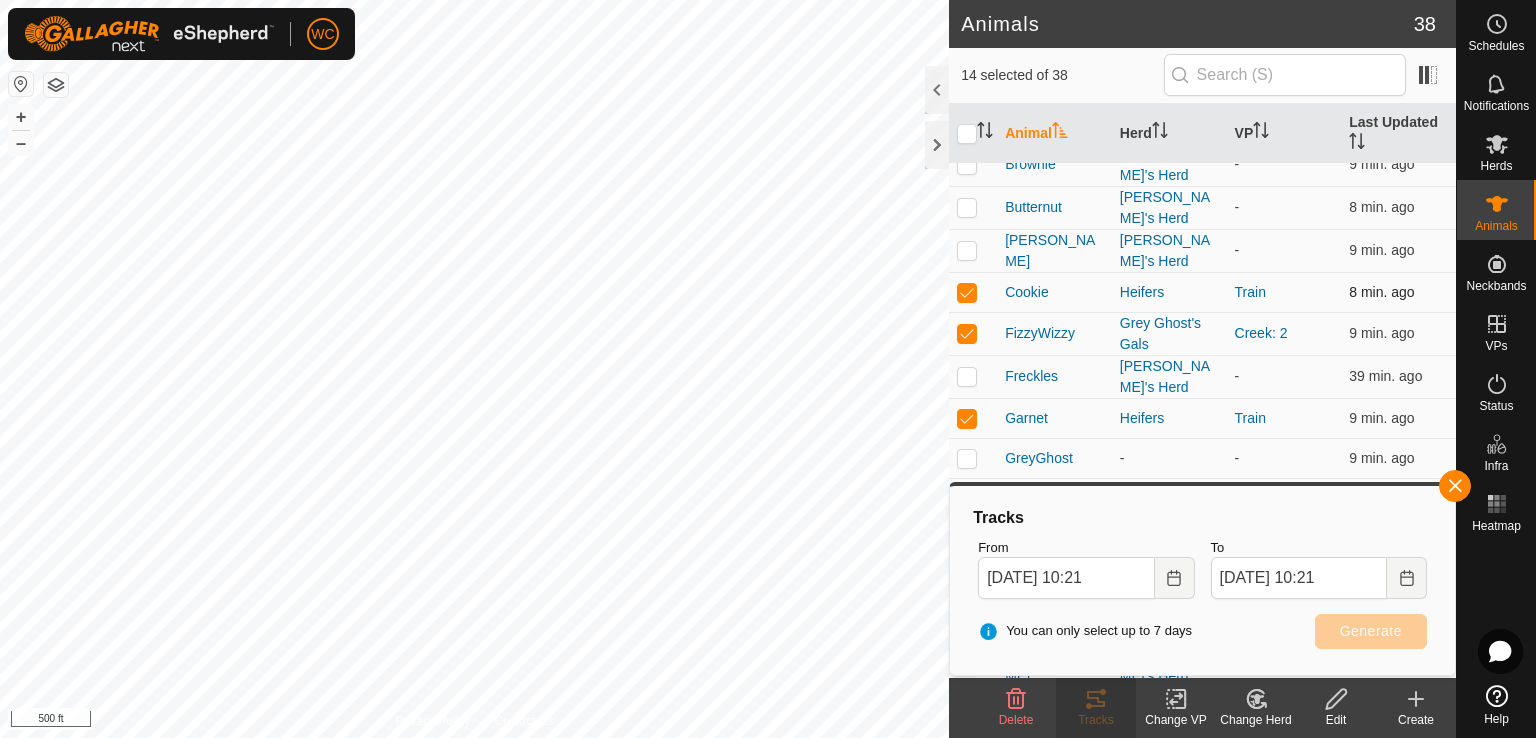 click at bounding box center [967, 292] 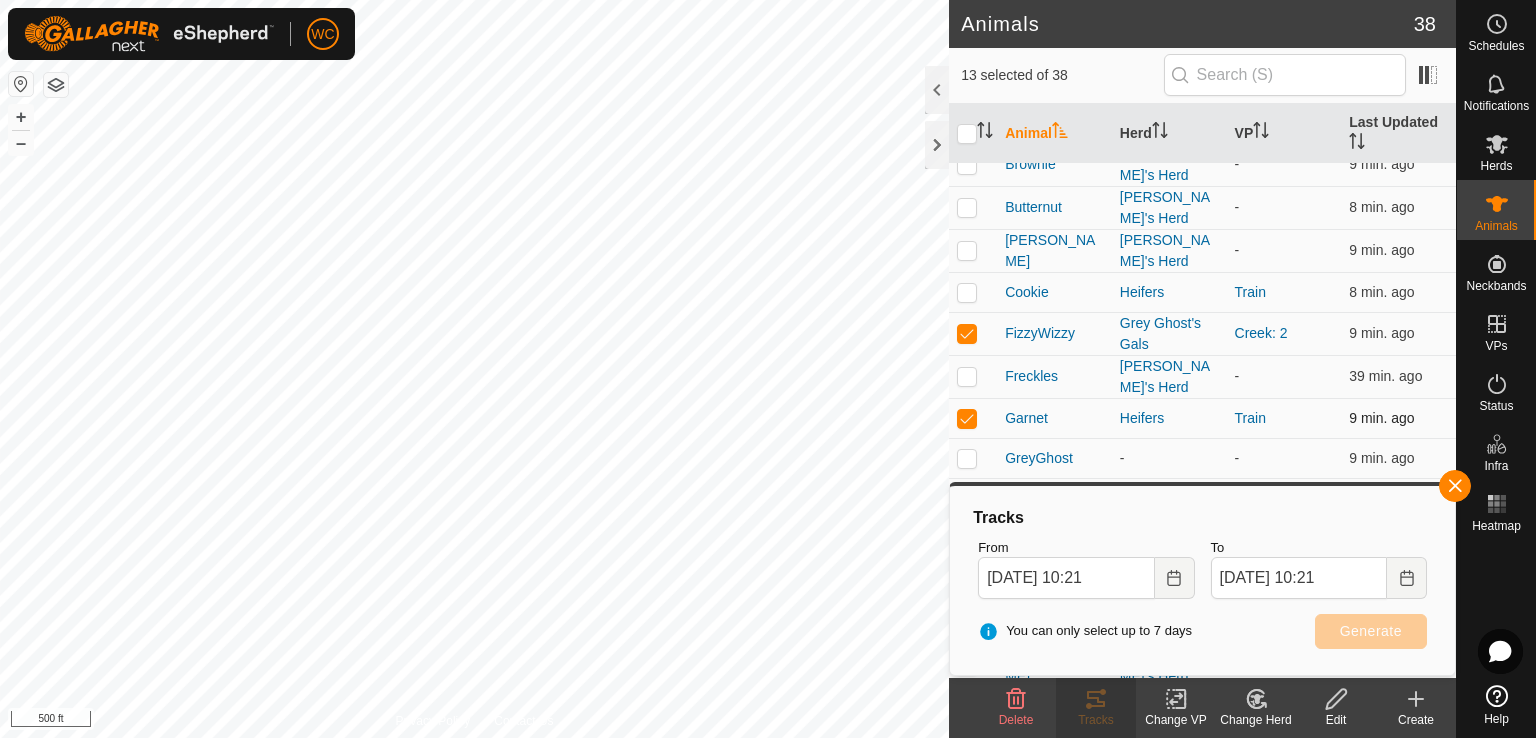 click at bounding box center [967, 418] 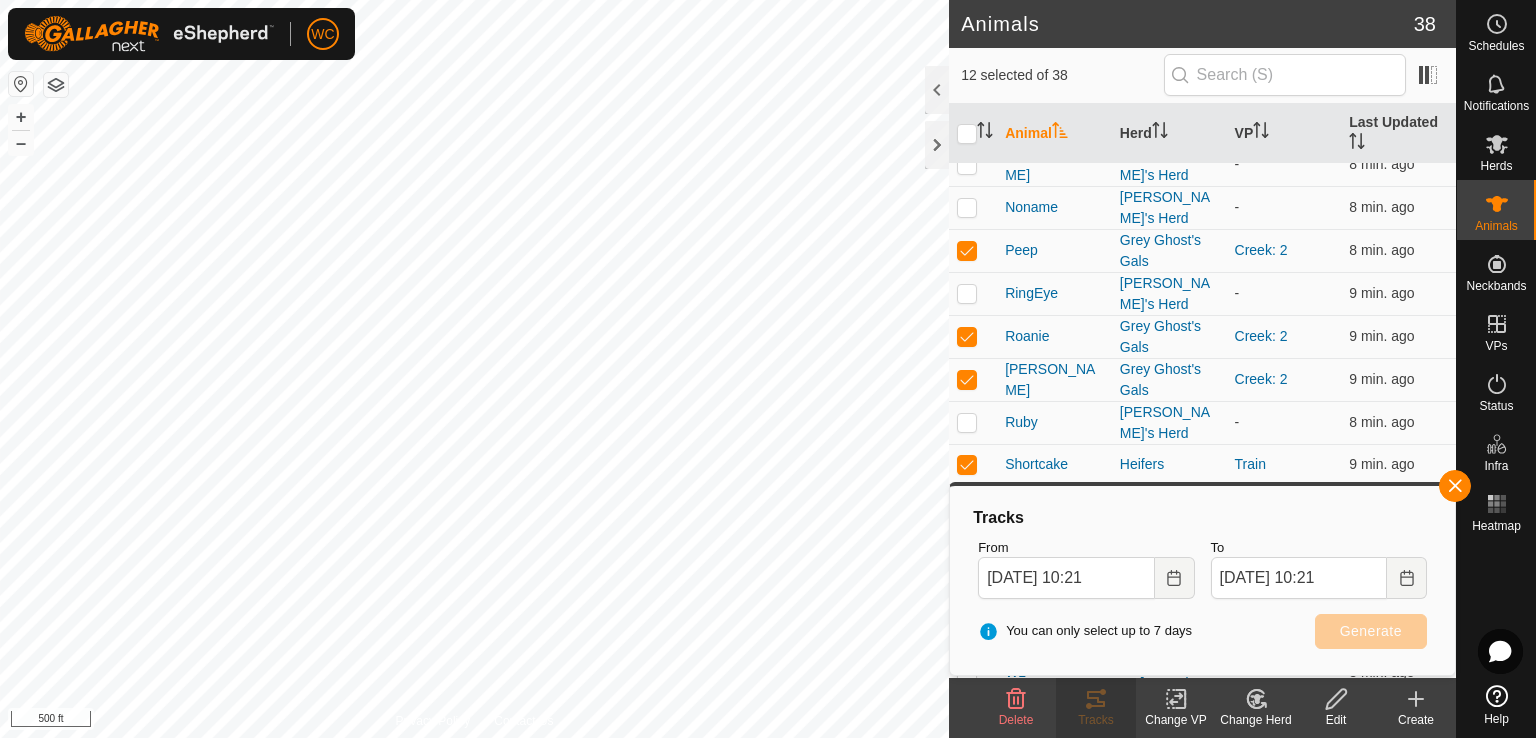 scroll, scrollTop: 858, scrollLeft: 0, axis: vertical 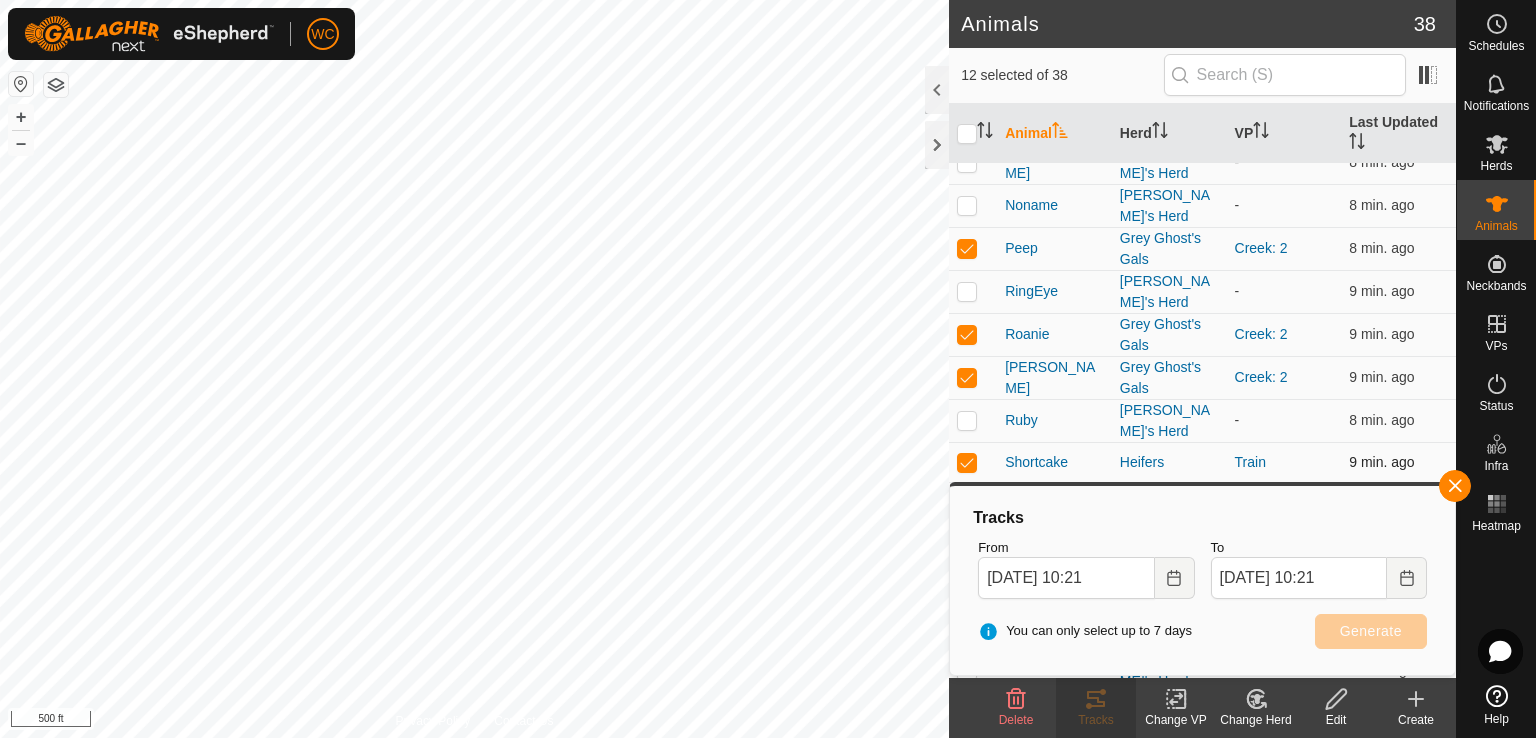 click at bounding box center (967, 462) 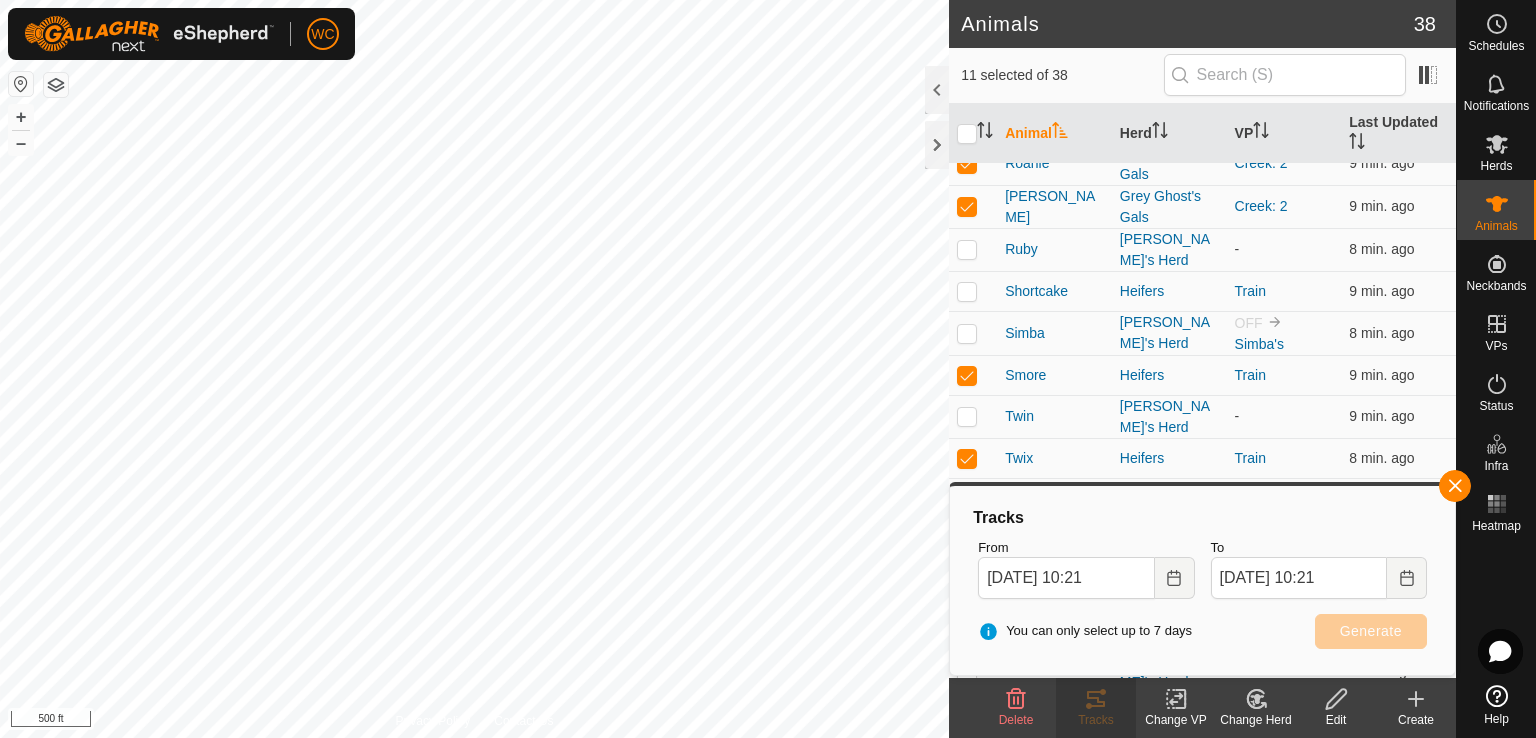 scroll, scrollTop: 1031, scrollLeft: 0, axis: vertical 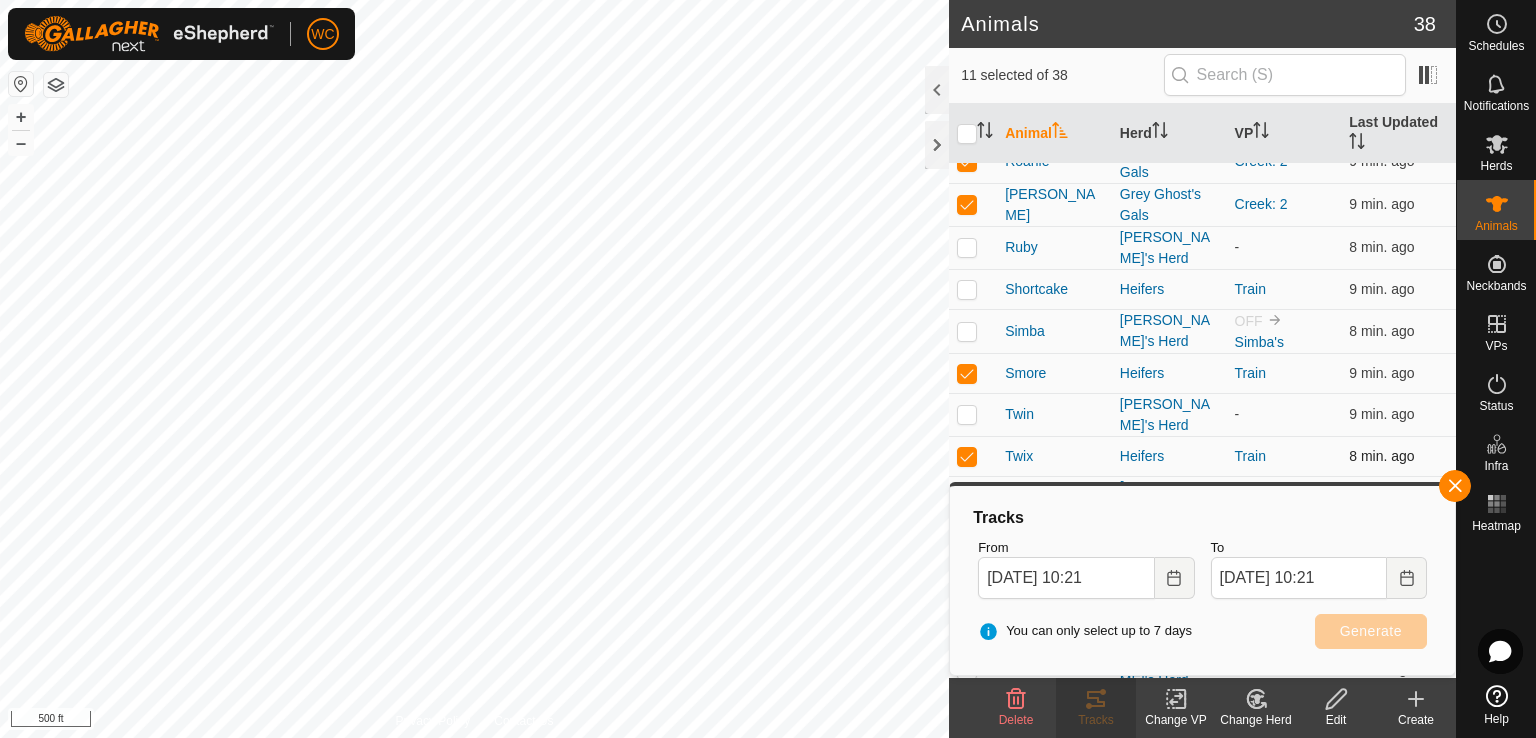 click at bounding box center (967, 456) 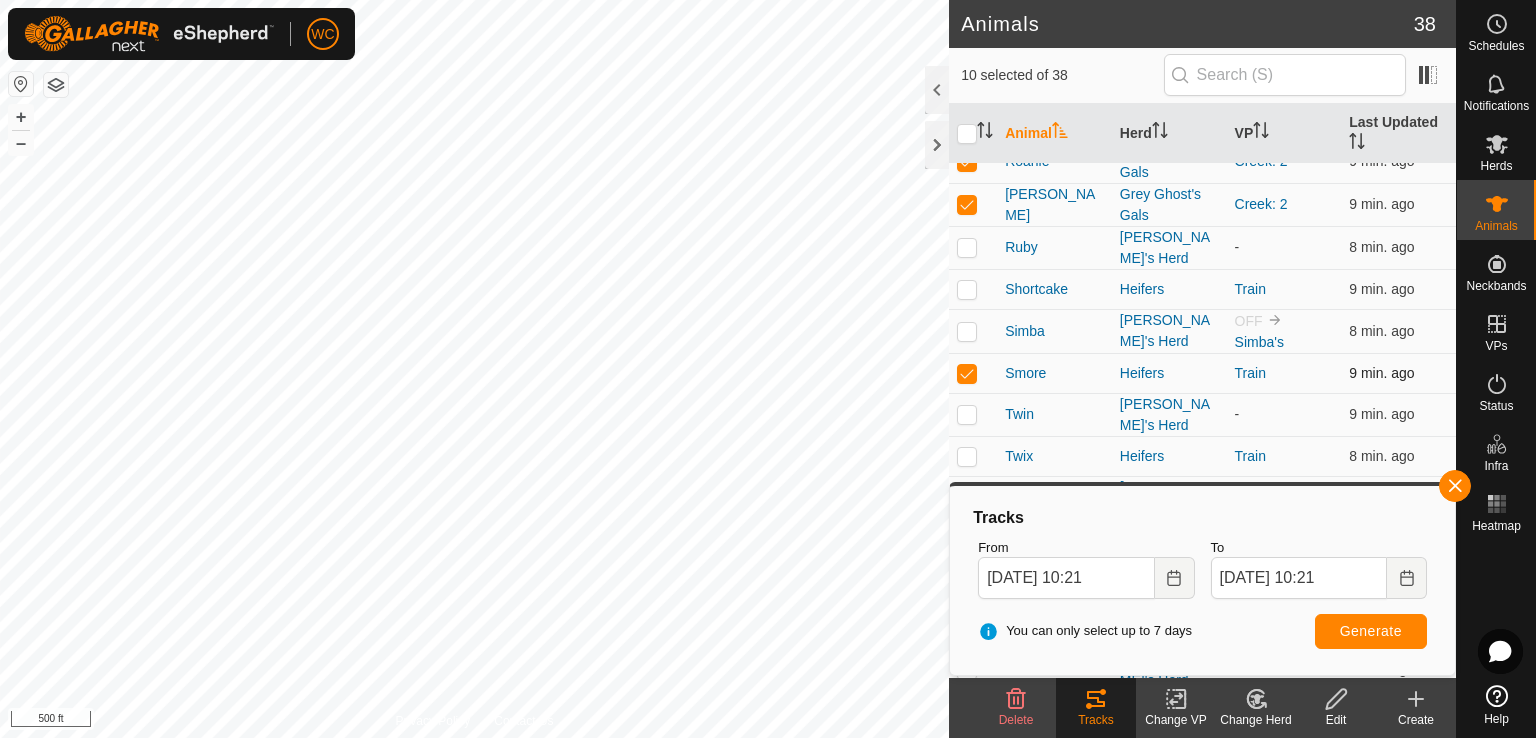 click at bounding box center (967, 373) 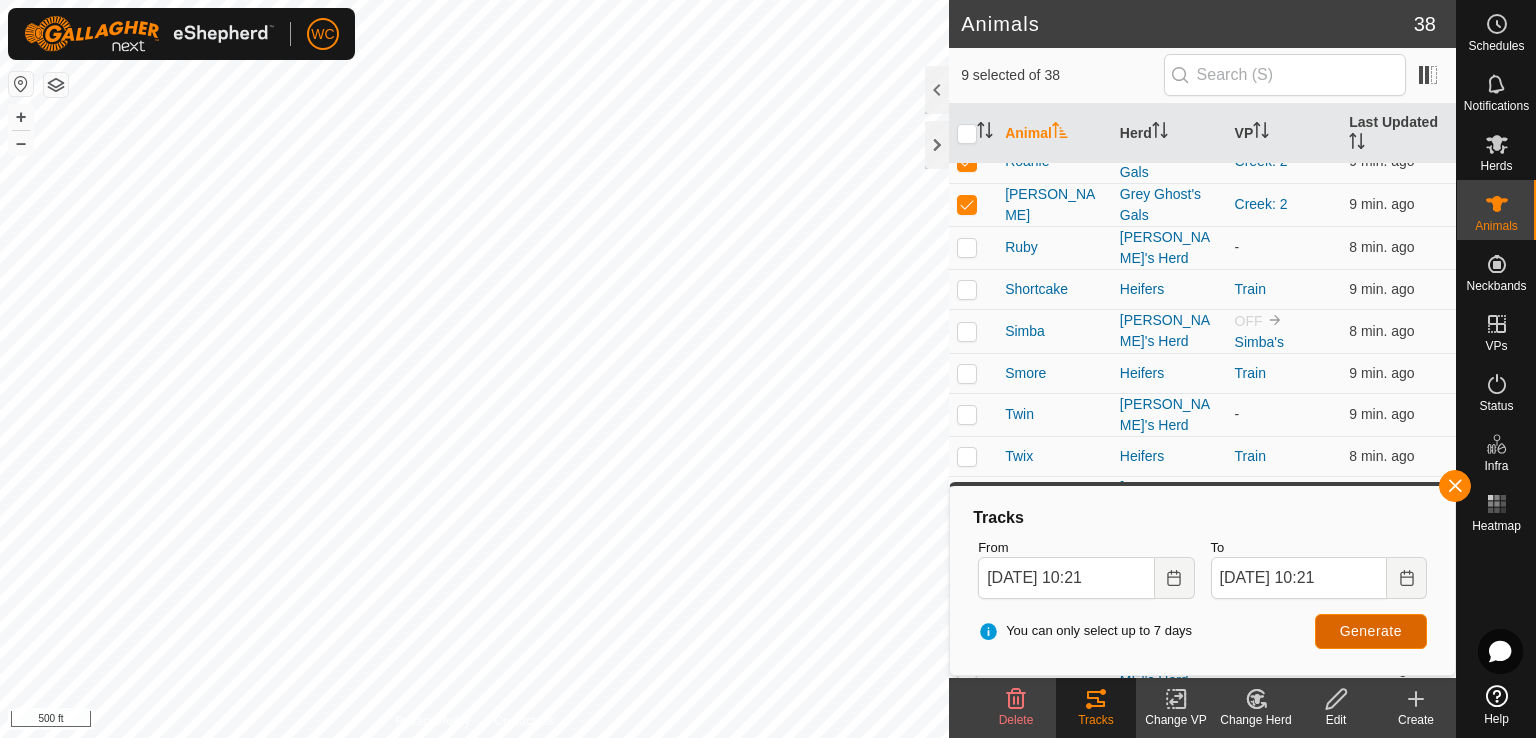 click on "Generate" at bounding box center [1371, 631] 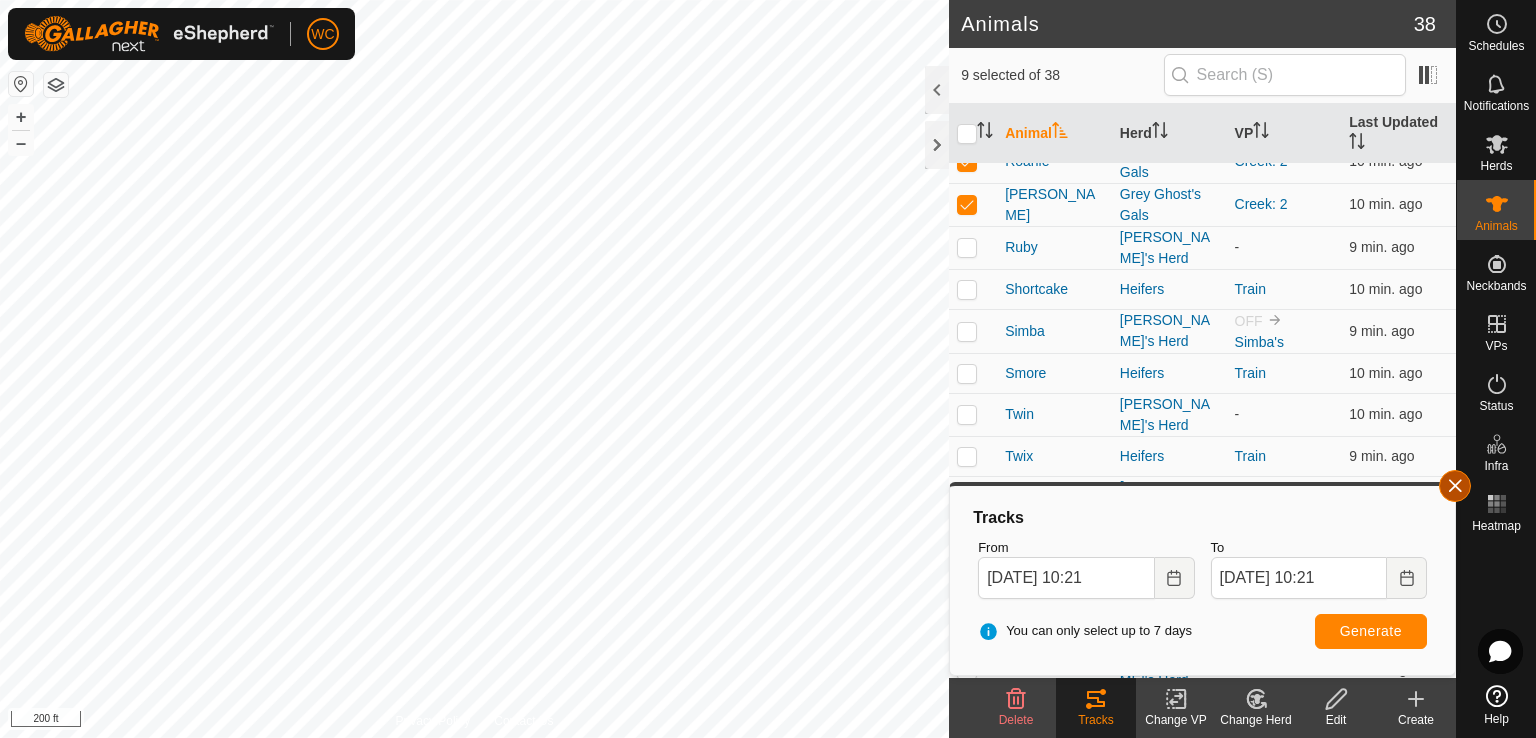 click at bounding box center (1455, 486) 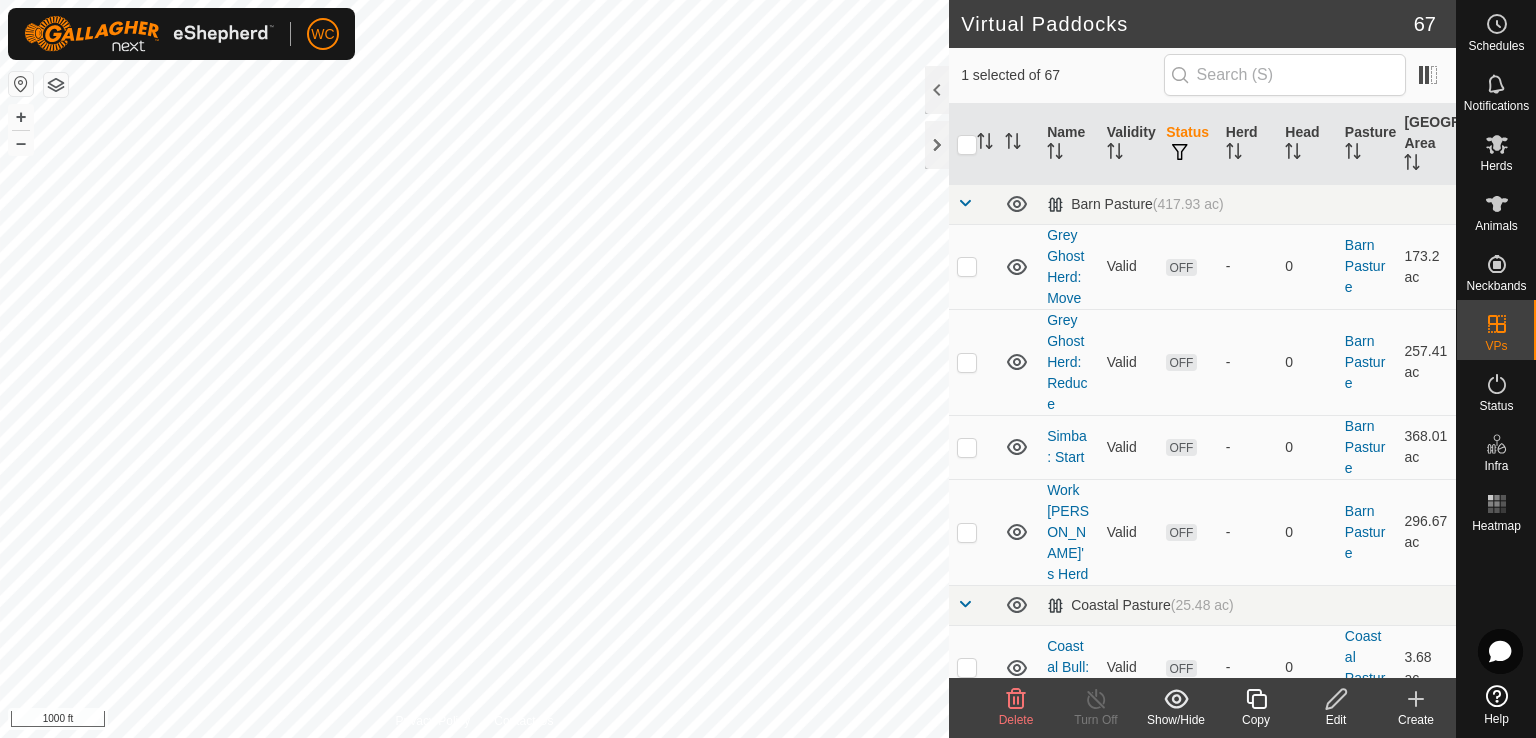 checkbox on "true" 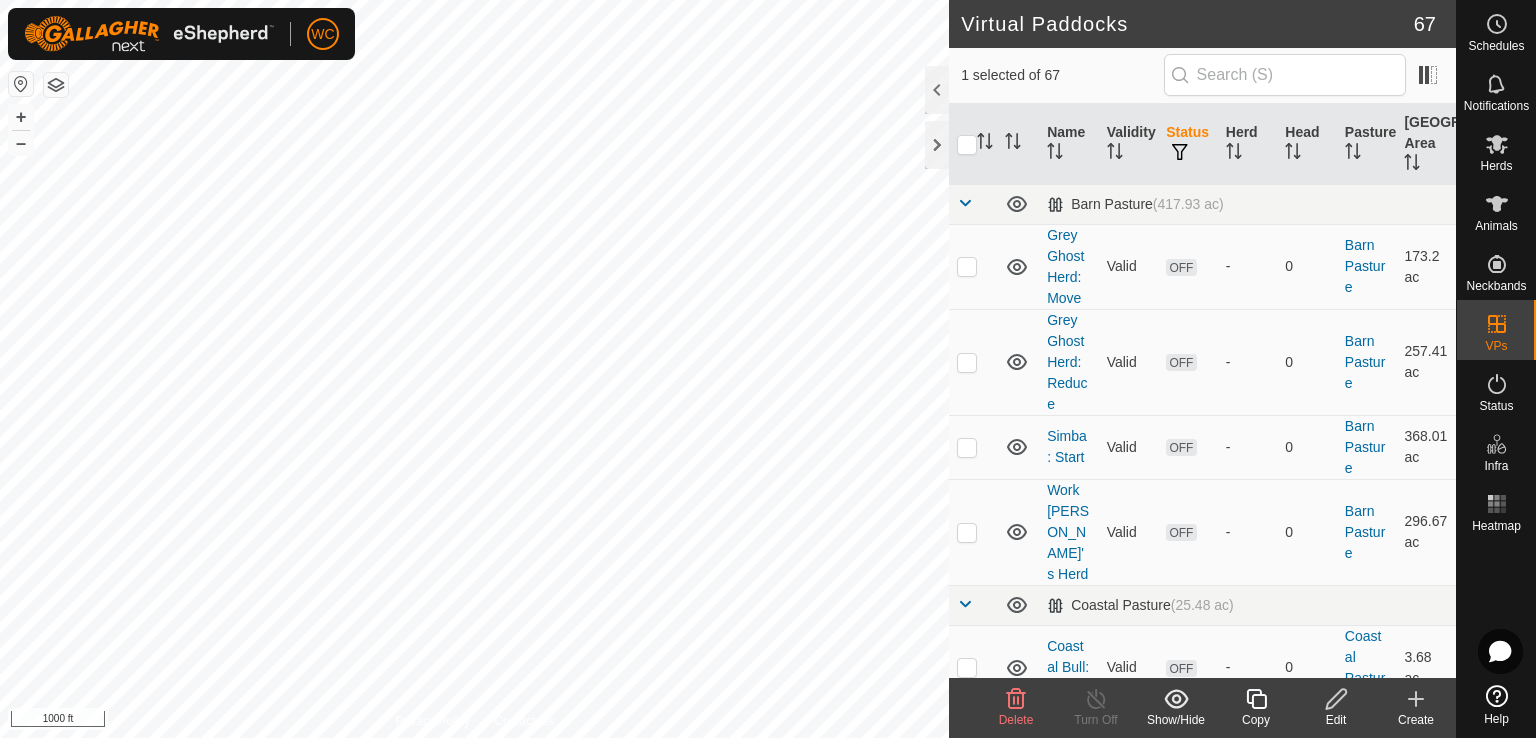 checkbox on "false" 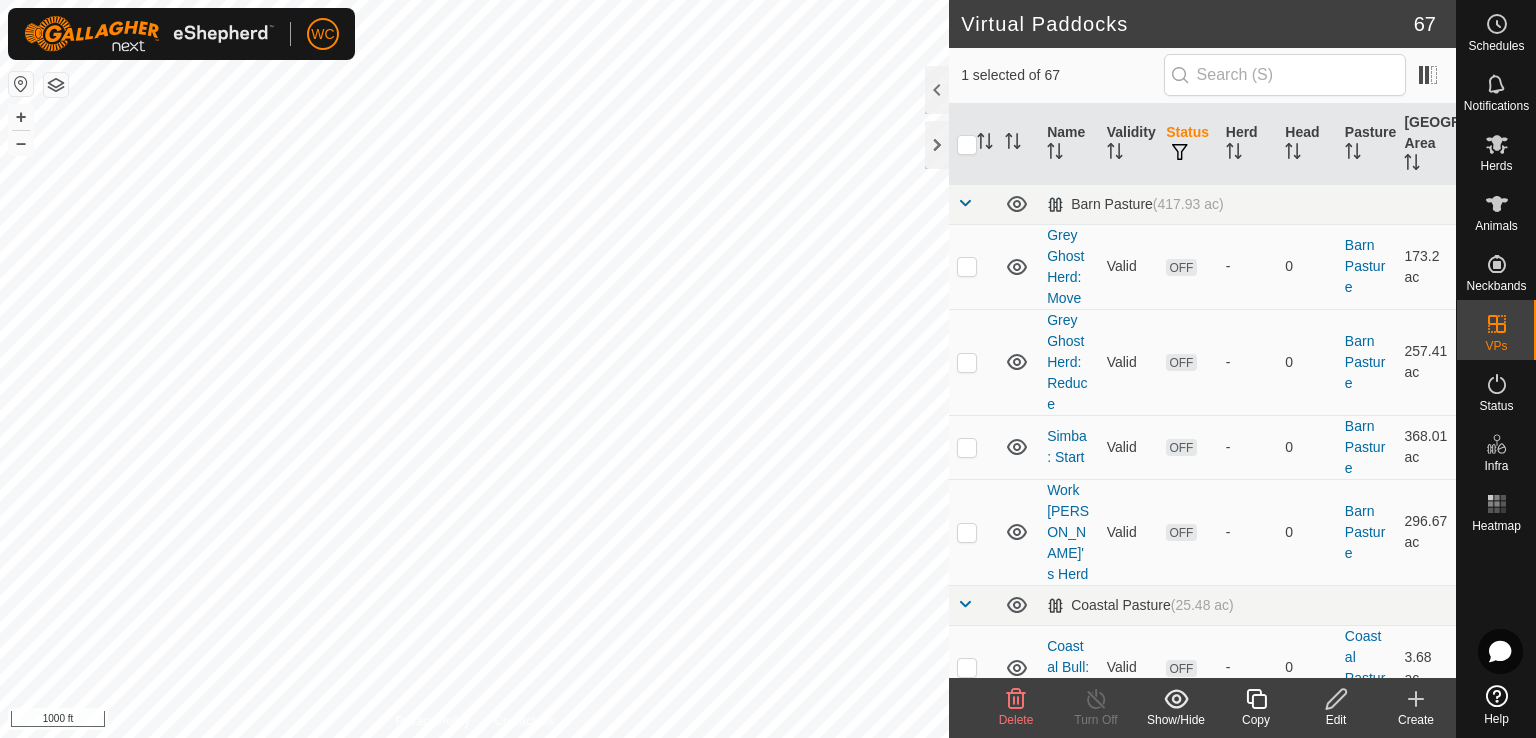 checkbox on "true" 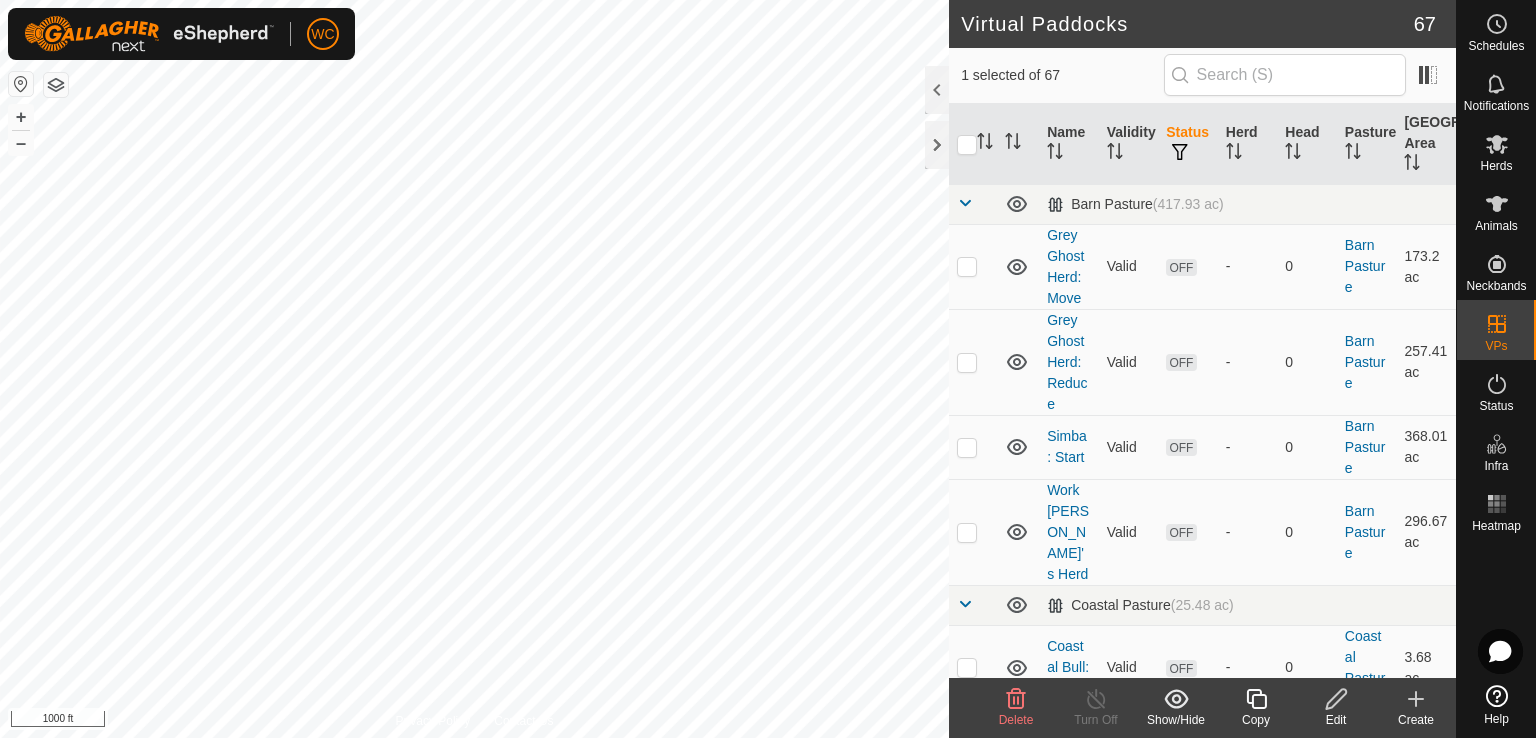 checkbox on "false" 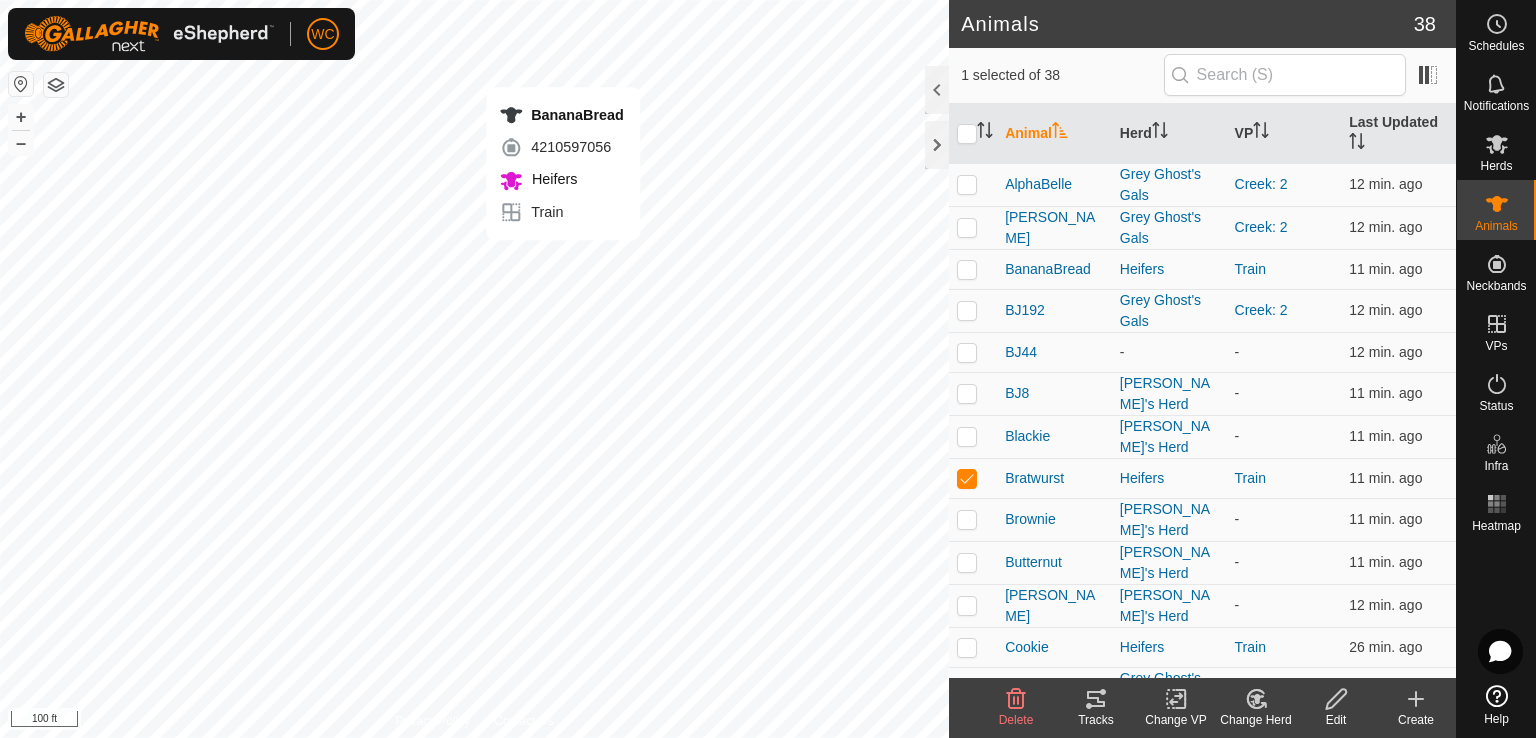 checkbox on "true" 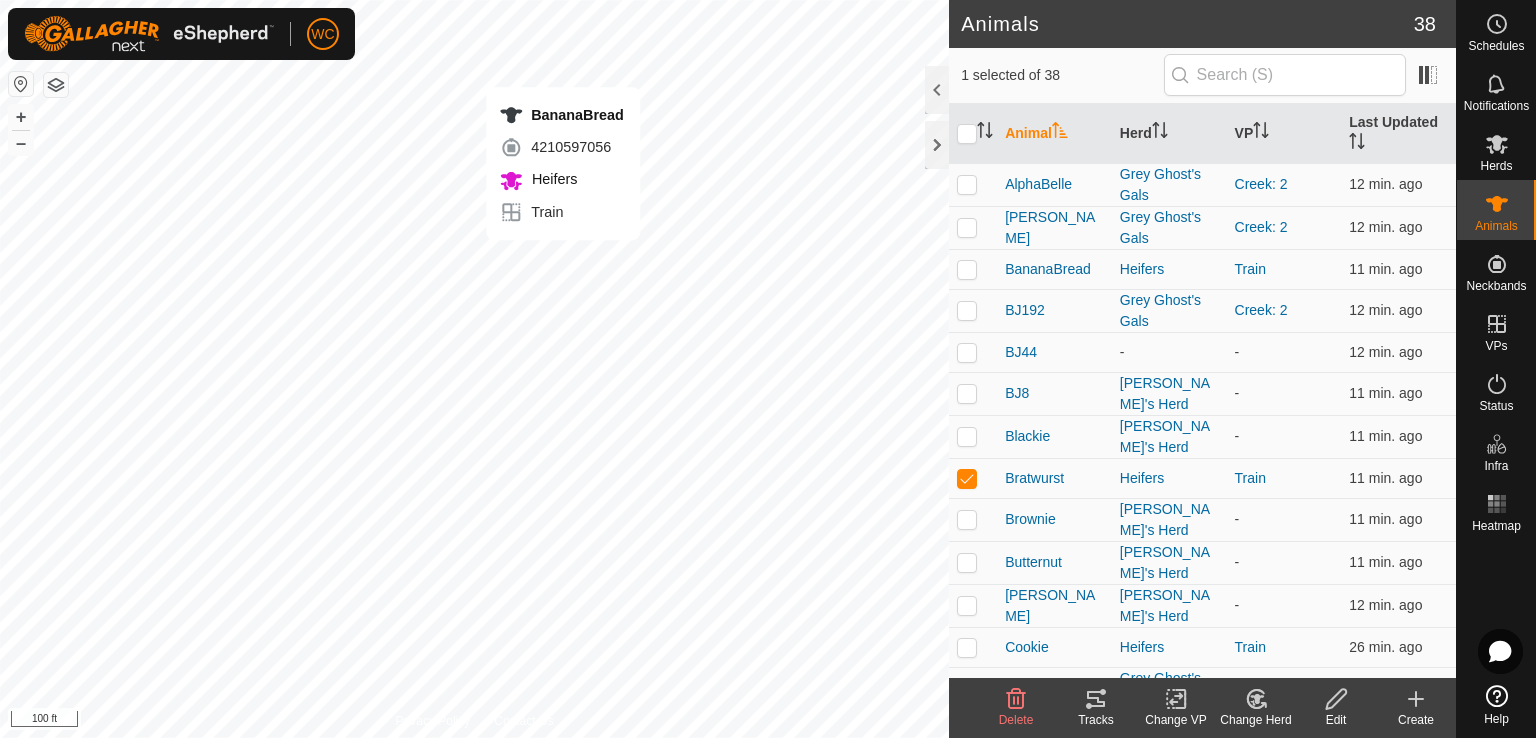 checkbox on "false" 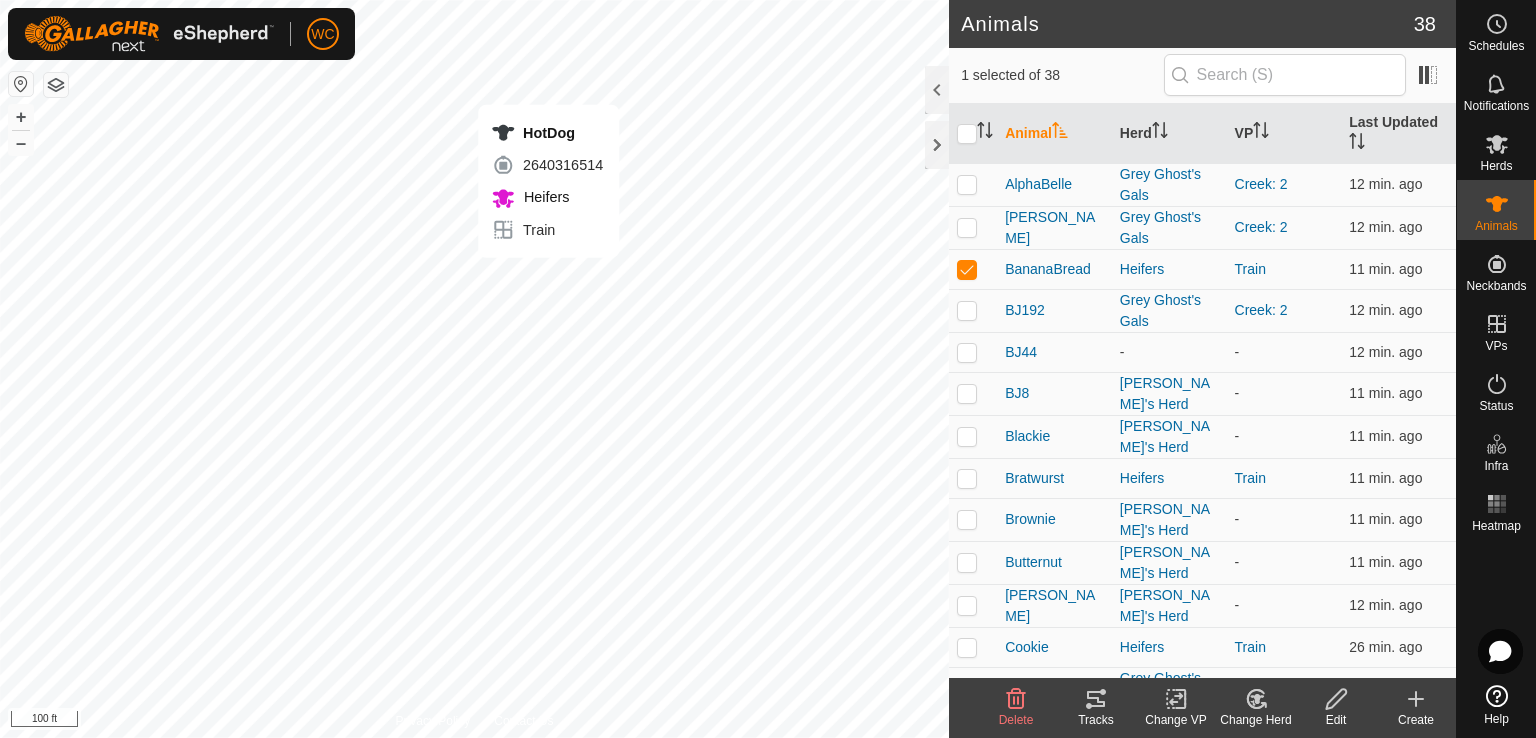 checkbox on "false" 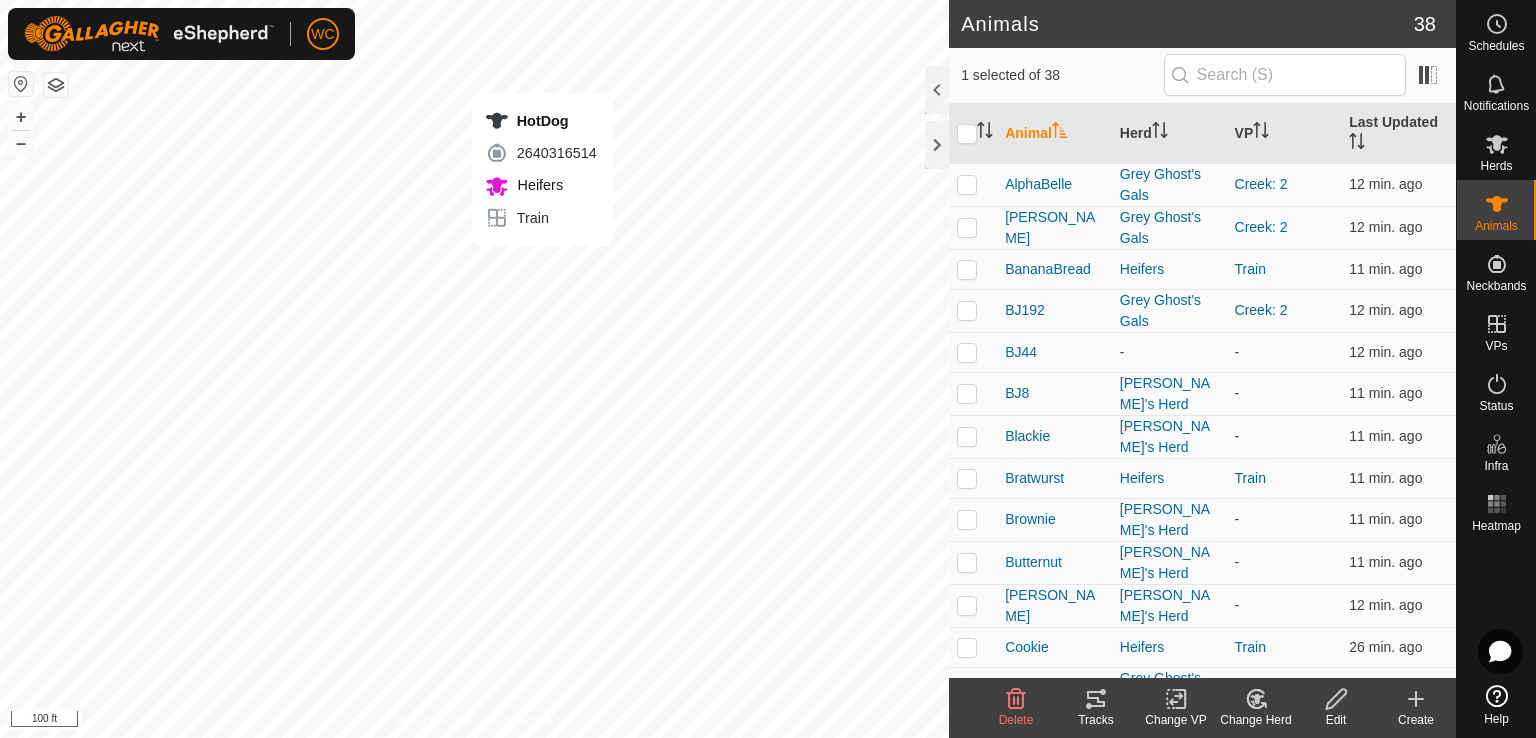 checkbox on "false" 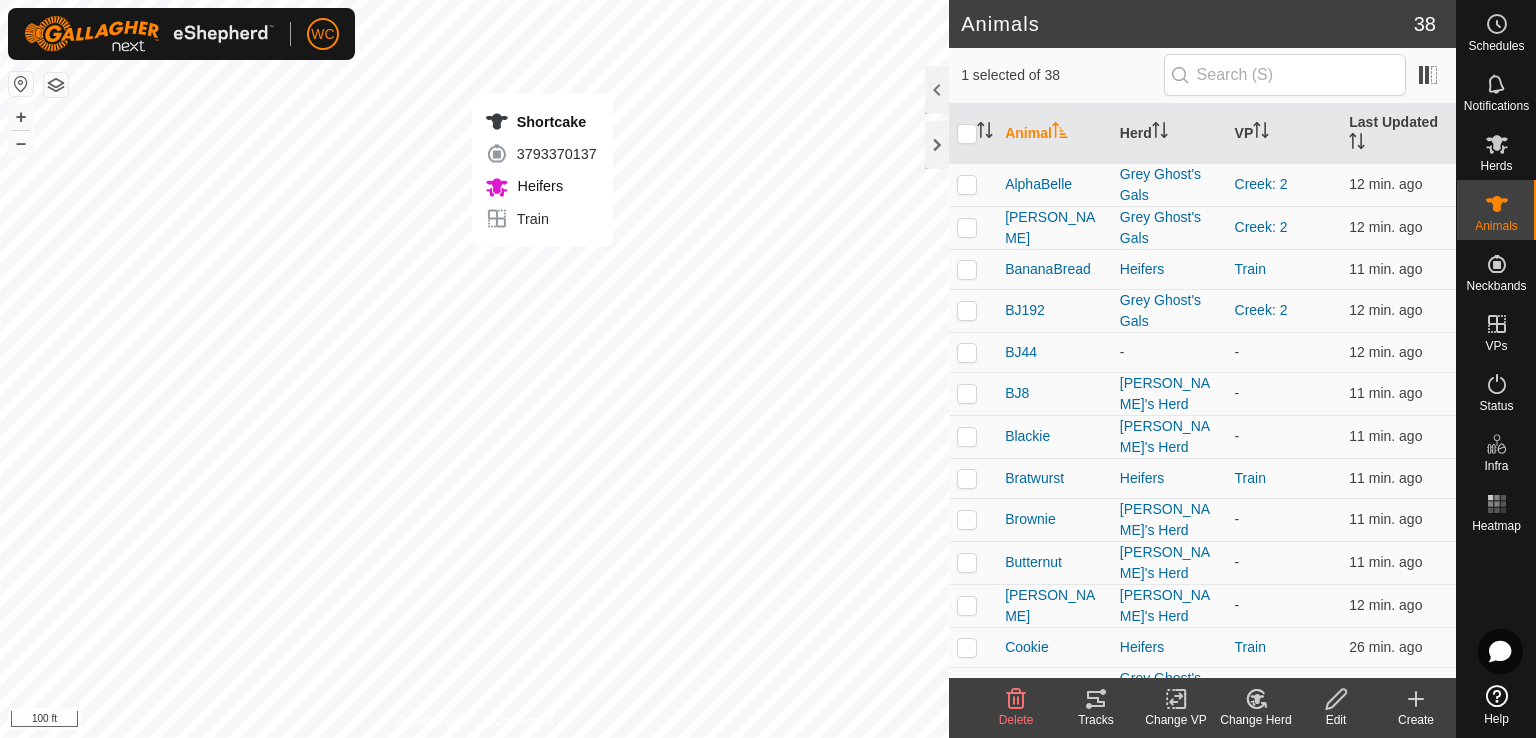 checkbox on "false" 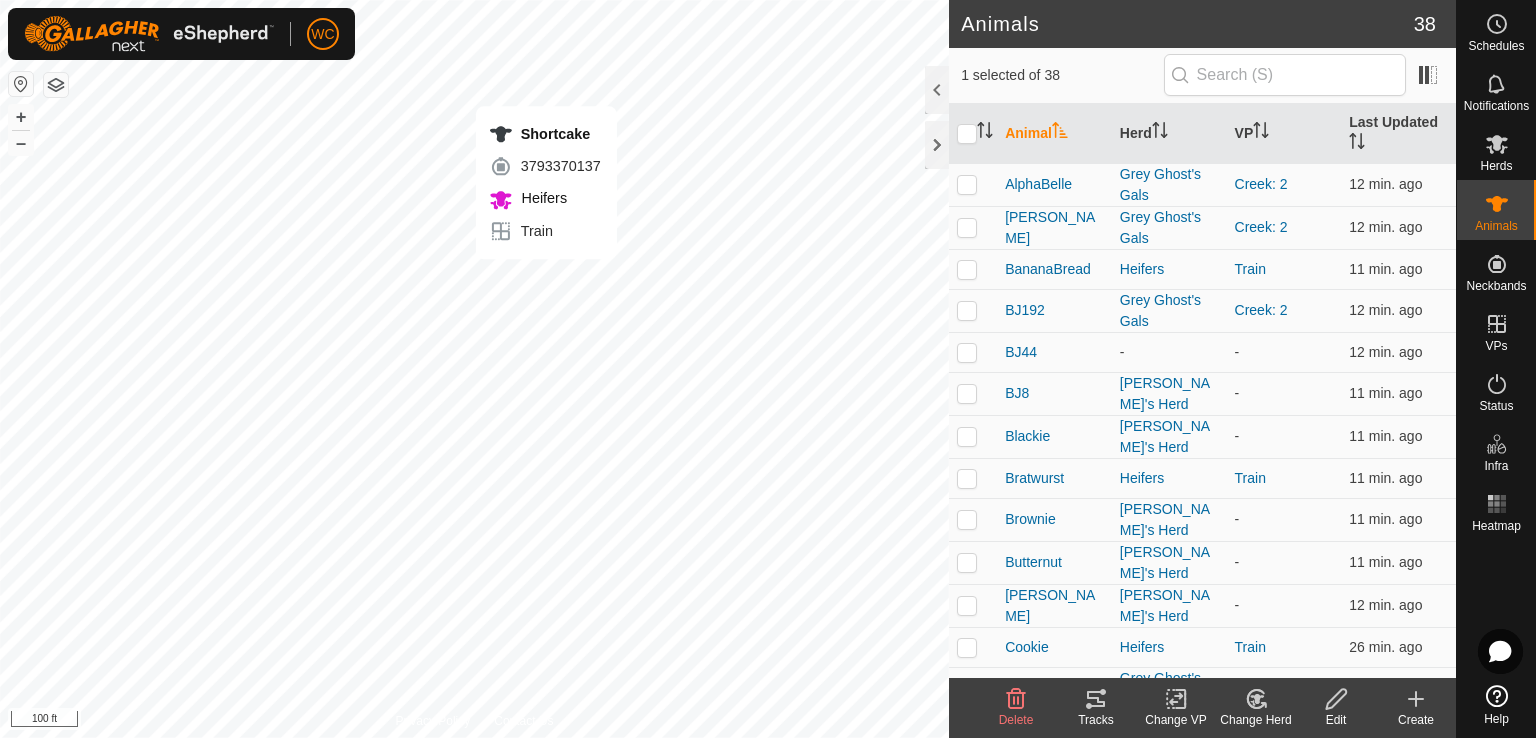 checkbox on "false" 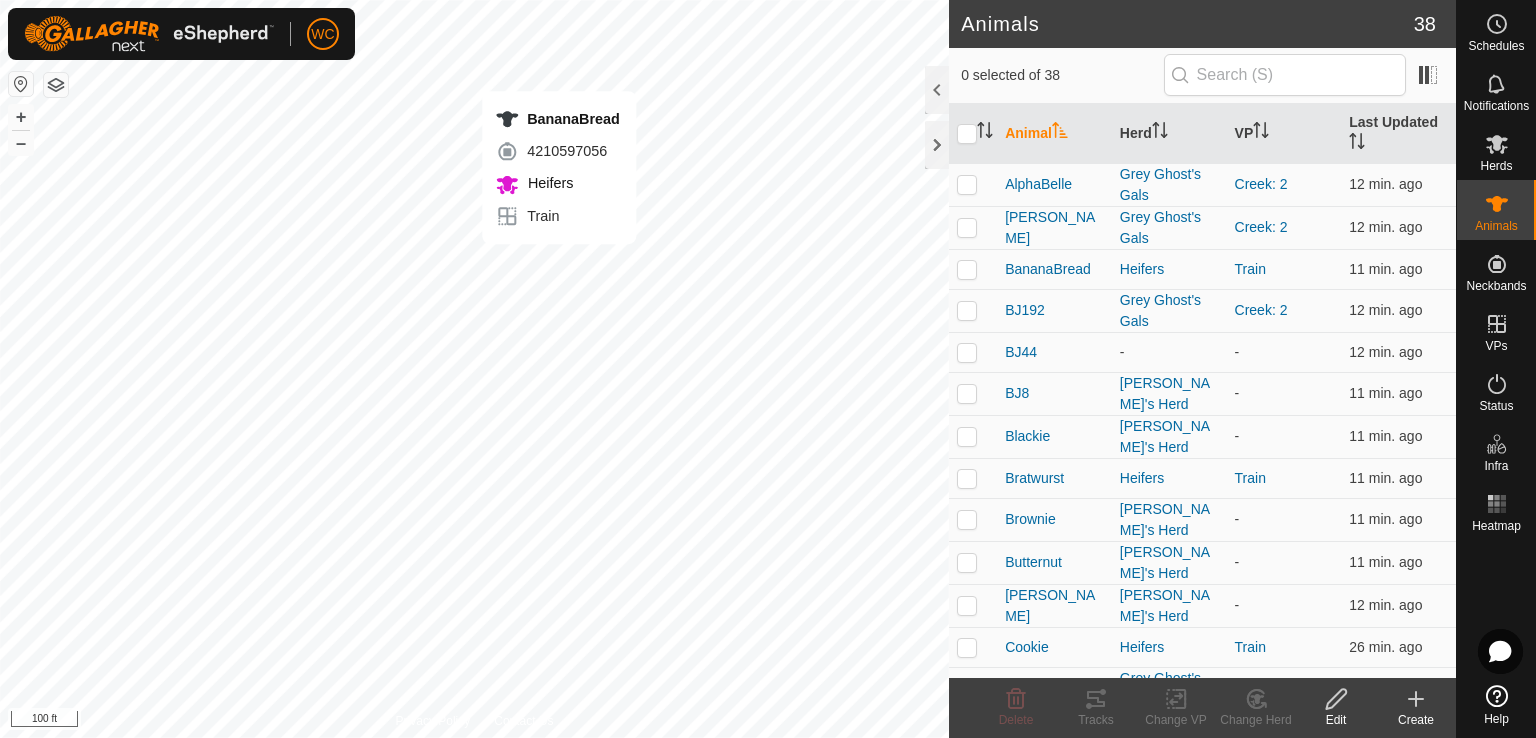 checkbox on "true" 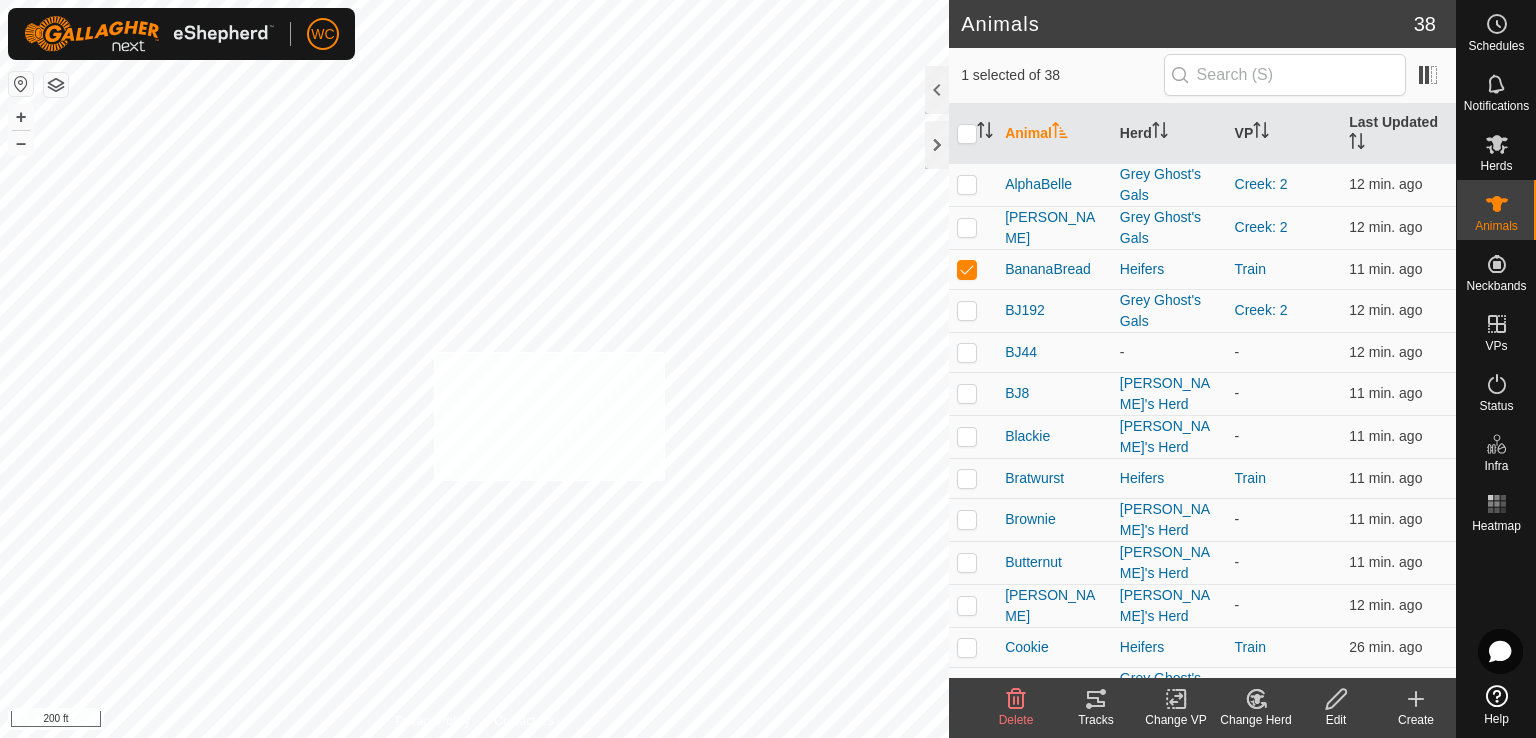 checkbox on "true" 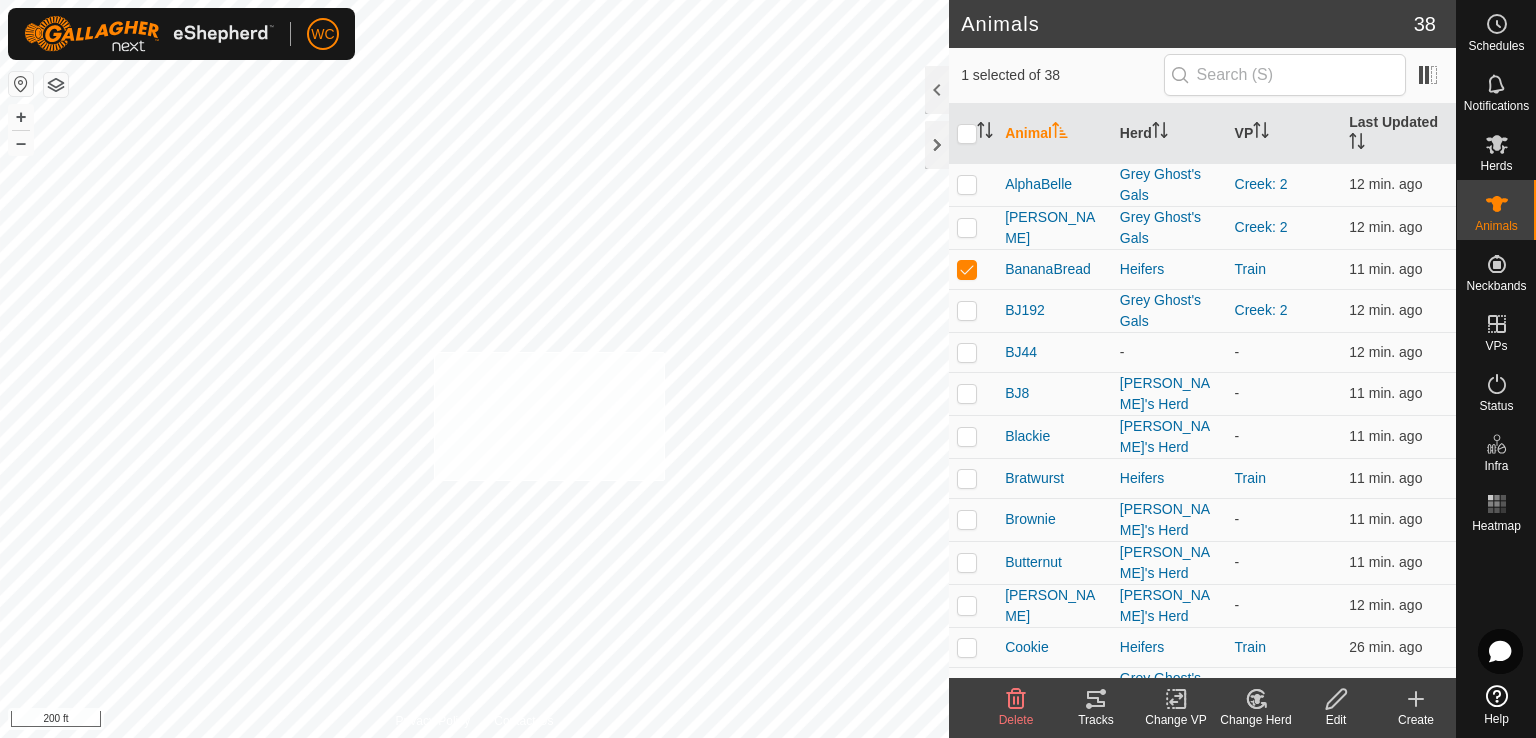 checkbox on "true" 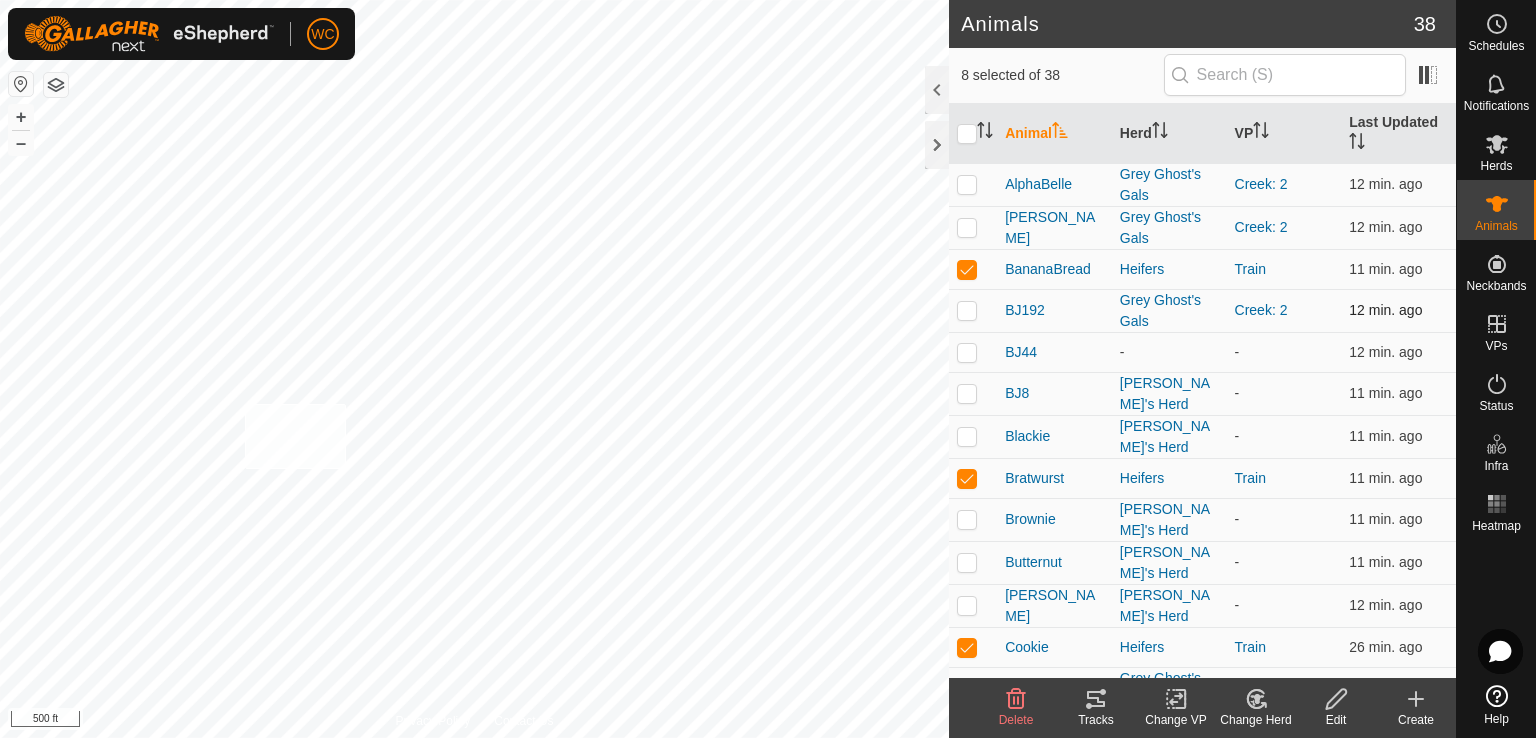 checkbox on "true" 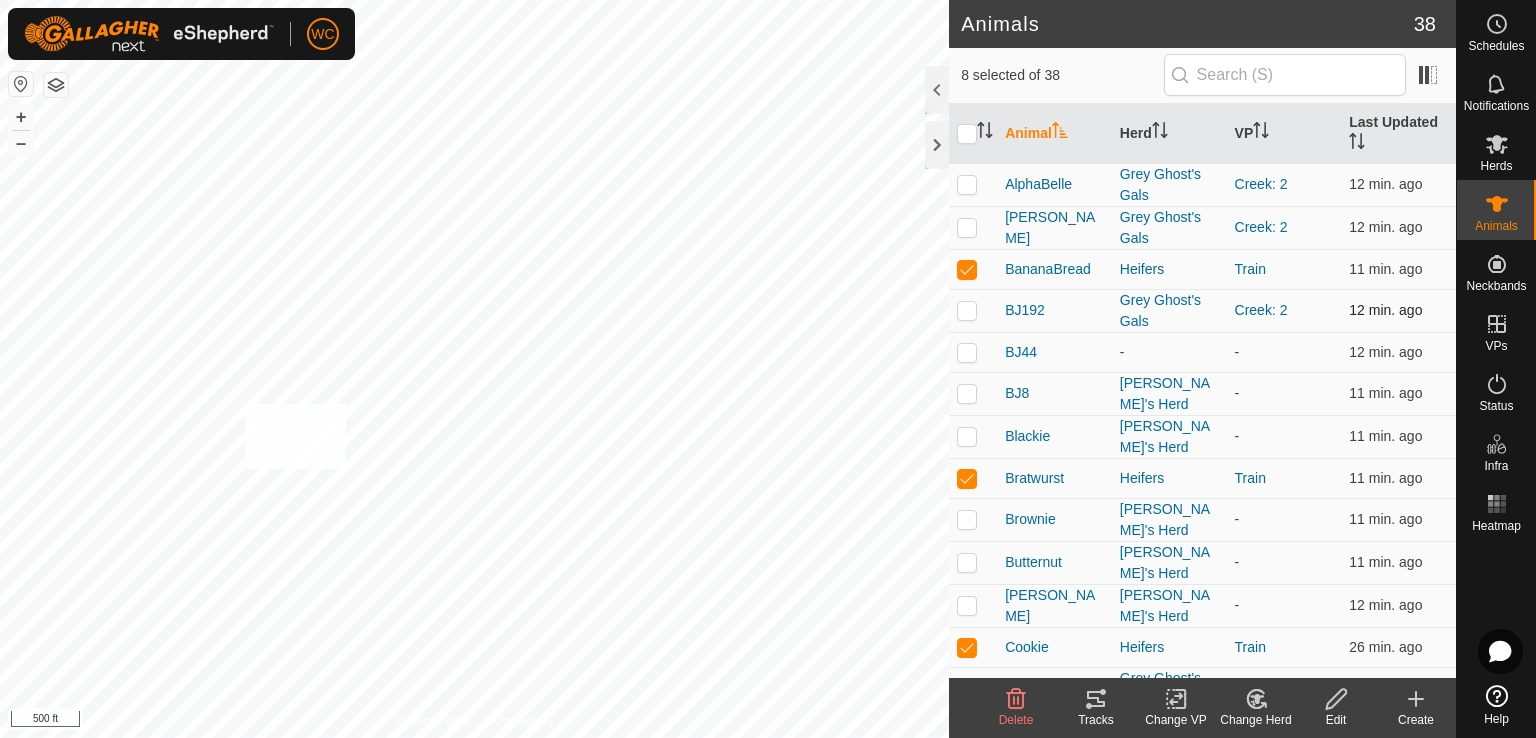 checkbox on "true" 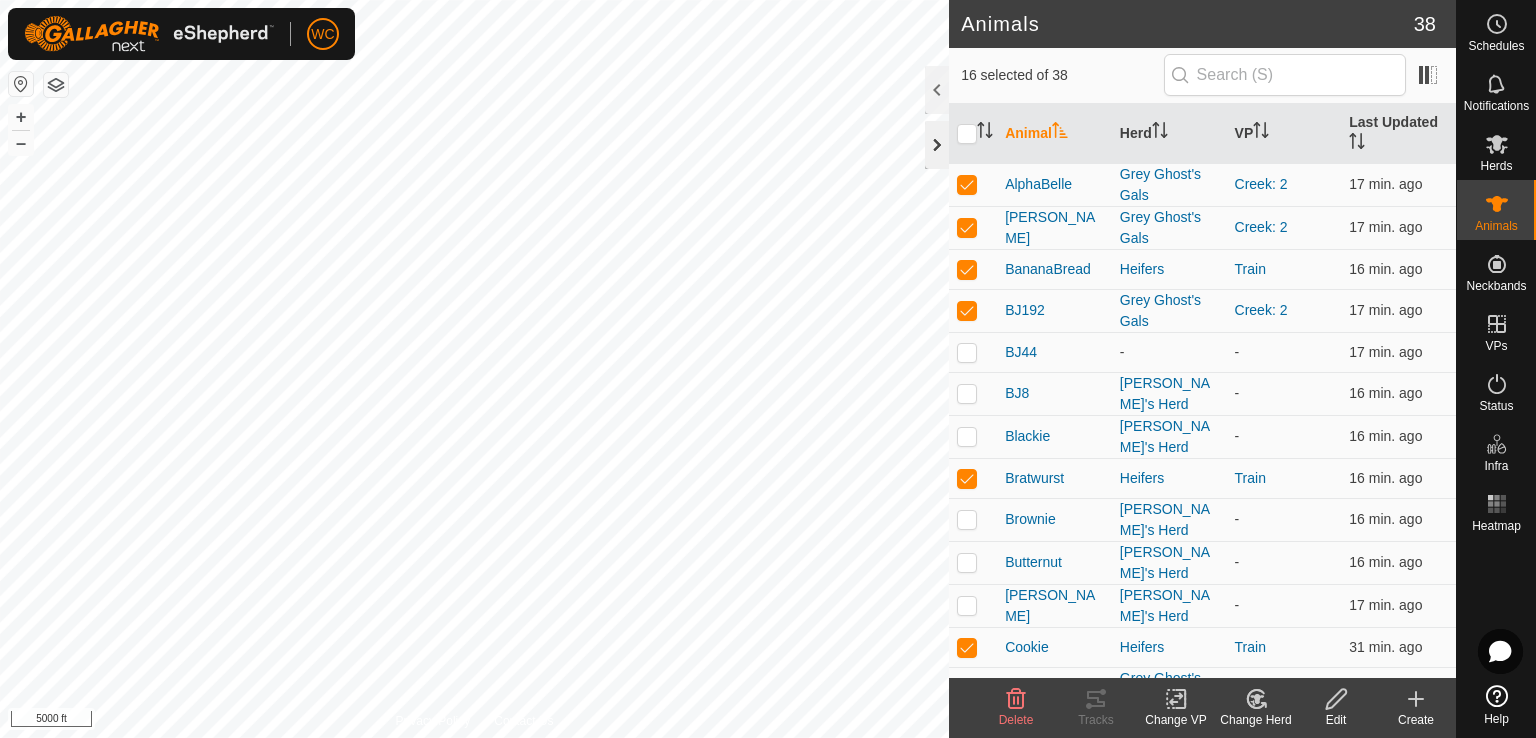 click 